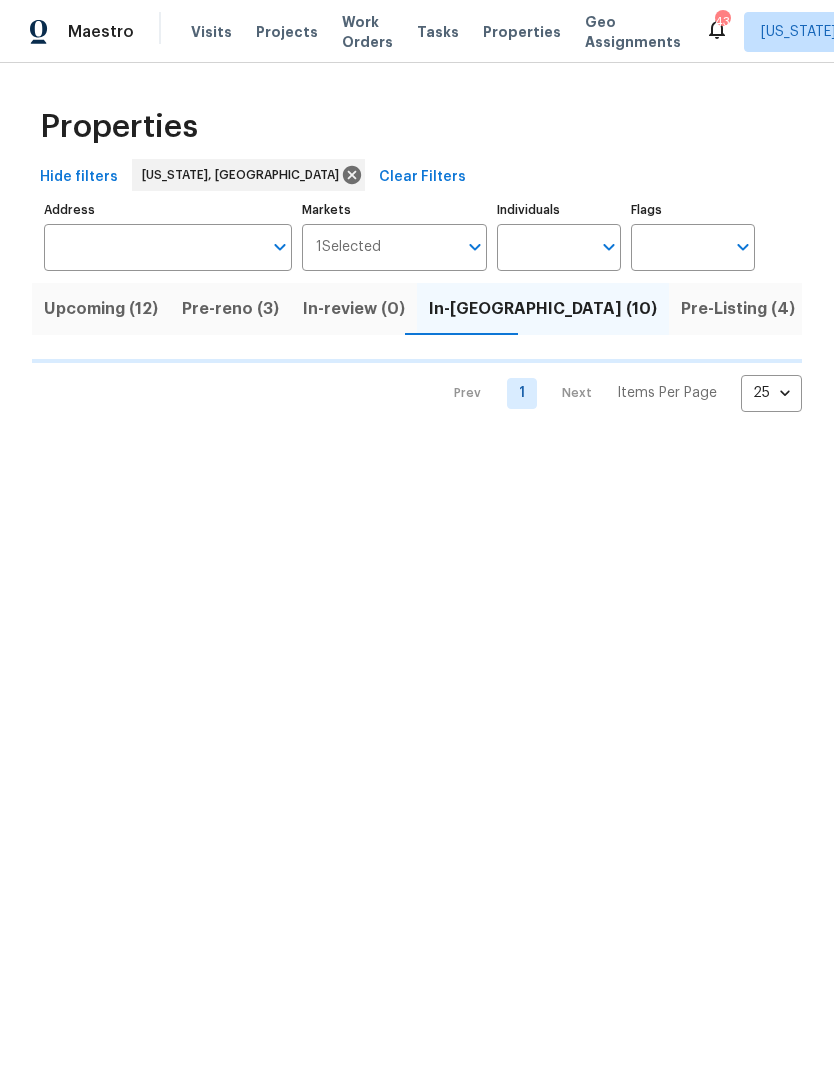 scroll, scrollTop: 0, scrollLeft: 0, axis: both 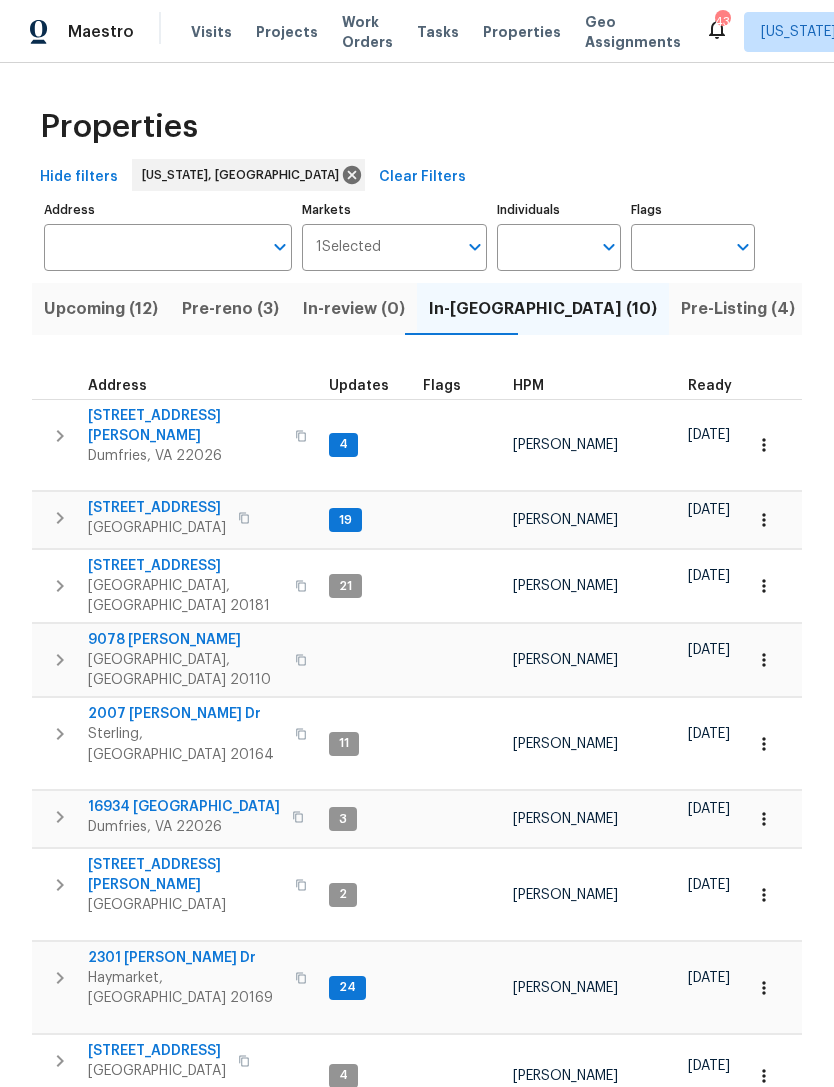 click on "9078 Reynolds Pl" at bounding box center [185, 640] 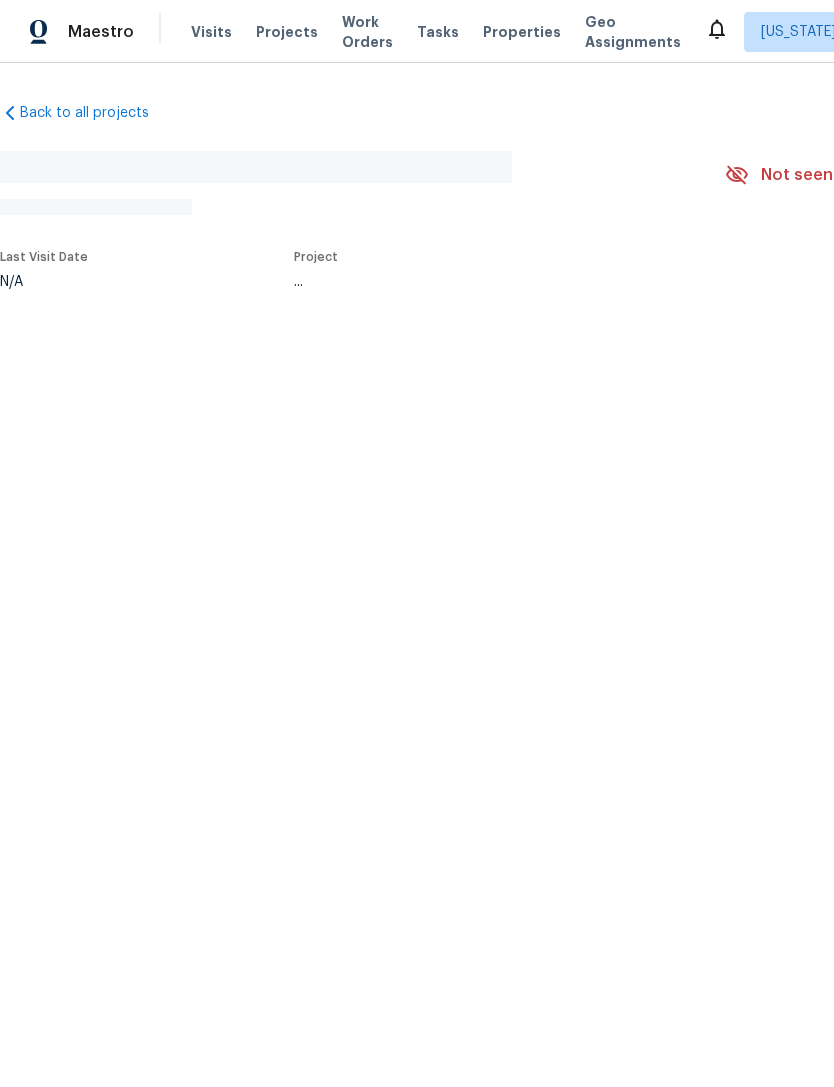 scroll, scrollTop: 0, scrollLeft: 0, axis: both 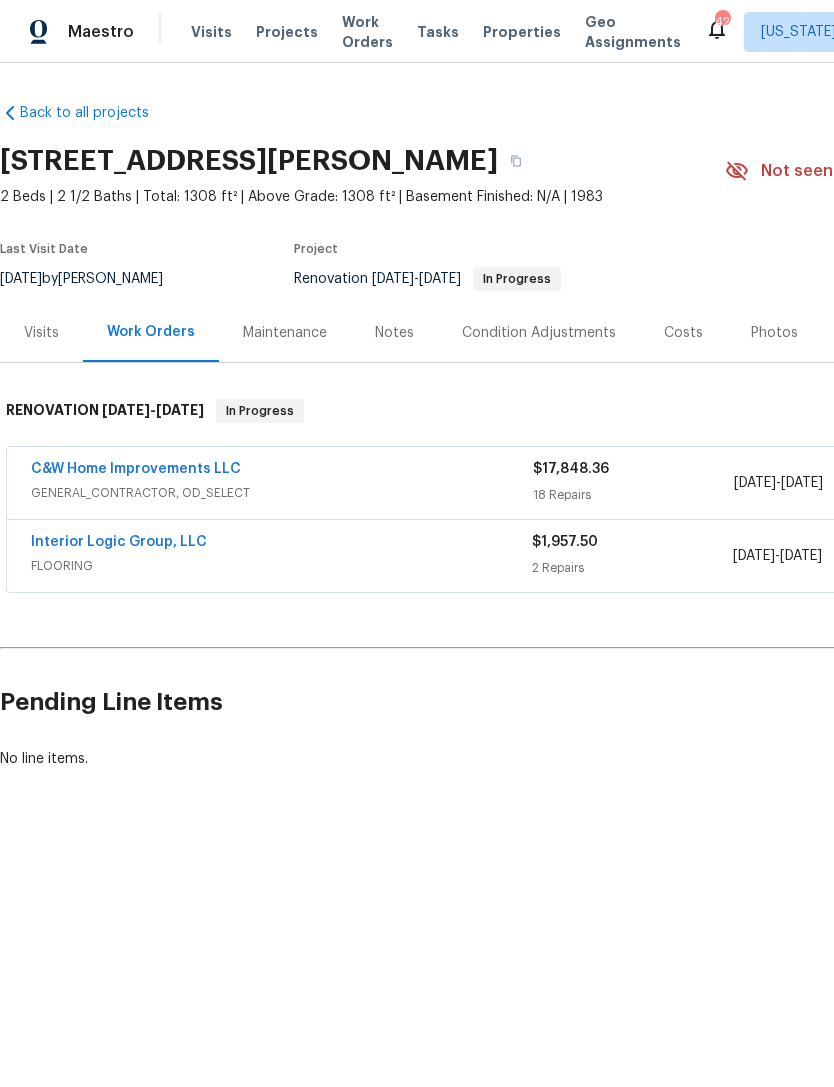 click on "Interior Logic Group, LLC" at bounding box center [119, 542] 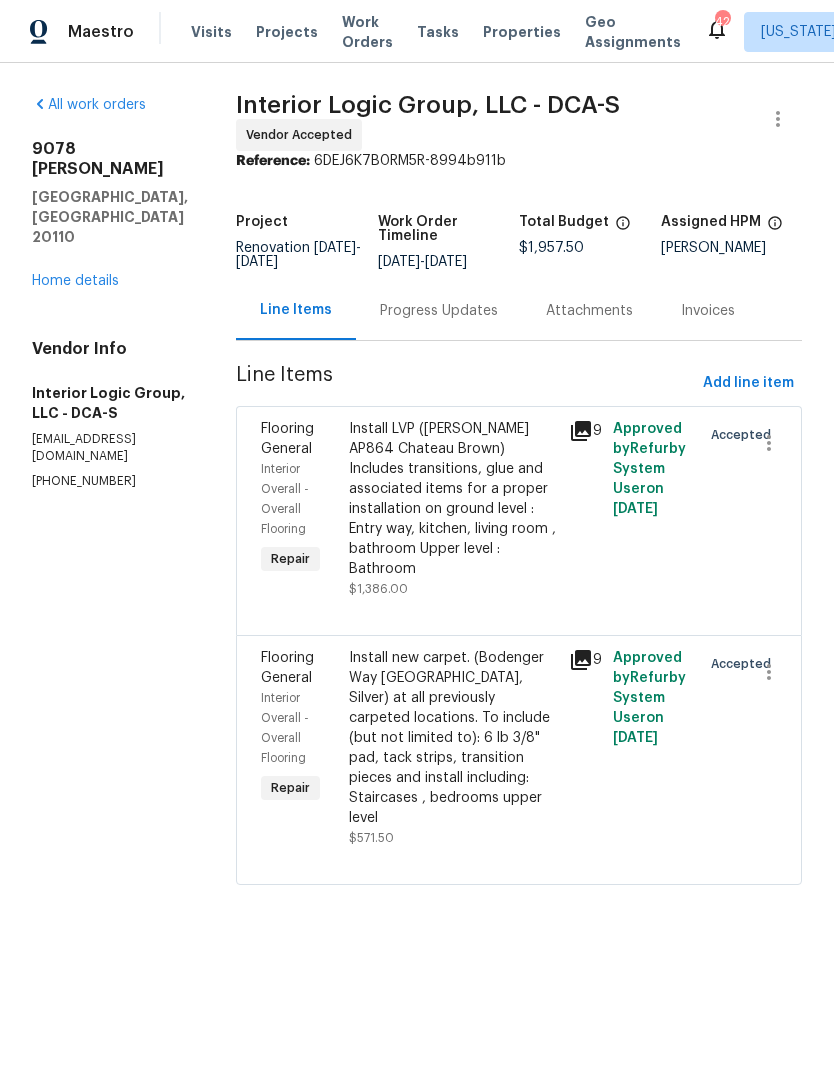 click on "Progress Updates" at bounding box center [439, 310] 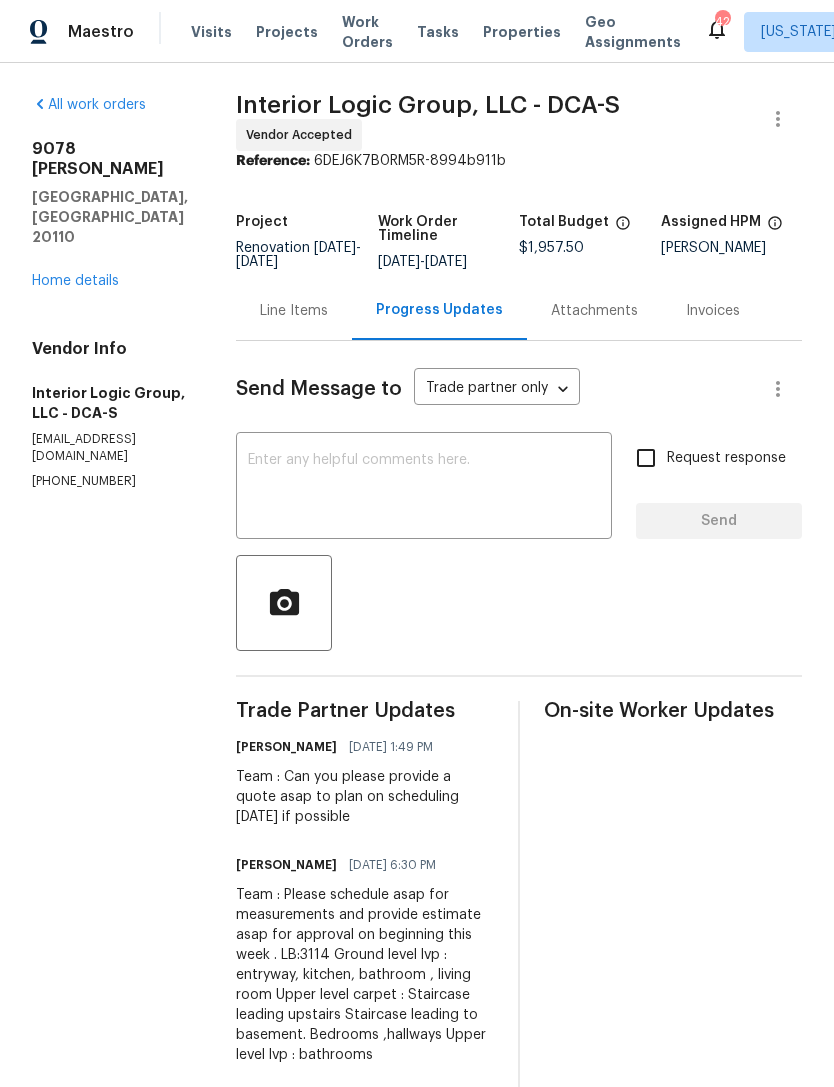 click at bounding box center (424, 488) 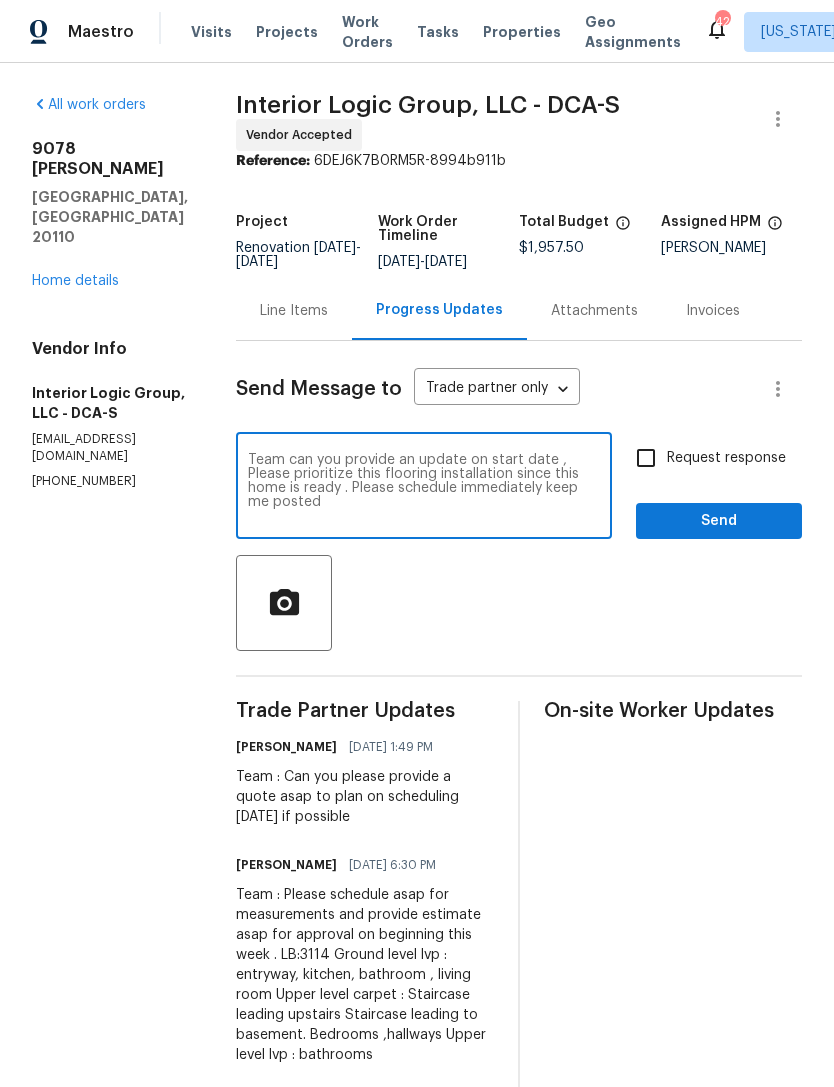 type on "Team can you provide an update on start date , Please prioritize this flooring installation since this home is ready . Please schedule immediately keep me posted" 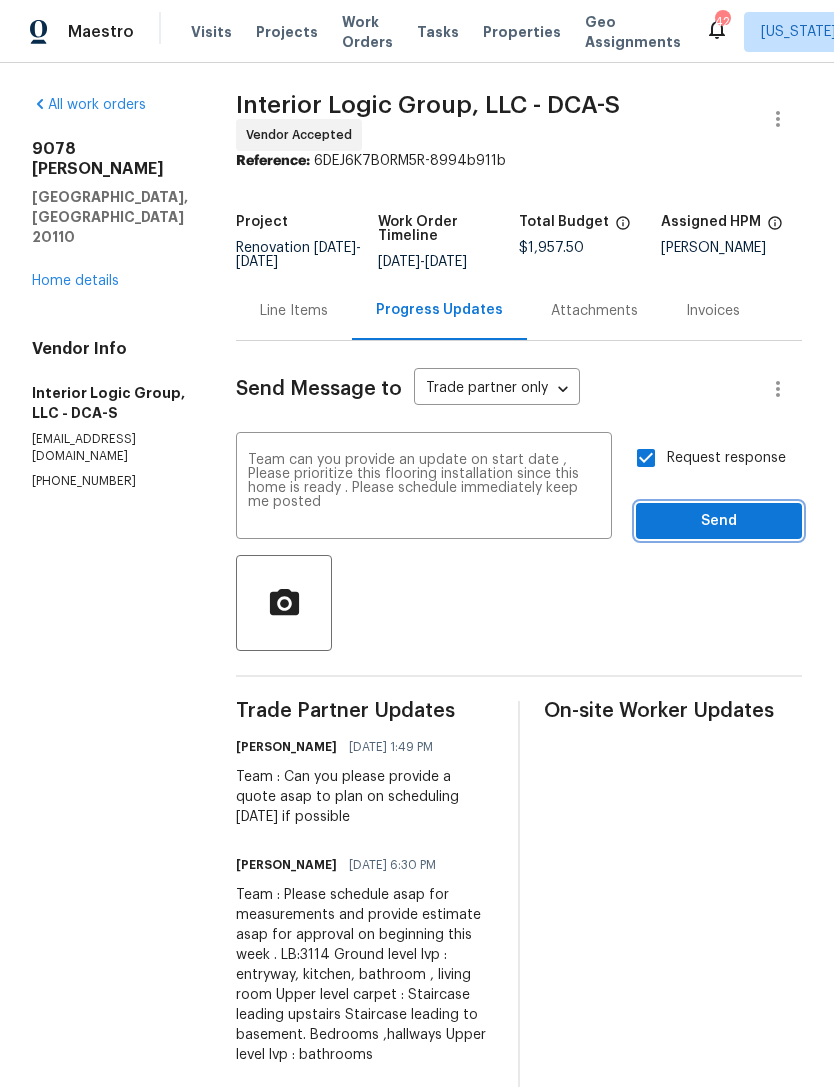 click on "Send" at bounding box center [719, 521] 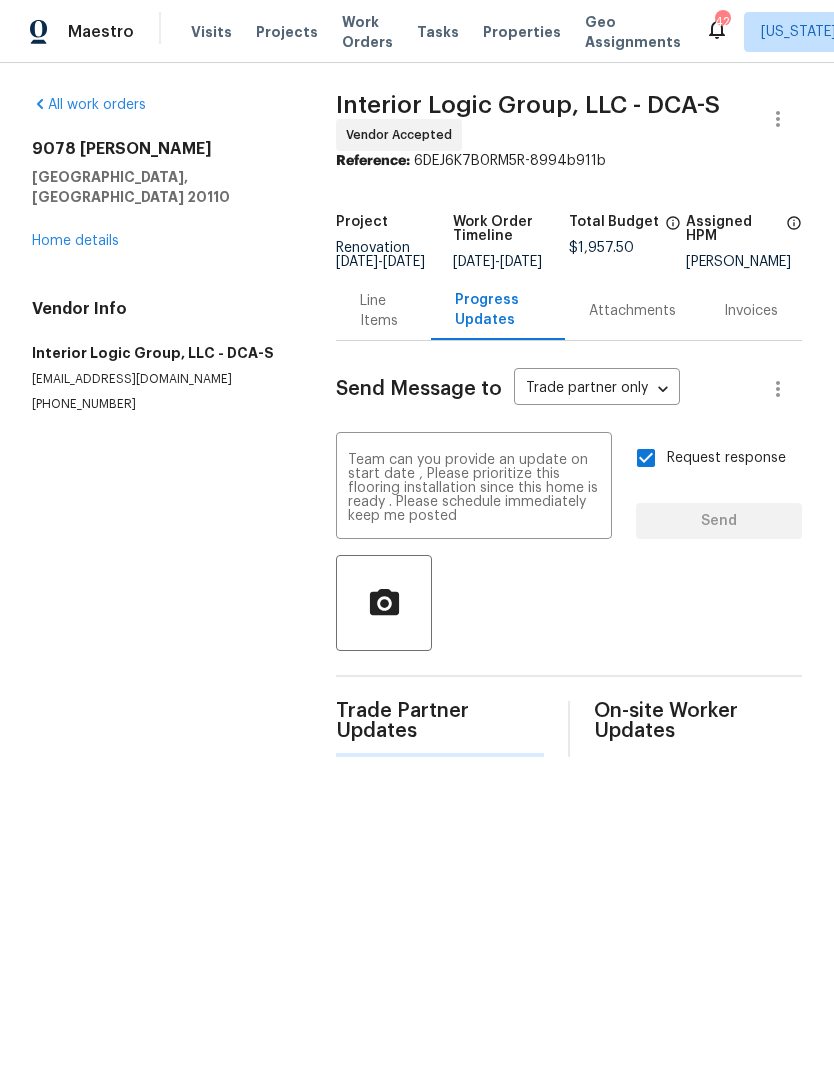 type 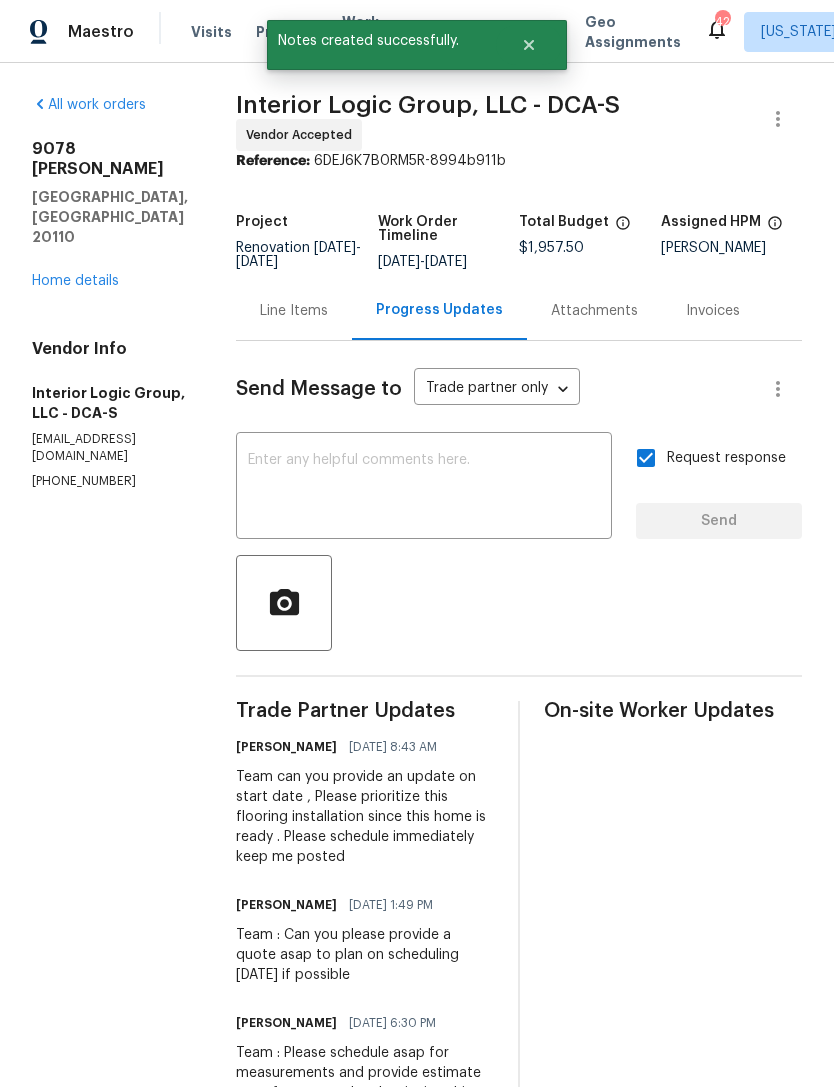 click on "Home details" at bounding box center [75, 281] 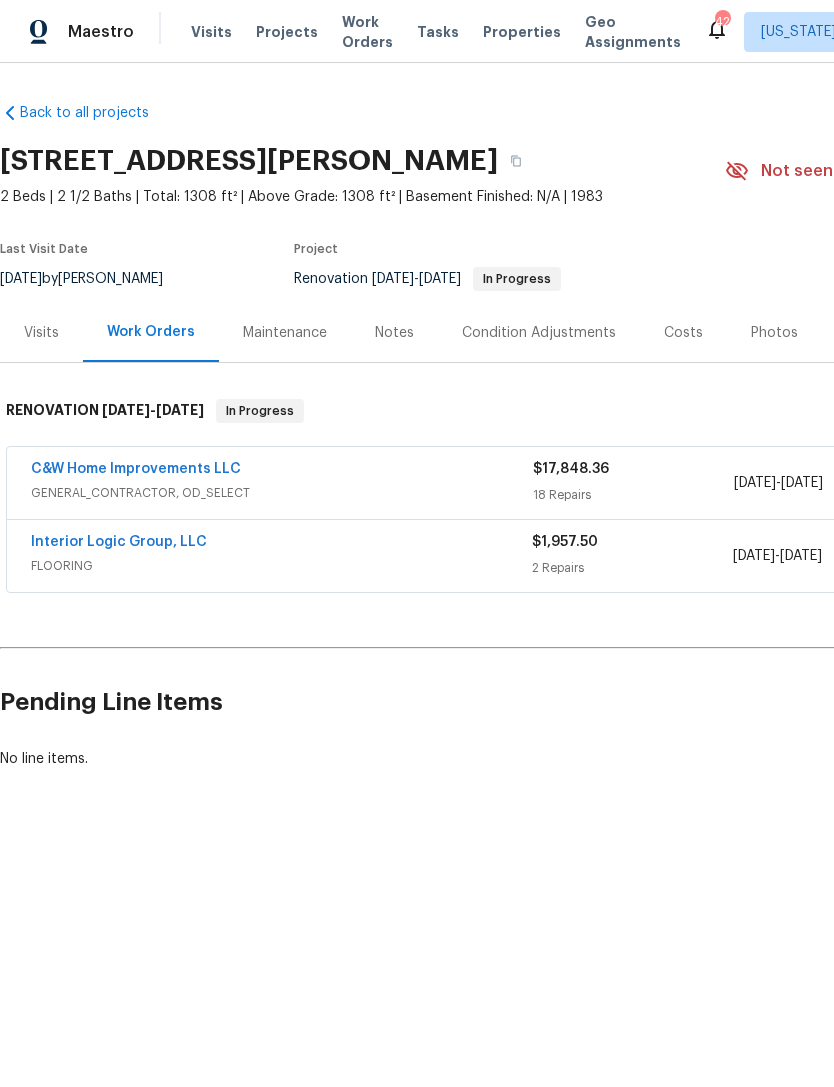 click on "GENERAL_CONTRACTOR, OD_SELECT" at bounding box center (282, 493) 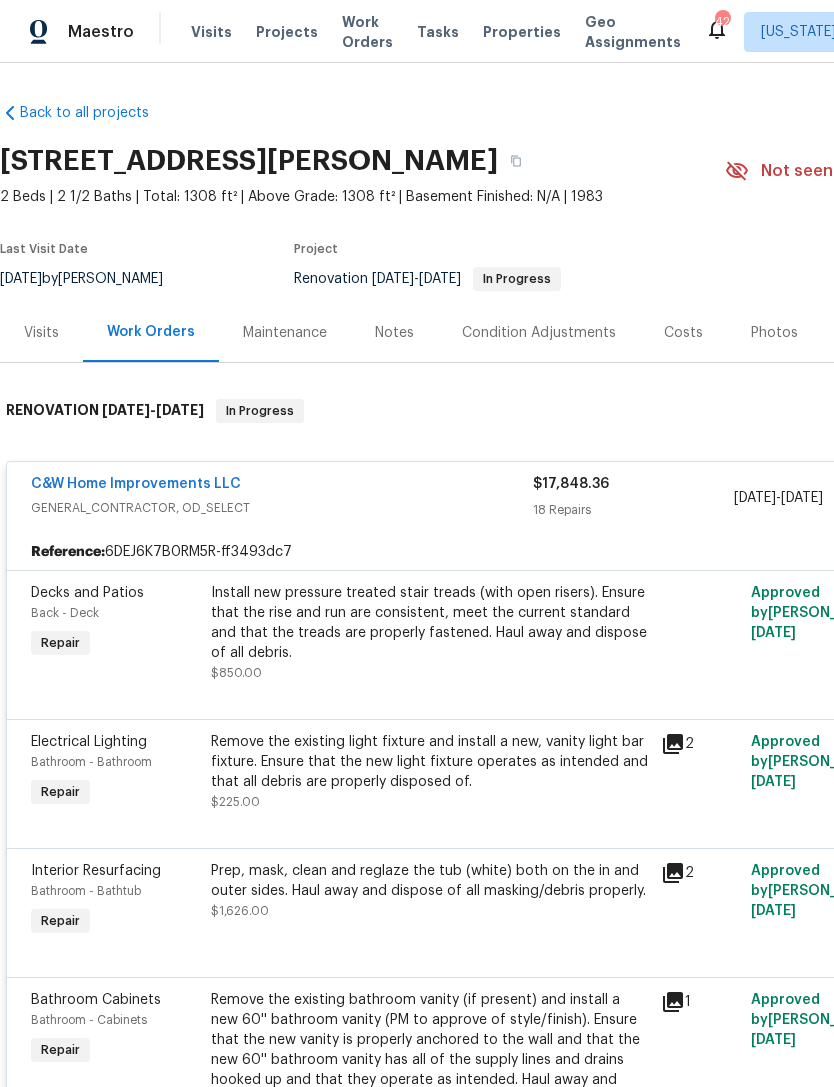 click on "Install new pressure treated stair treads (with open risers). Ensure that the rise and run are consistent, meet the current standard and that the treads are properly fastened. Haul away and dispose of all debris." at bounding box center [430, 623] 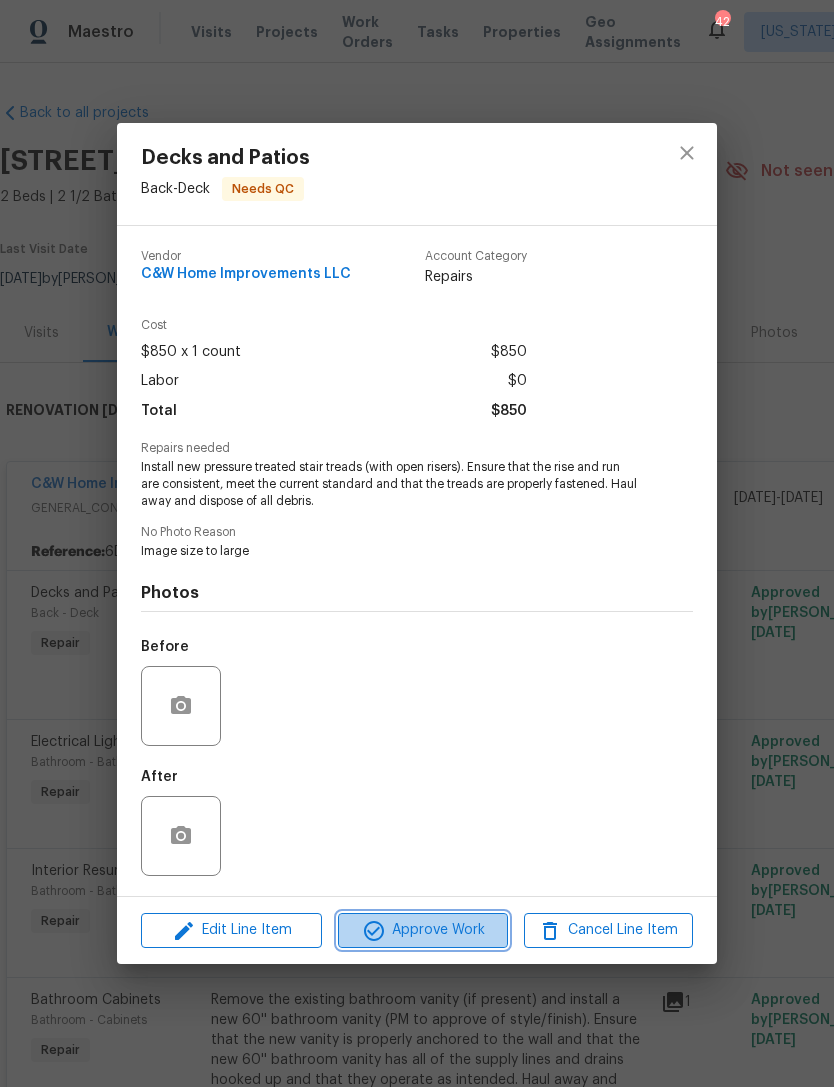 click on "Approve Work" at bounding box center (422, 930) 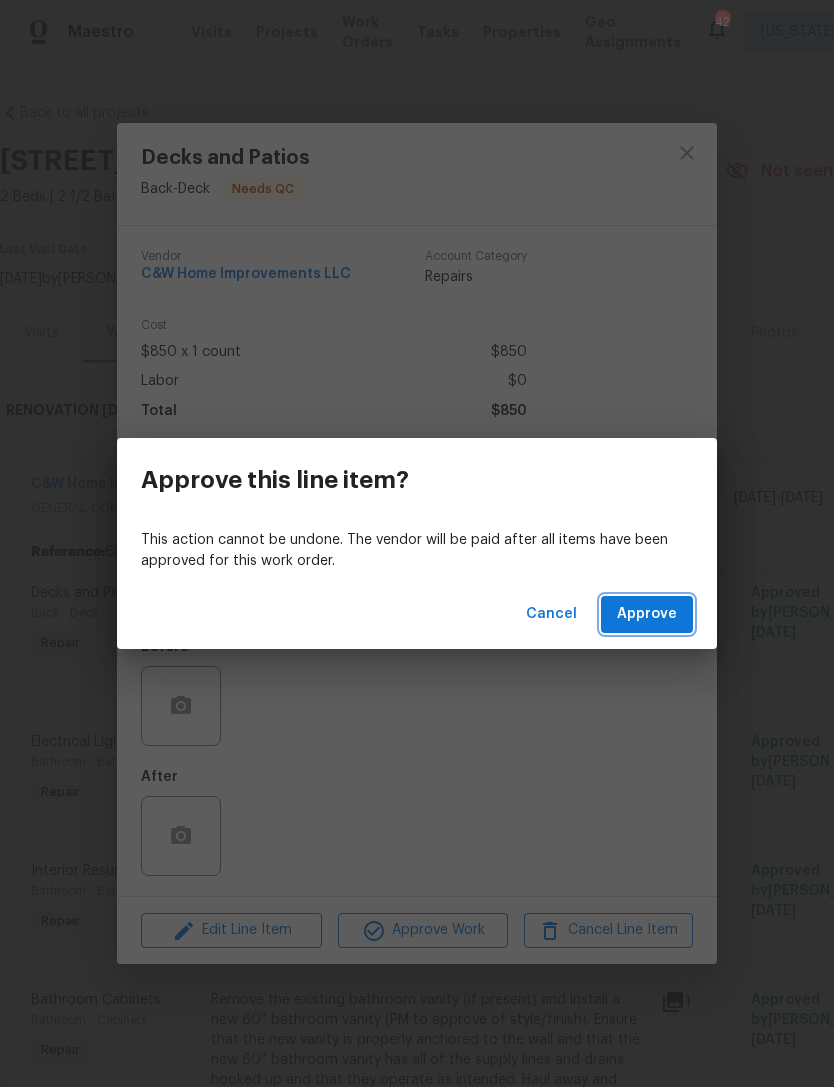 click on "Approve" at bounding box center (647, 614) 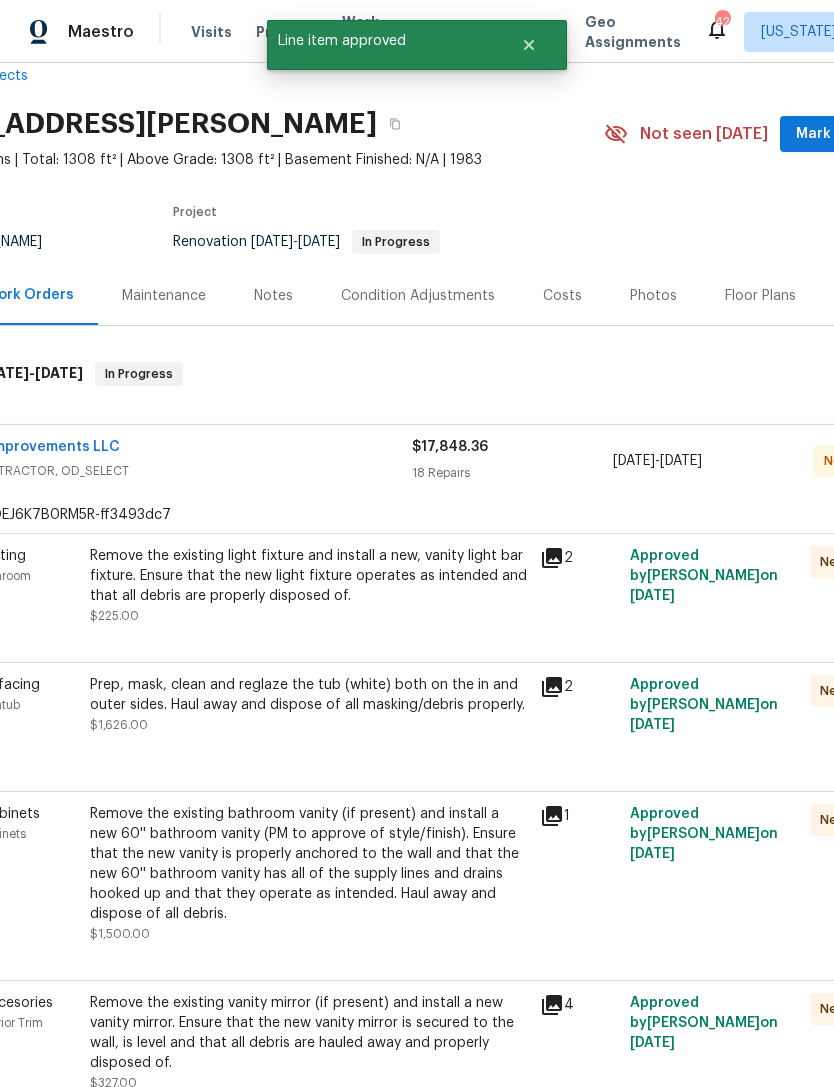 scroll, scrollTop: 52, scrollLeft: 137, axis: both 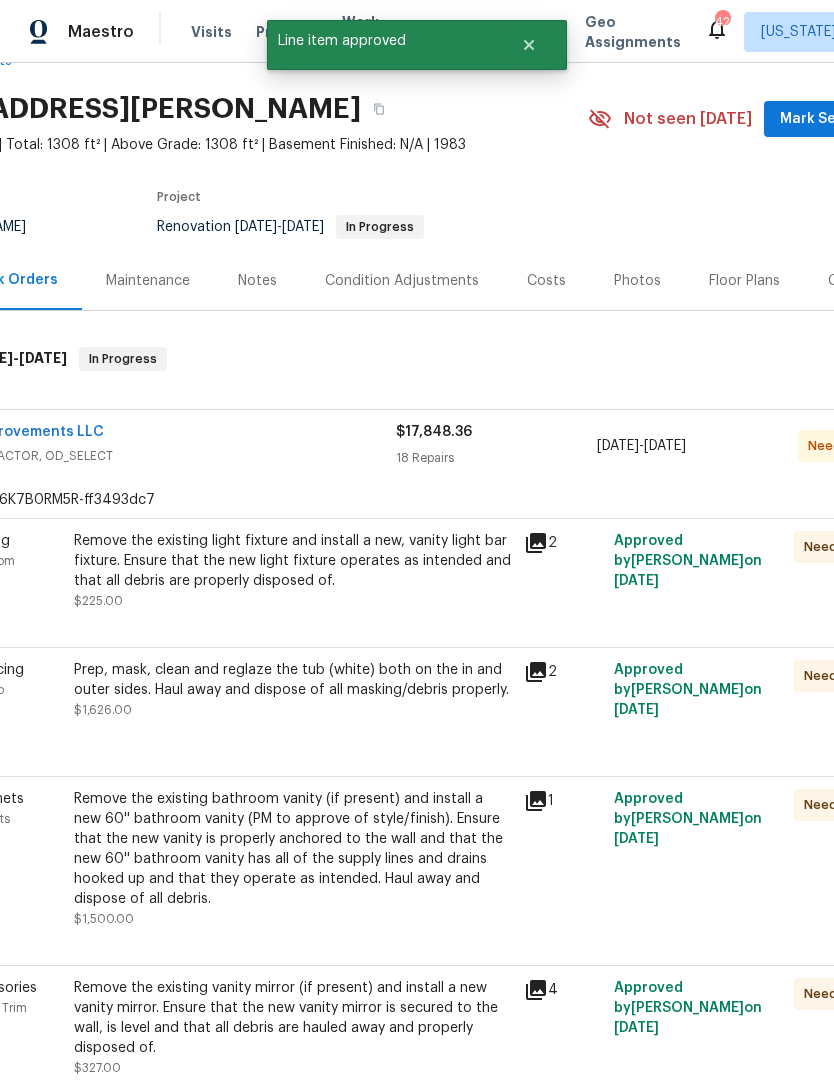 click on "Remove the existing light fixture and install a new, vanity light bar fixture. Ensure that the new light fixture operates as intended and that all debris are properly disposed of." at bounding box center (293, 561) 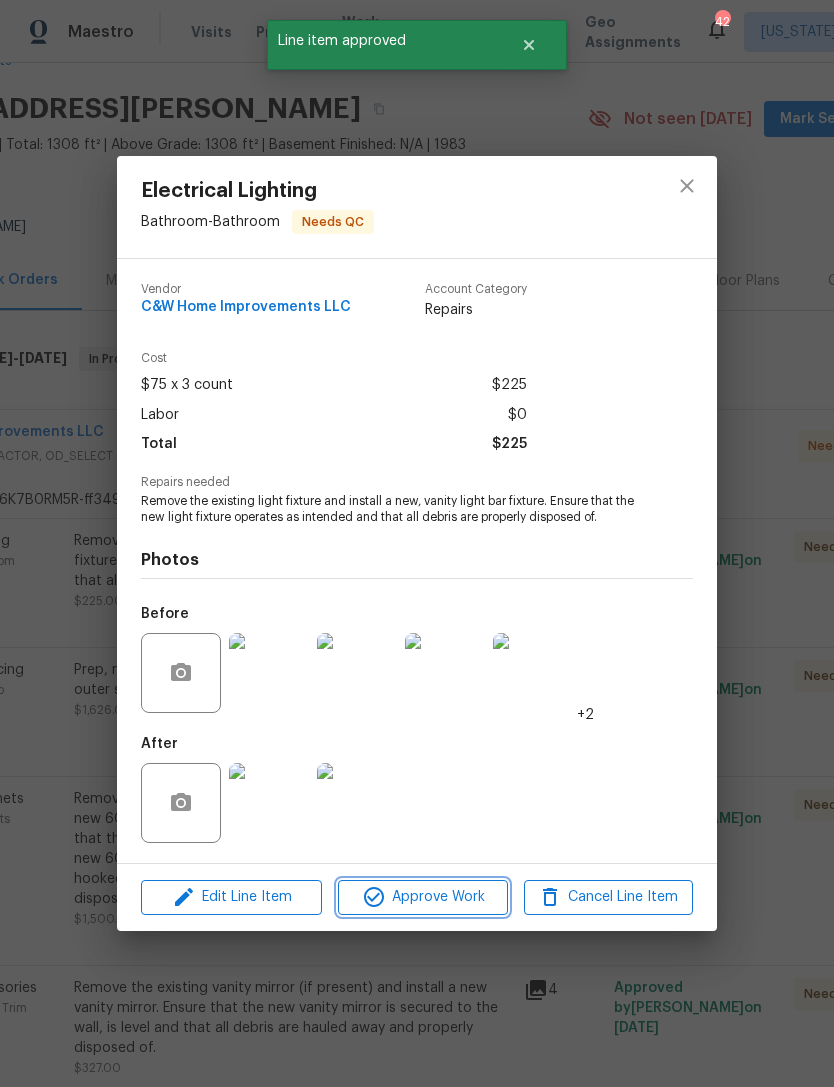 click on "Approve Work" at bounding box center [422, 897] 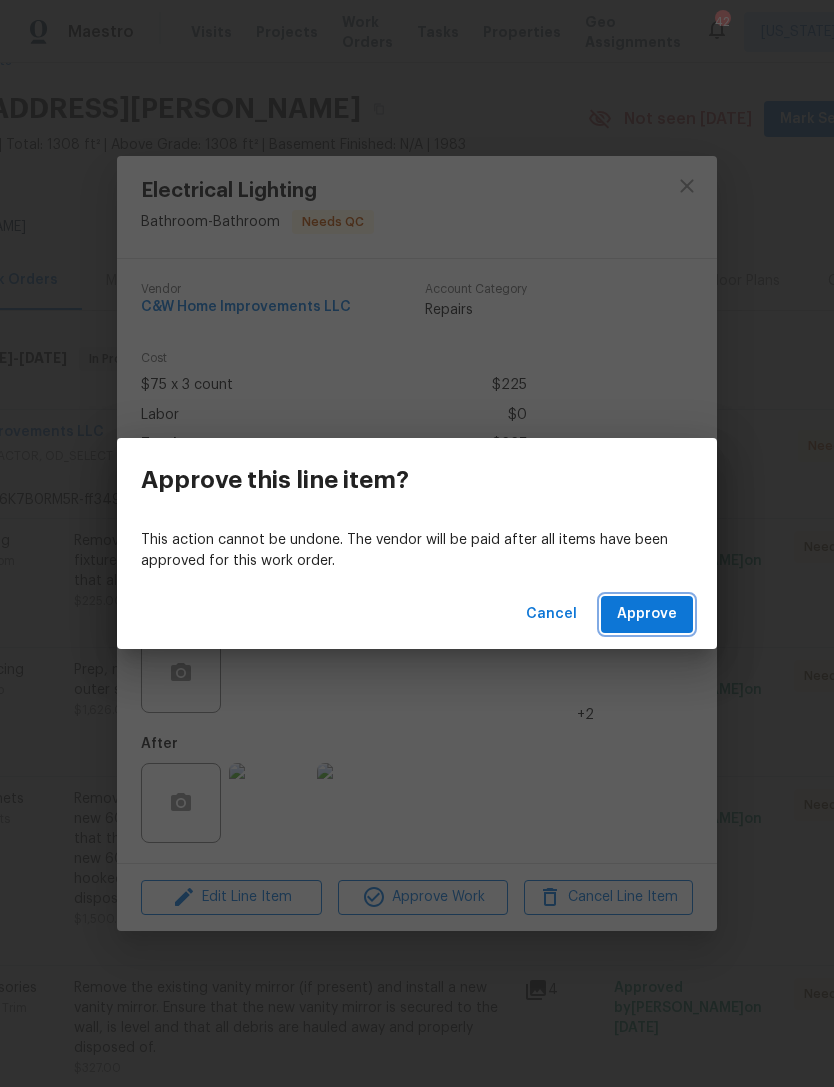 click on "Approve" at bounding box center (647, 614) 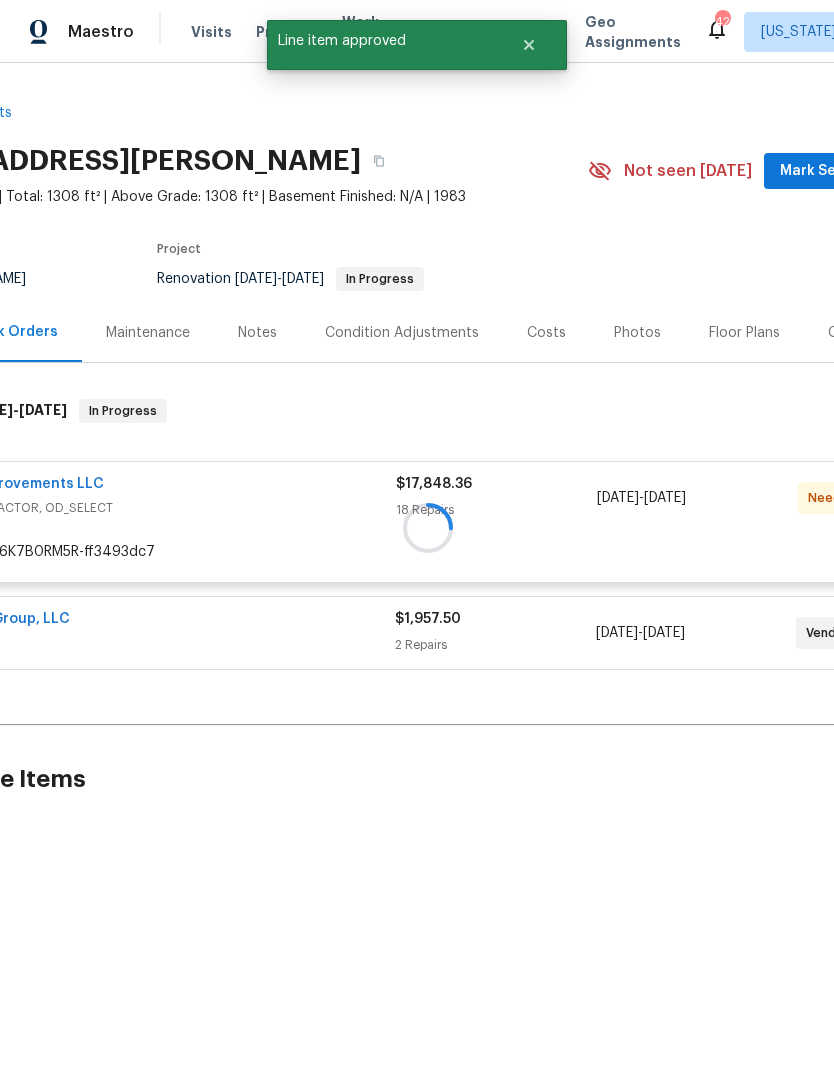 scroll, scrollTop: 0, scrollLeft: 137, axis: horizontal 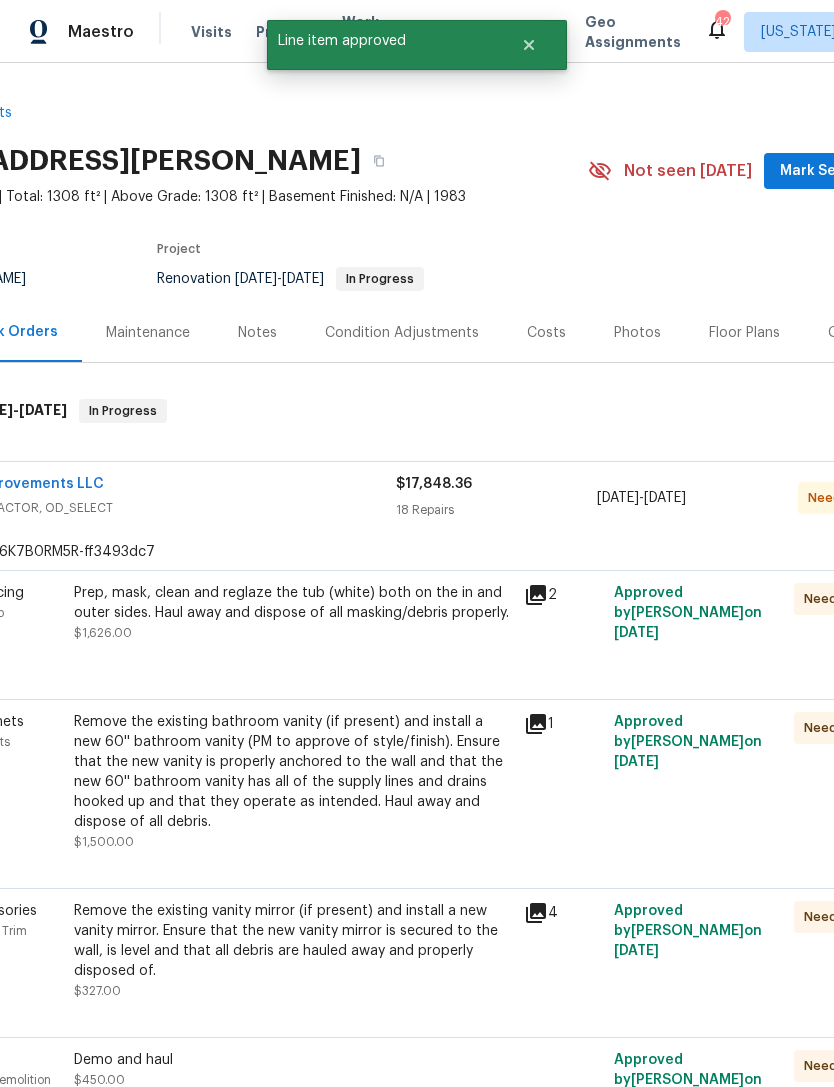 click on "Prep, mask, clean and reglaze the tub (white) both on the in and outer sides. Haul away and dispose of all masking/debris properly. $1,626.00" at bounding box center (293, 613) 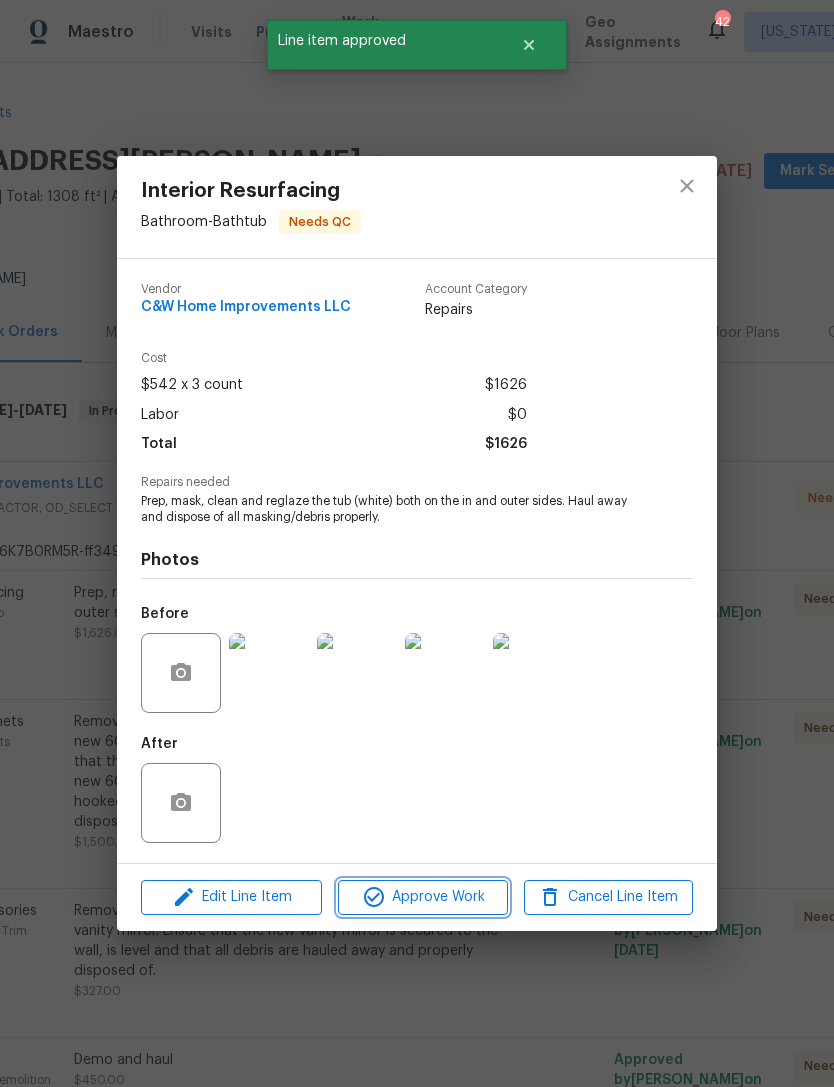 click on "Approve Work" at bounding box center [422, 897] 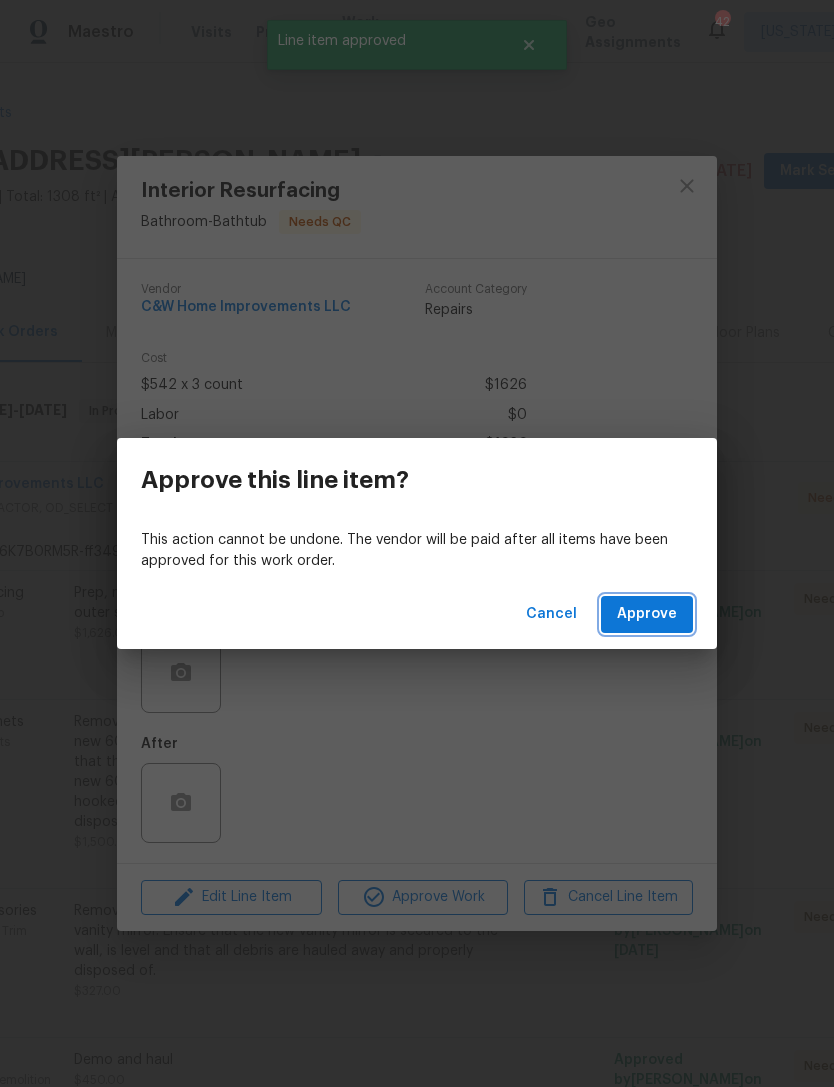 click on "Approve" at bounding box center [647, 614] 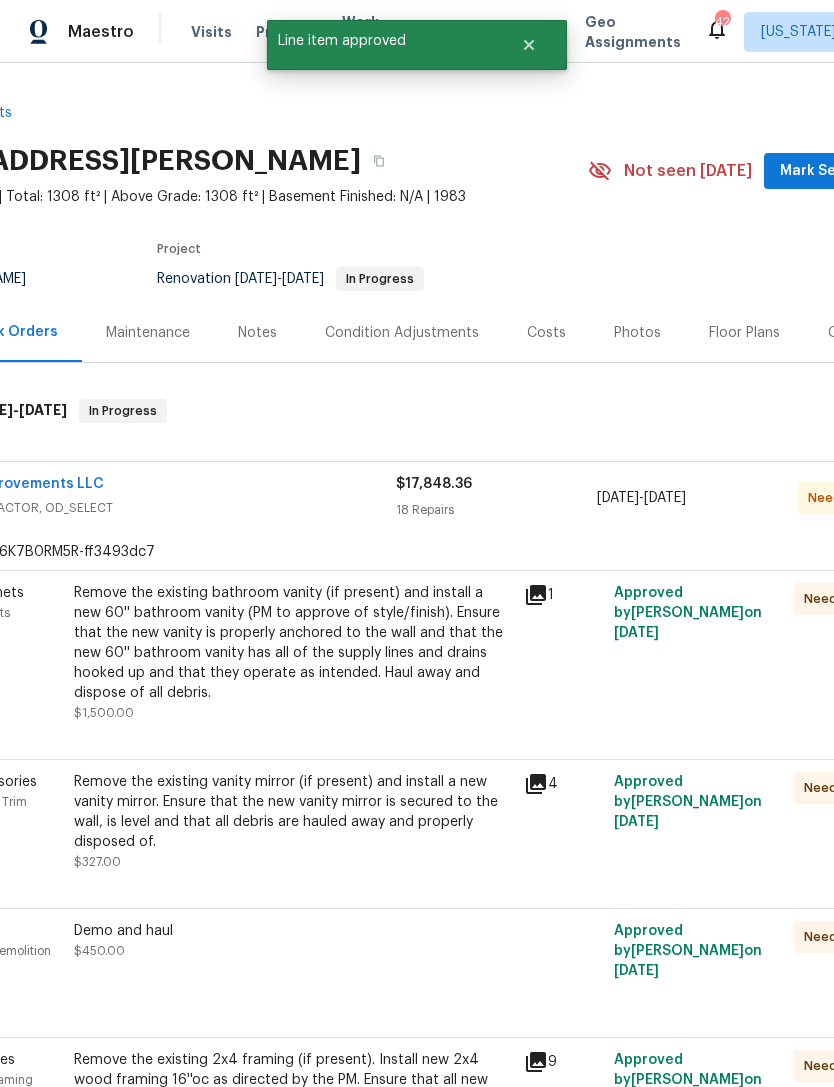 click on "Remove the existing bathroom vanity (if present) and install a new 60'' bathroom vanity (PM to approve of style/finish). Ensure that the new vanity is properly anchored to the wall and that the new 60'' bathroom vanity has all of the supply lines and drains hooked up and that they operate as intended. Haul away and dispose of all debris." at bounding box center [293, 643] 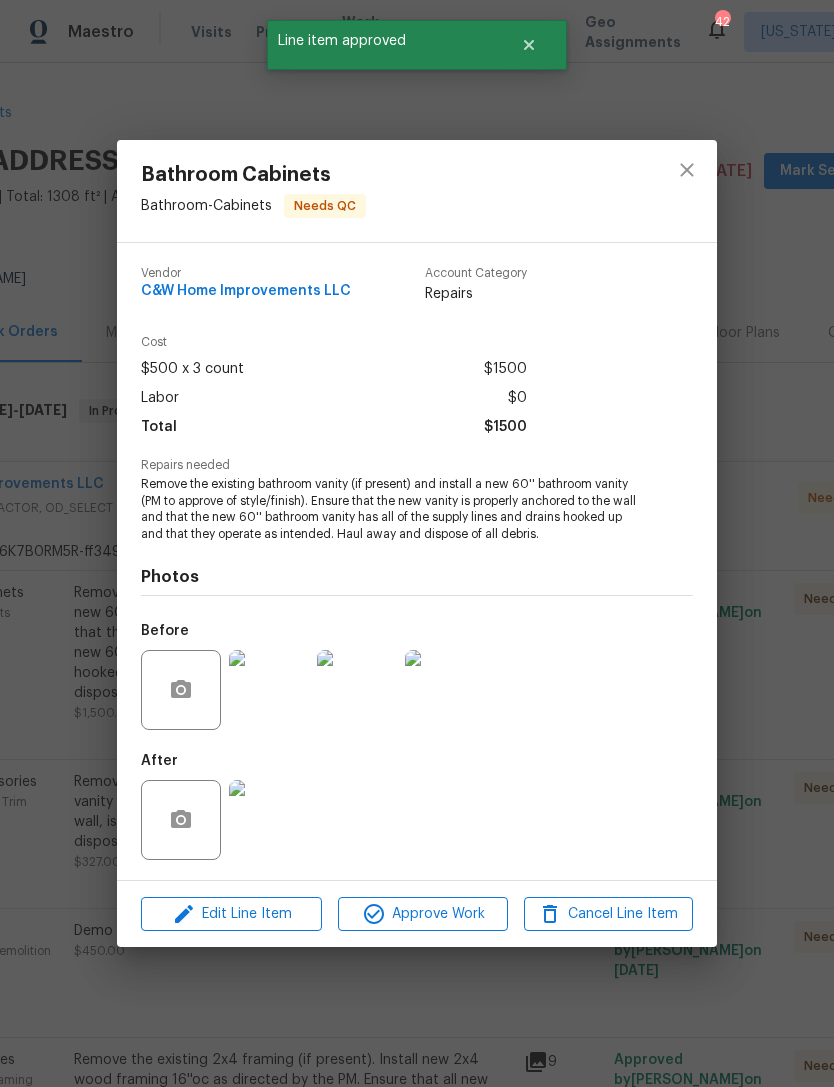 click on "Edit Line Item  Approve Work  Cancel Line Item" at bounding box center [417, 914] 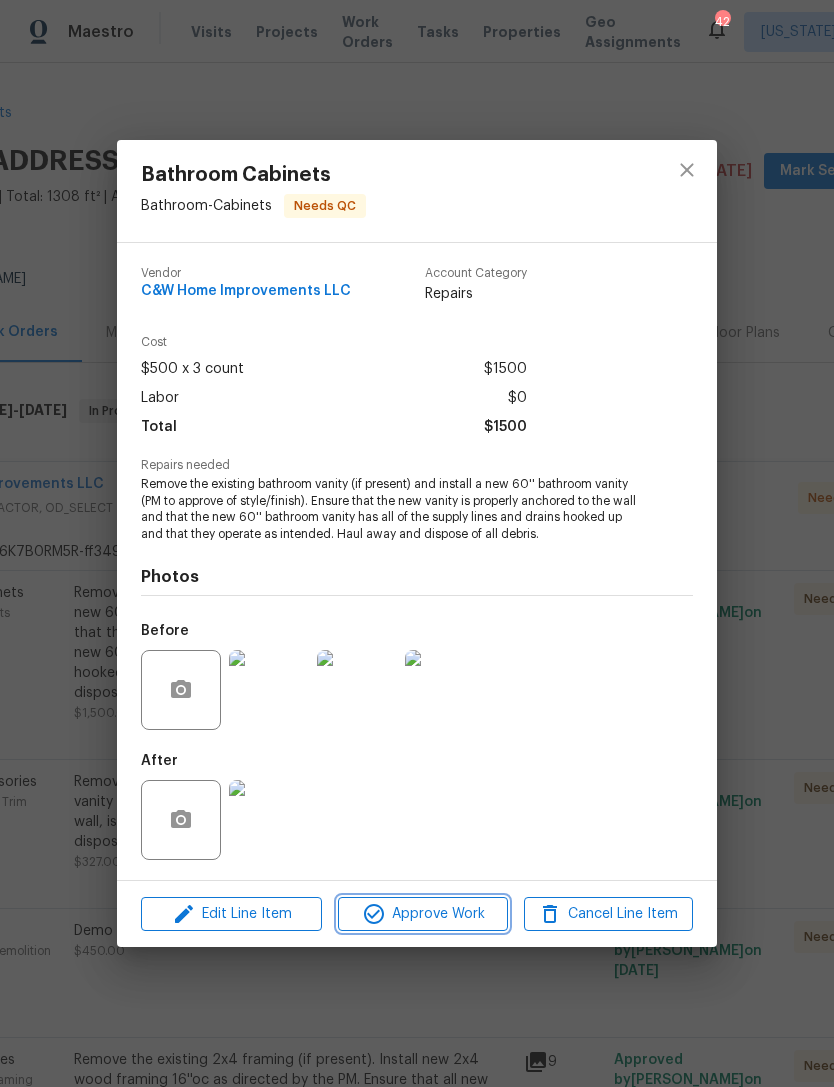 click on "Approve Work" at bounding box center (422, 914) 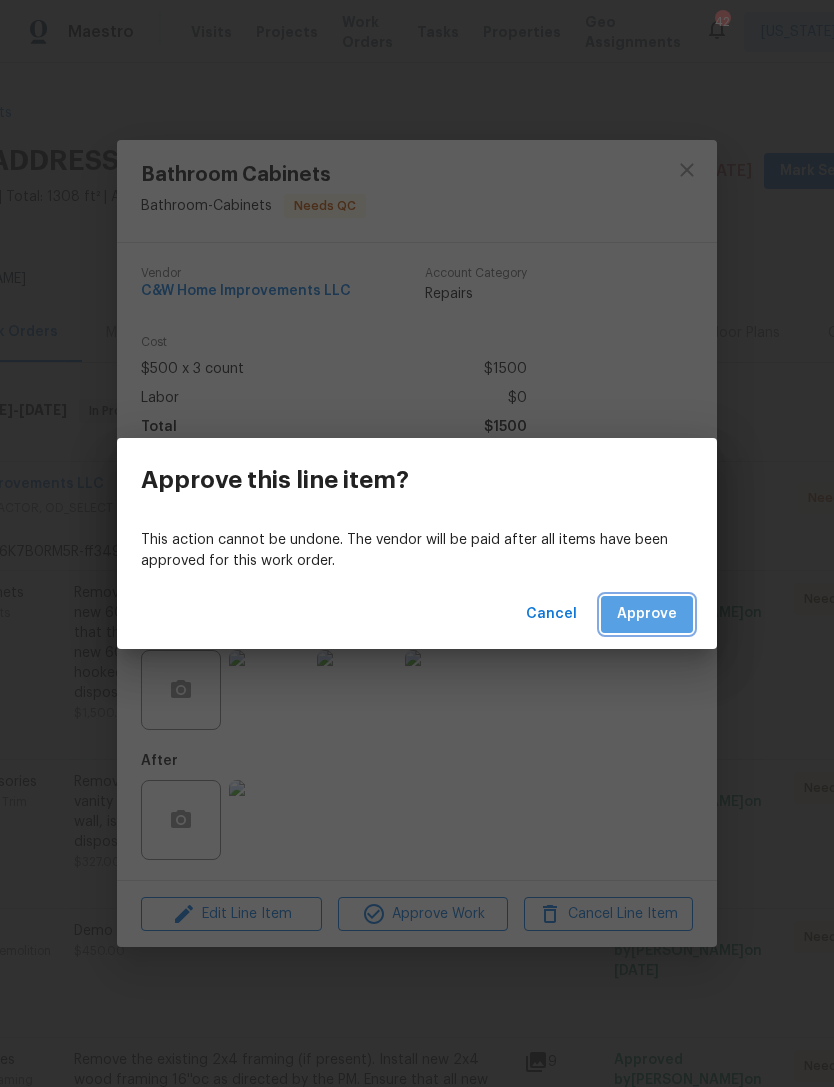 click on "Approve" at bounding box center [647, 614] 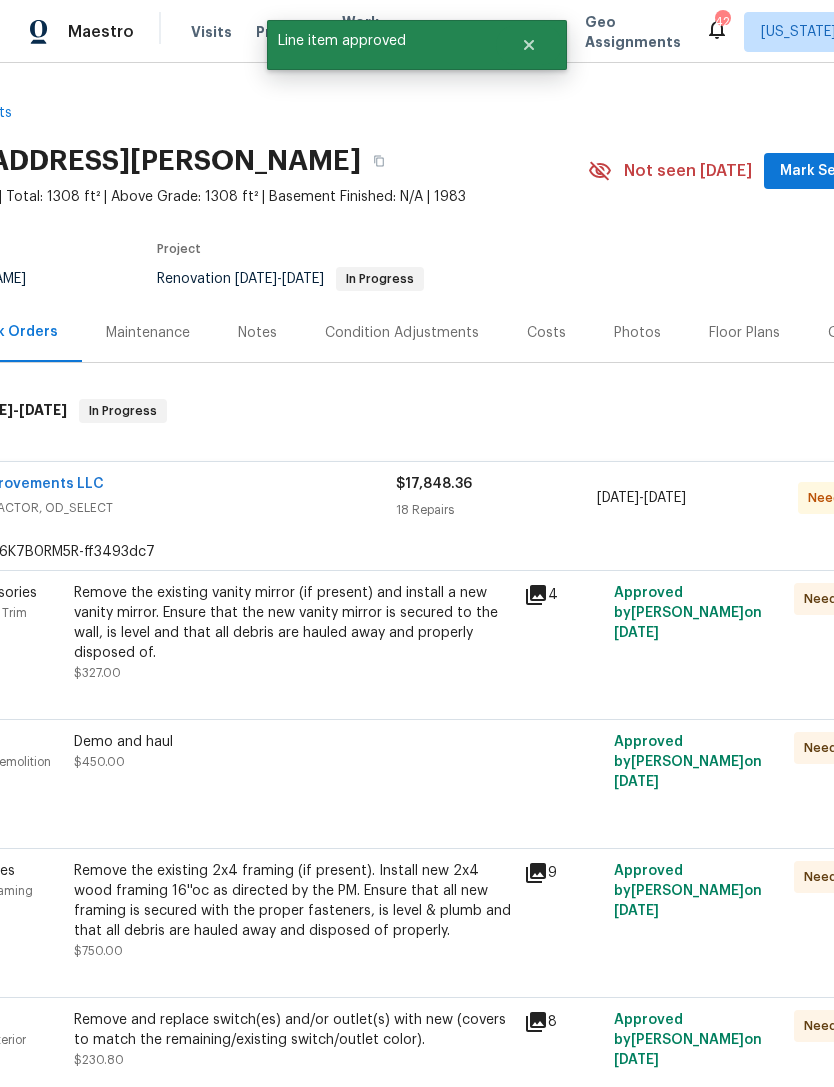 click on "Remove the existing vanity mirror (if present) and install a new vanity mirror. Ensure that the new vanity mirror is secured to the wall, is level and that all debris are hauled away and properly disposed of." at bounding box center (293, 623) 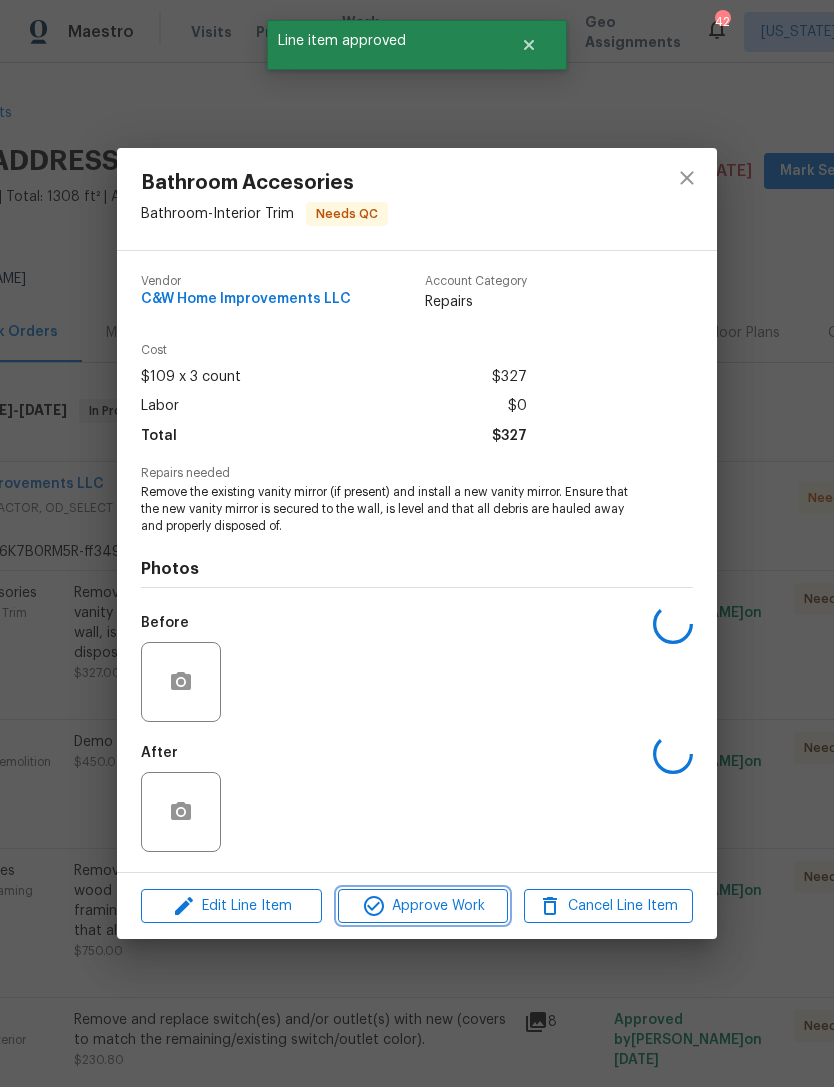 click on "Approve Work" at bounding box center [422, 906] 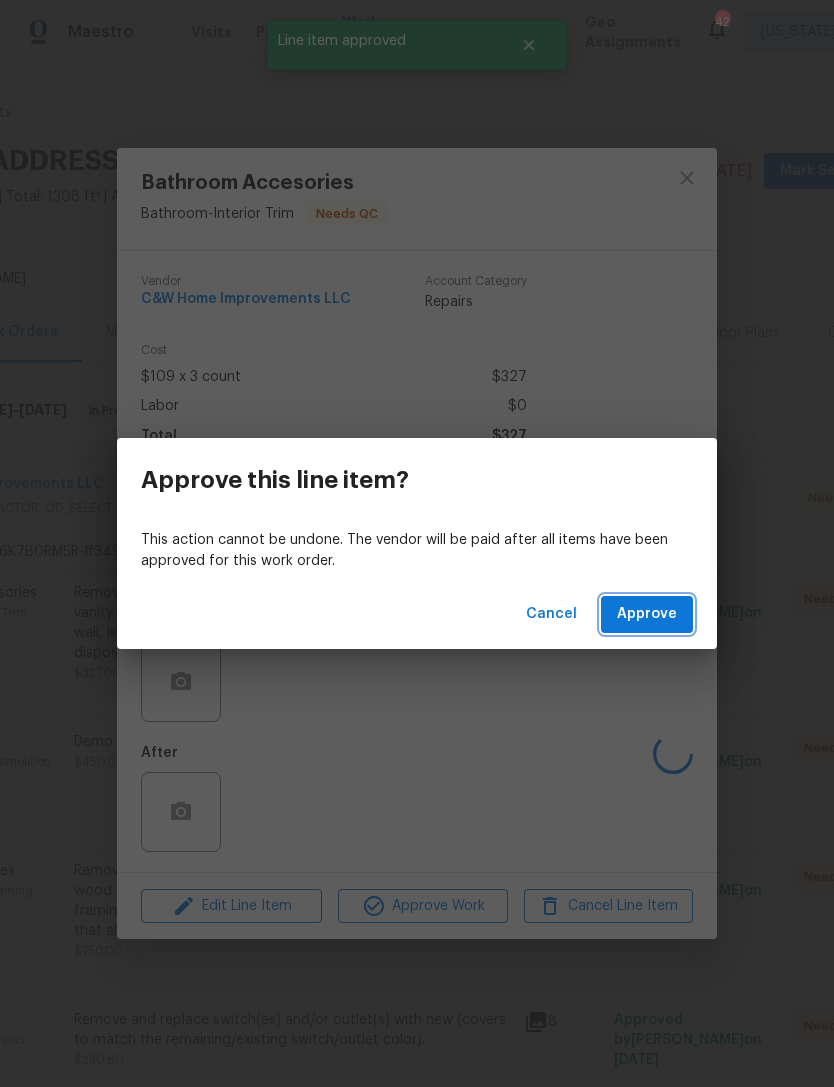 click on "Approve" at bounding box center (647, 614) 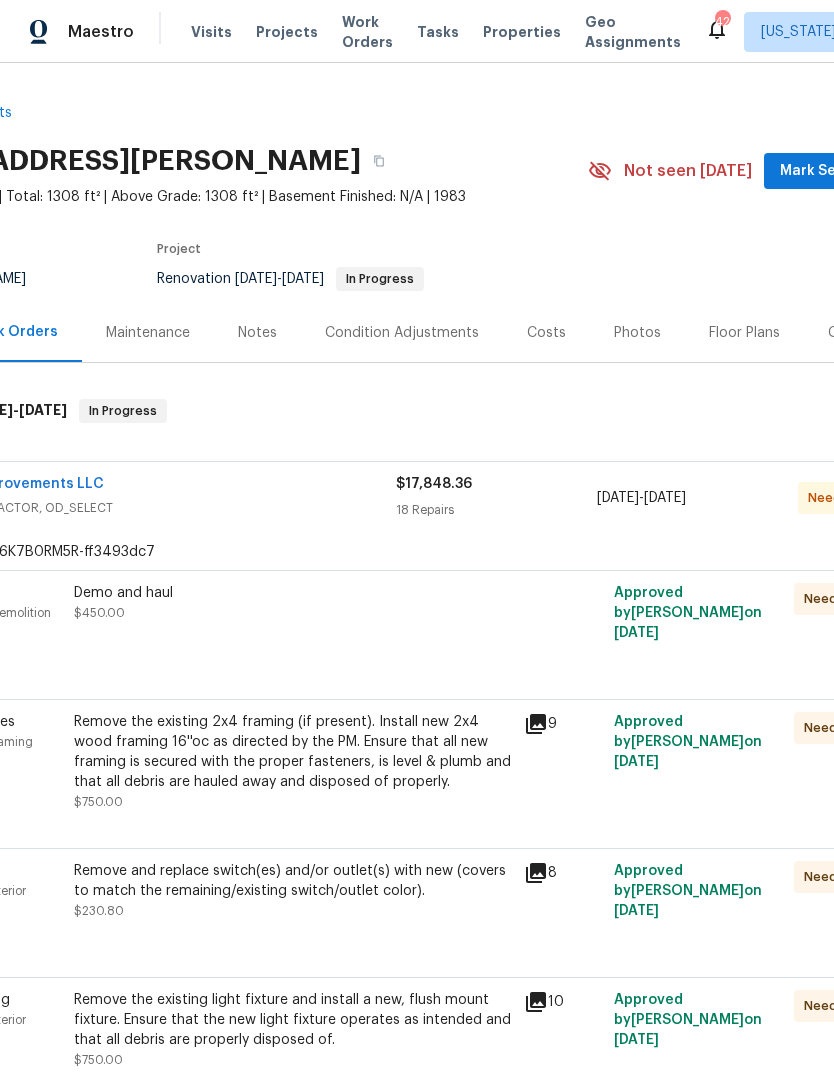 click on "Demo and haul $450.00" at bounding box center [293, 623] 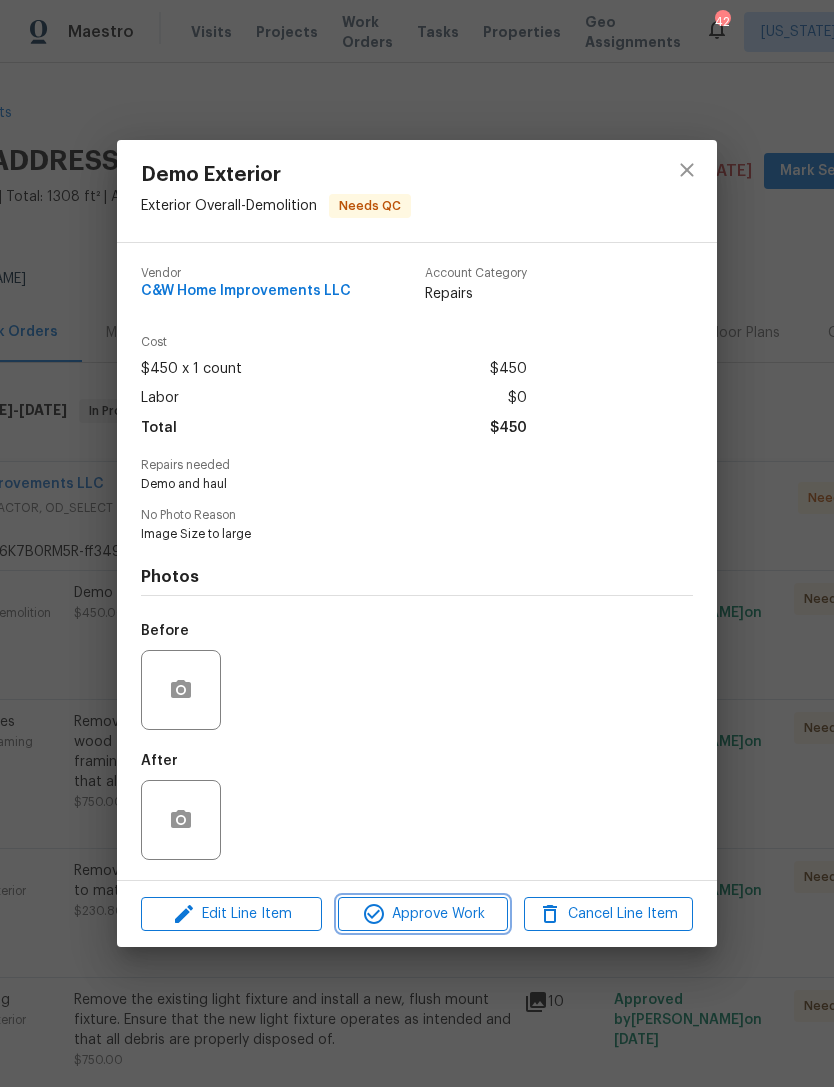 click on "Approve Work" at bounding box center (422, 914) 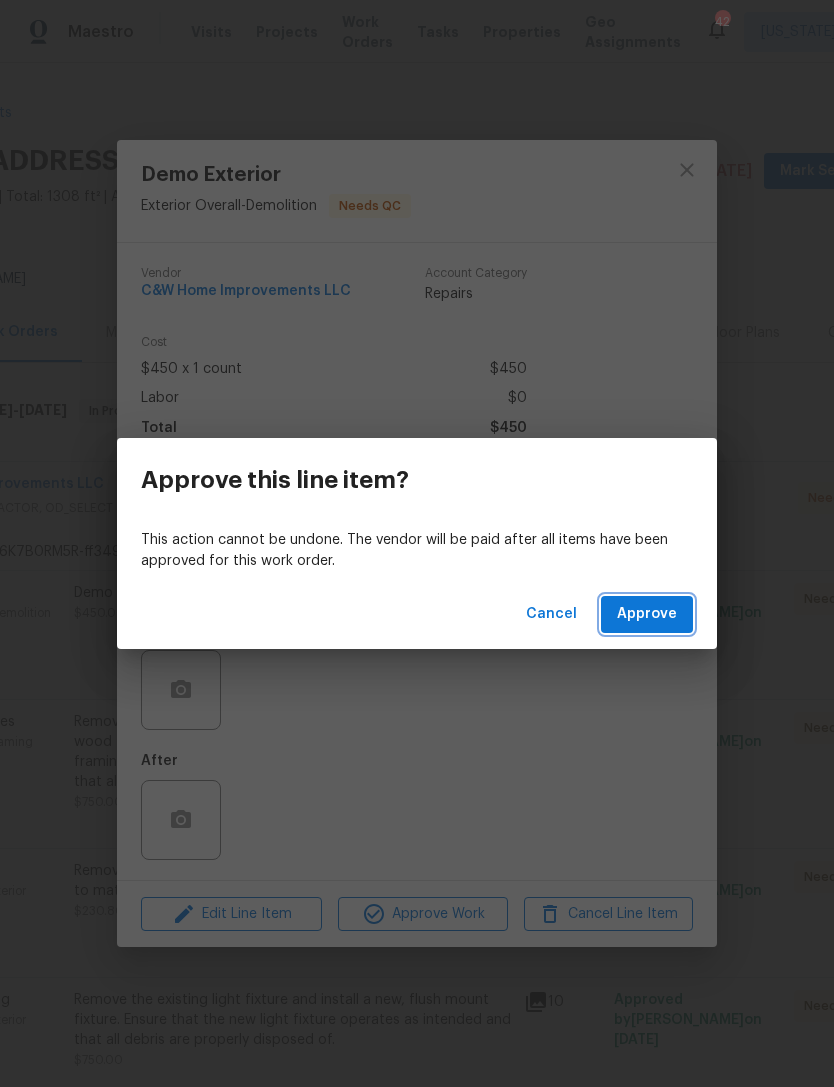 click on "Approve" at bounding box center [647, 614] 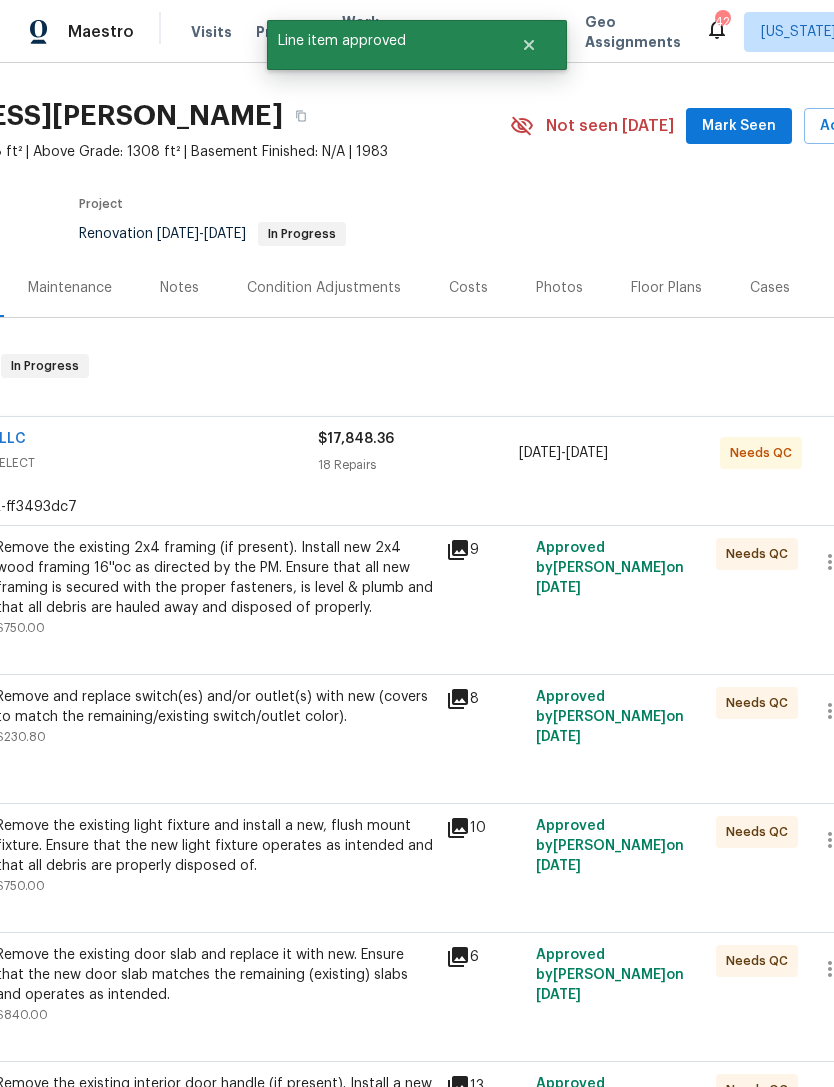 scroll, scrollTop: 67, scrollLeft: 232, axis: both 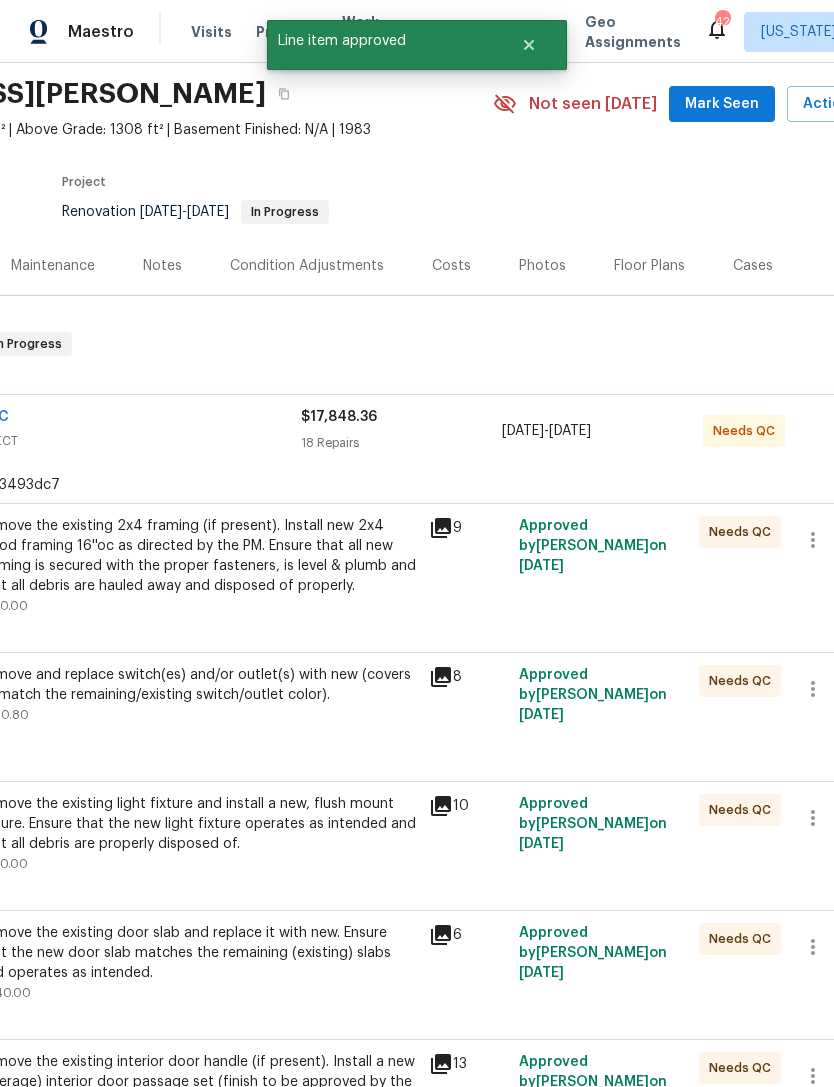 click on "Remove the existing 2x4 framing (if present). Install new 2x4 wood framing 16''oc as directed by the PM. Ensure that all new framing is secured with the proper fasteners, is level & plumb and that all debris are hauled away and disposed of properly." at bounding box center (198, 556) 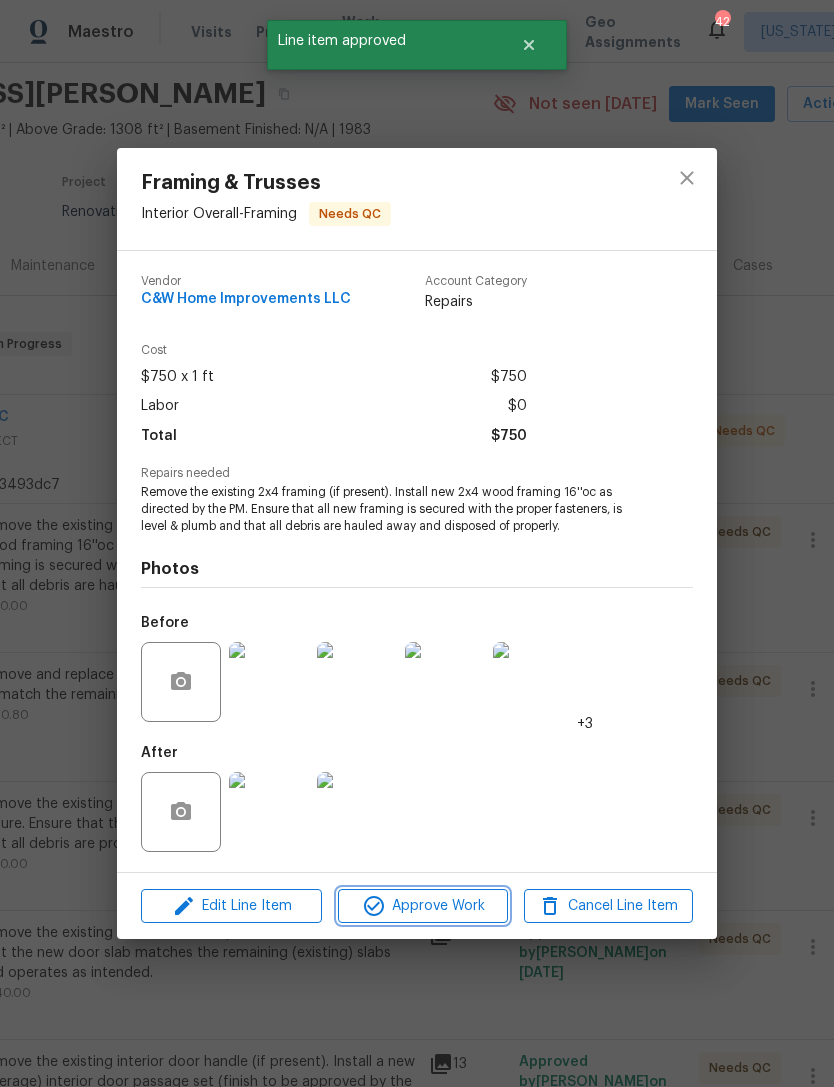 click on "Approve Work" at bounding box center (422, 906) 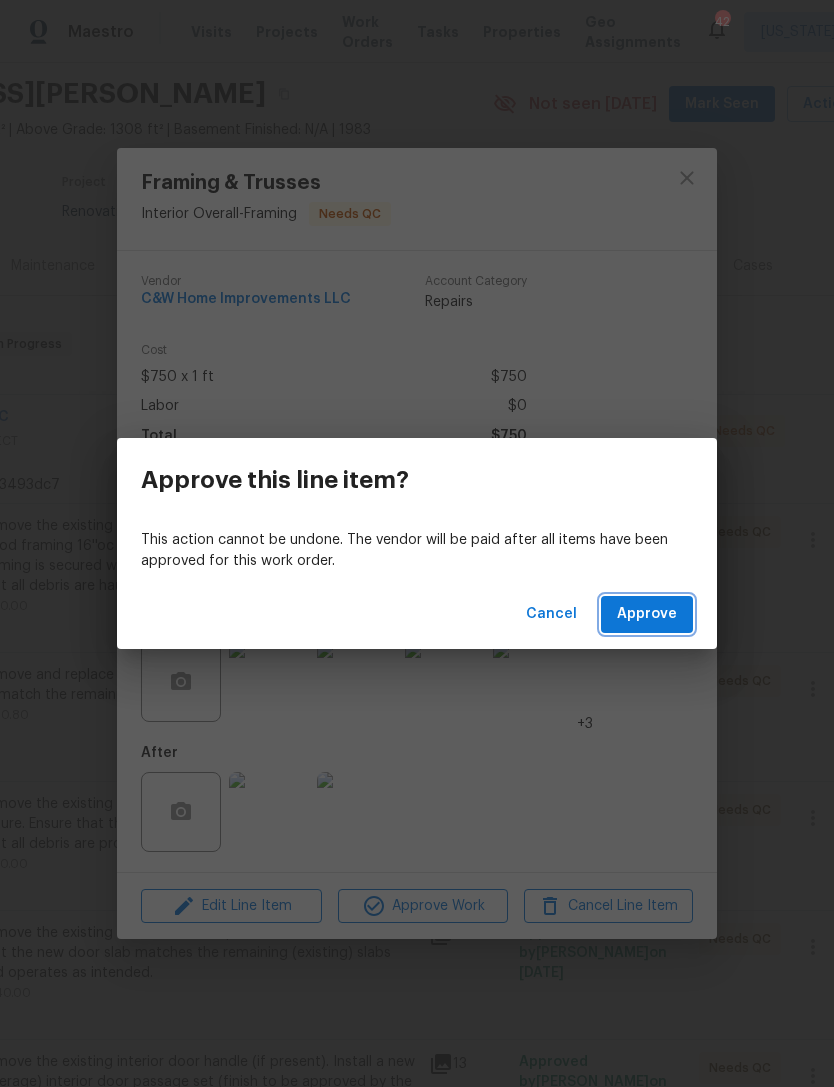 click on "Approve" at bounding box center [647, 614] 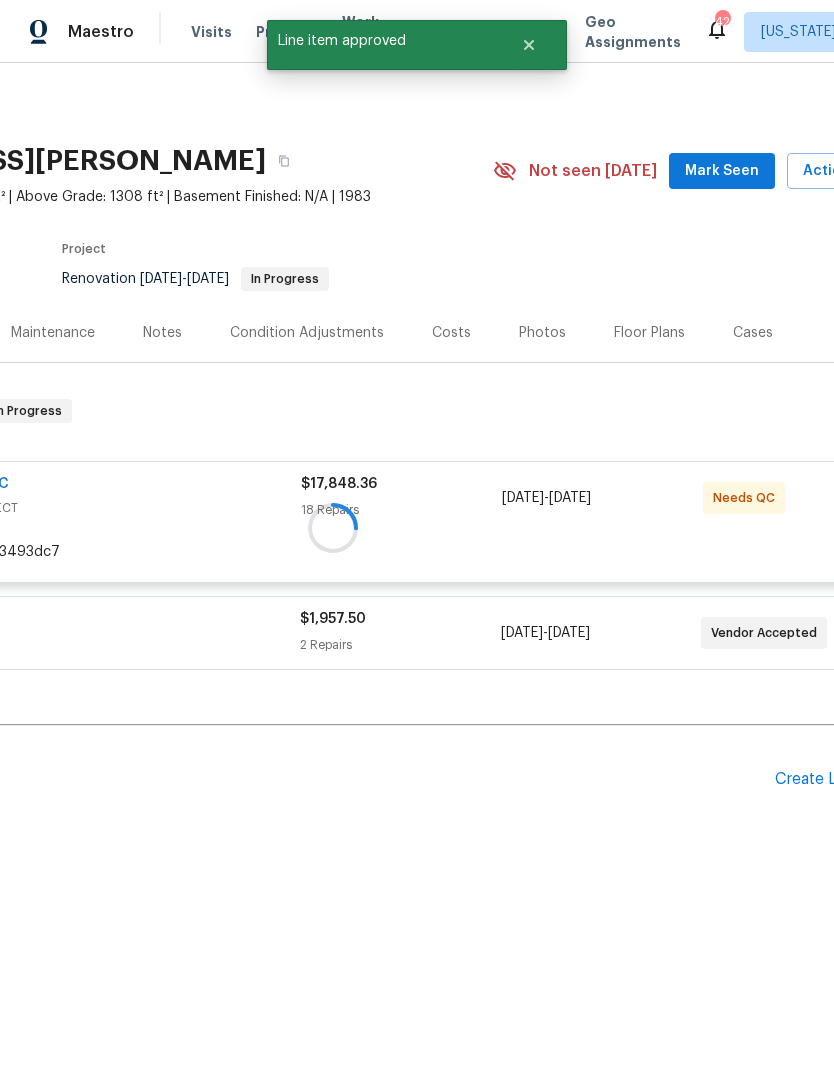 scroll, scrollTop: 0, scrollLeft: 232, axis: horizontal 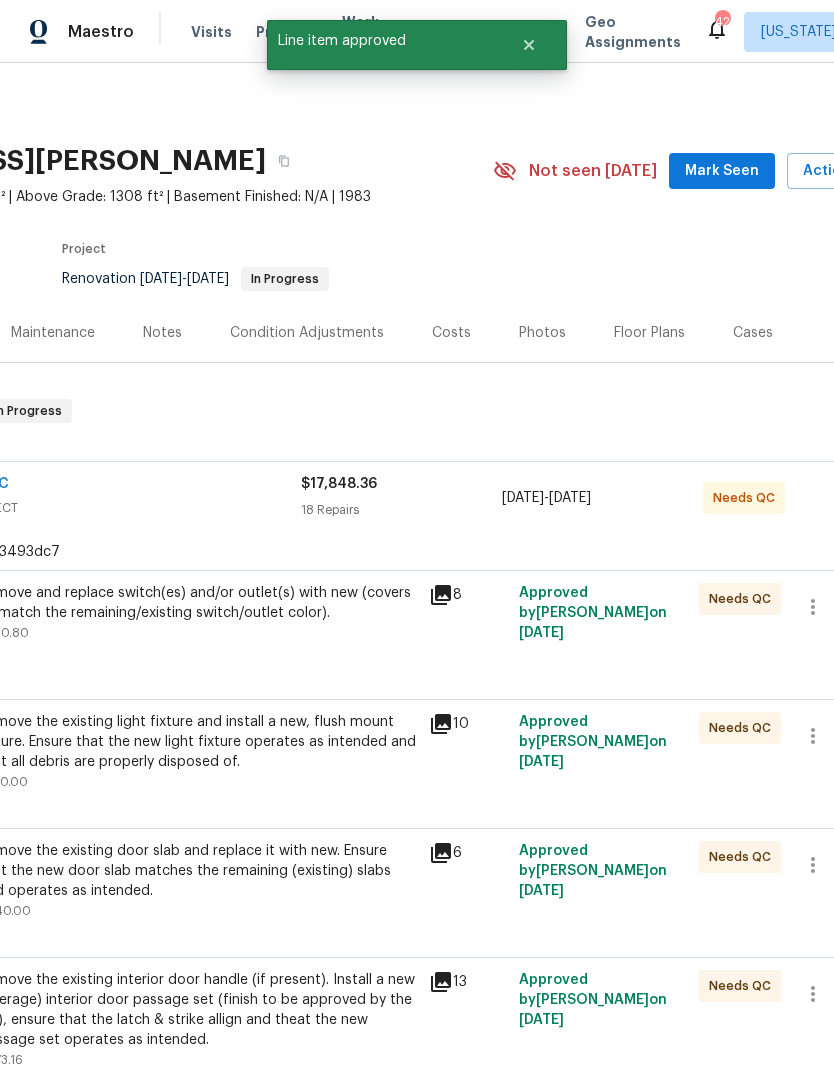 click on "Remove and replace switch(es) and/or outlet(s) with new (covers to match the remaining/existing switch/outlet color)." at bounding box center [198, 603] 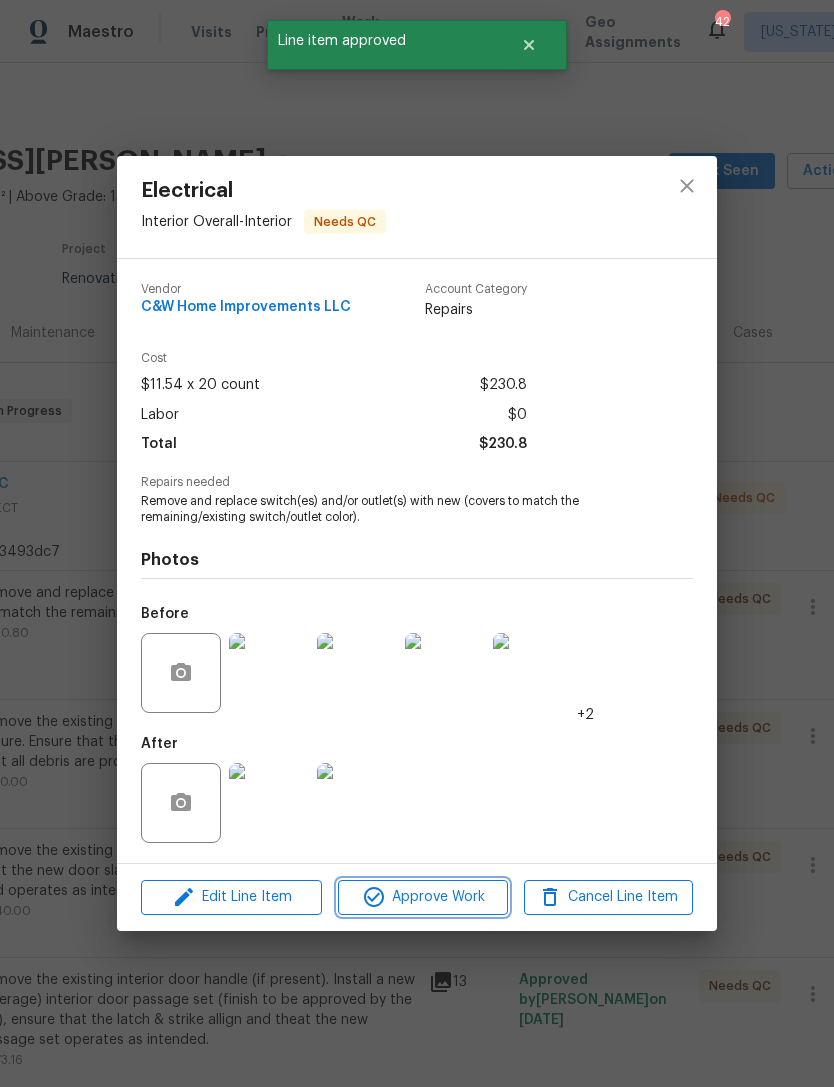 click on "Approve Work" at bounding box center (422, 897) 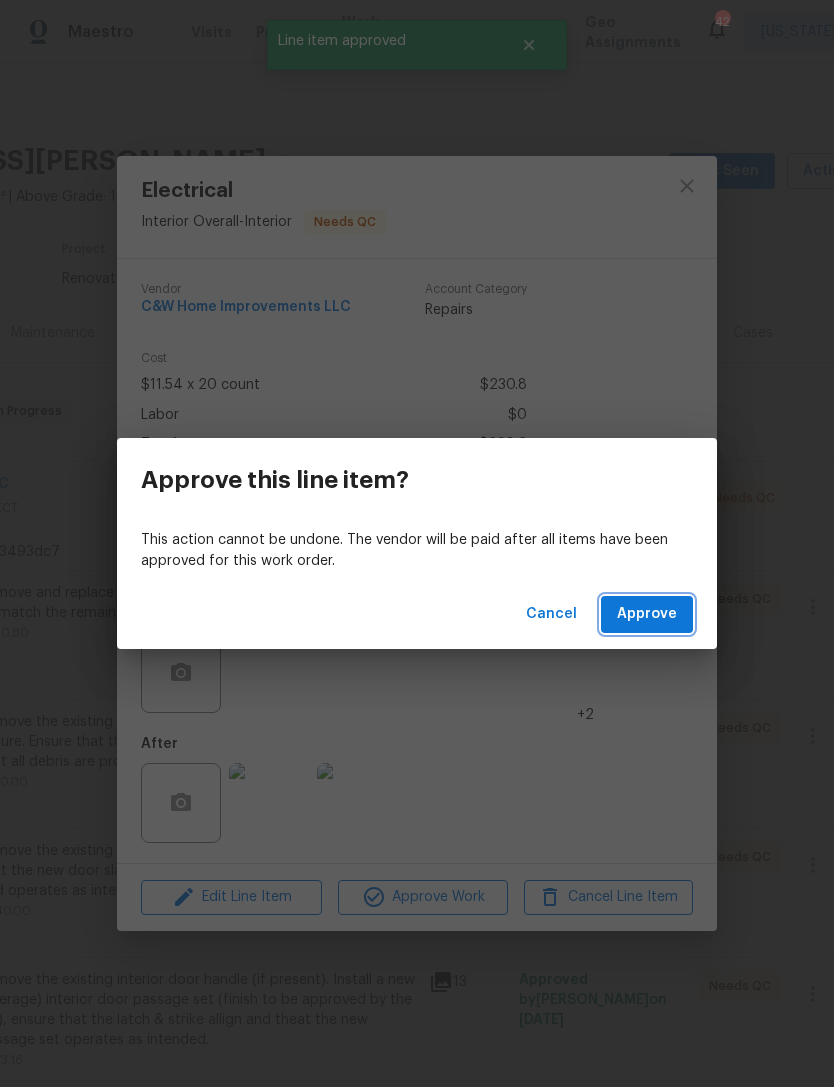 click on "Approve" at bounding box center (647, 614) 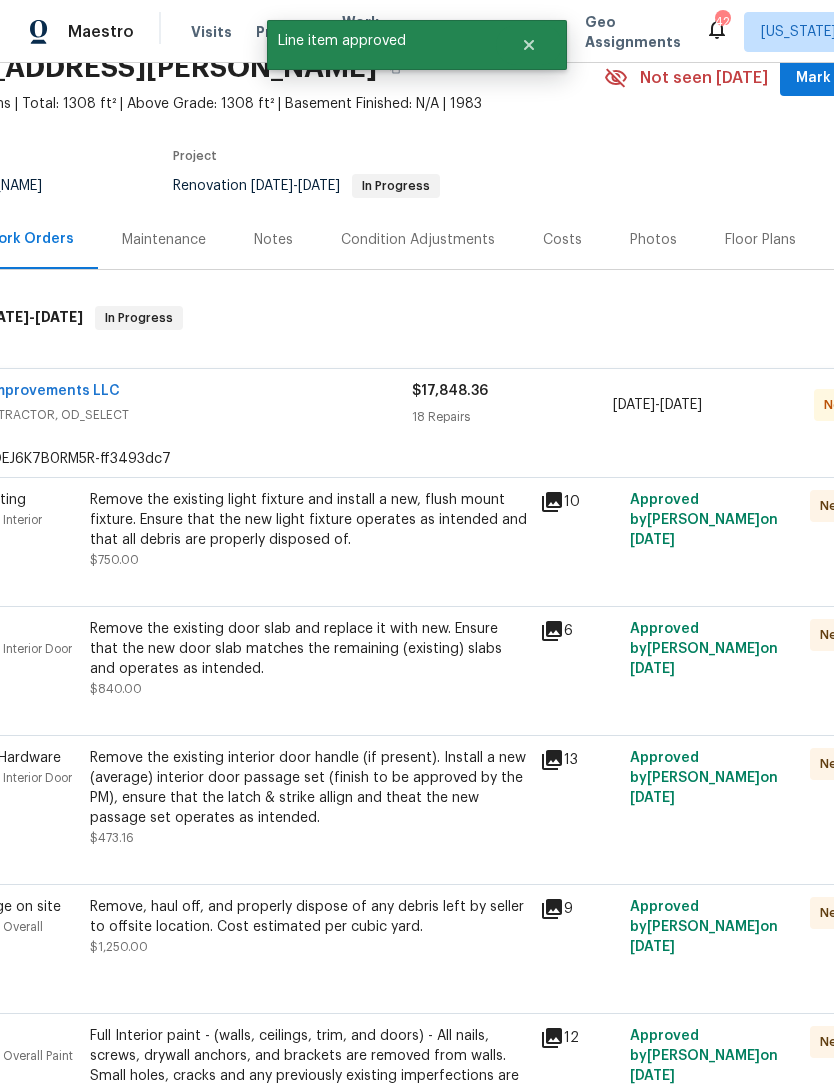 scroll, scrollTop: 99, scrollLeft: 117, axis: both 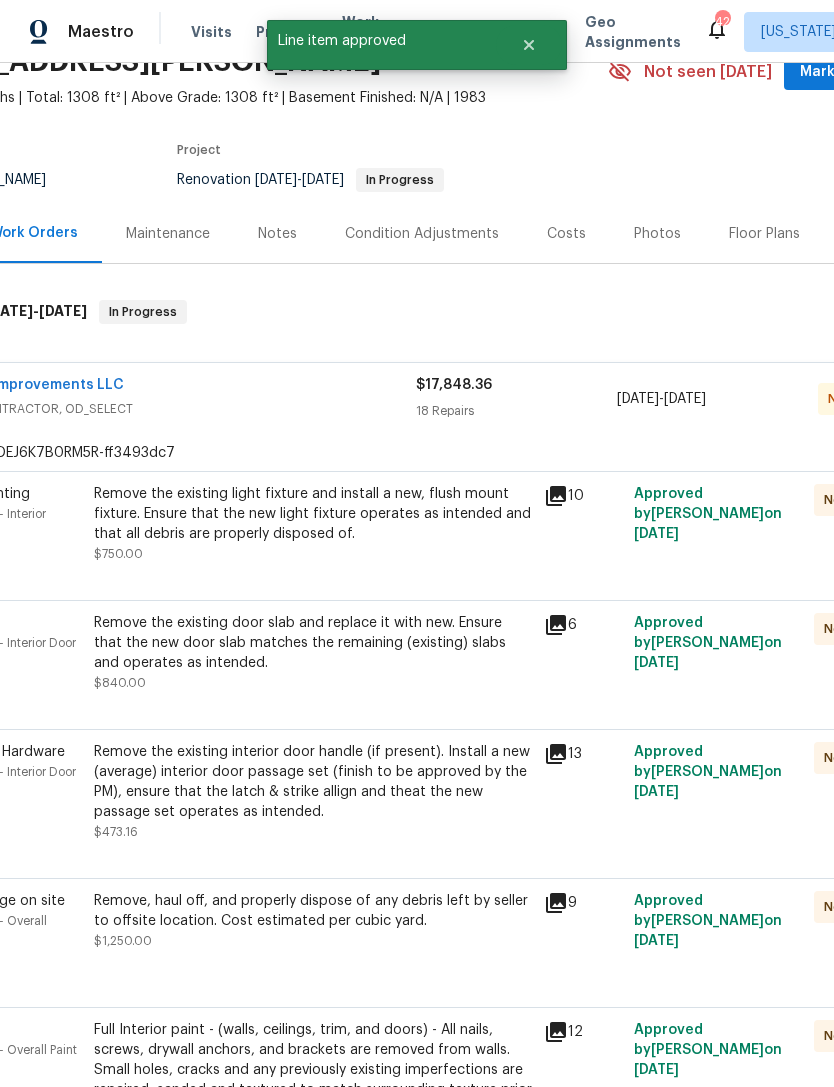 click on "Remove the existing light fixture and install a new, flush mount fixture. Ensure that the new light fixture operates as intended and that all debris are properly disposed of." at bounding box center [313, 514] 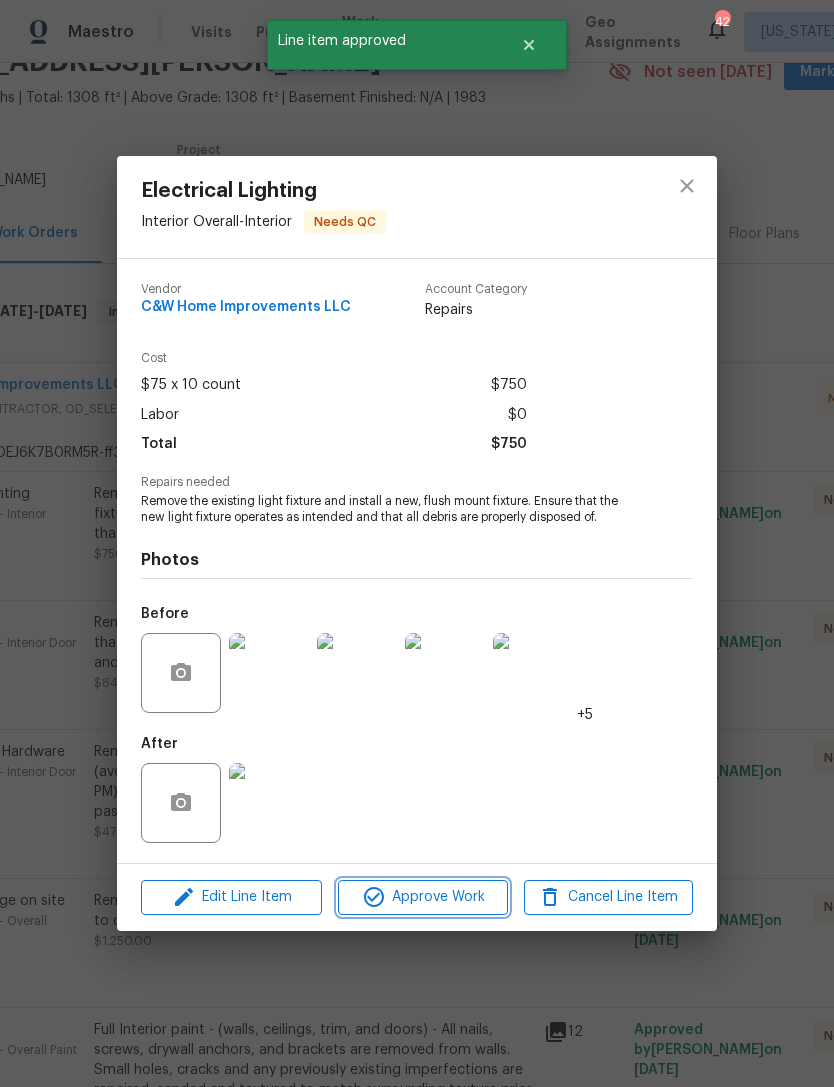click on "Approve Work" at bounding box center (422, 897) 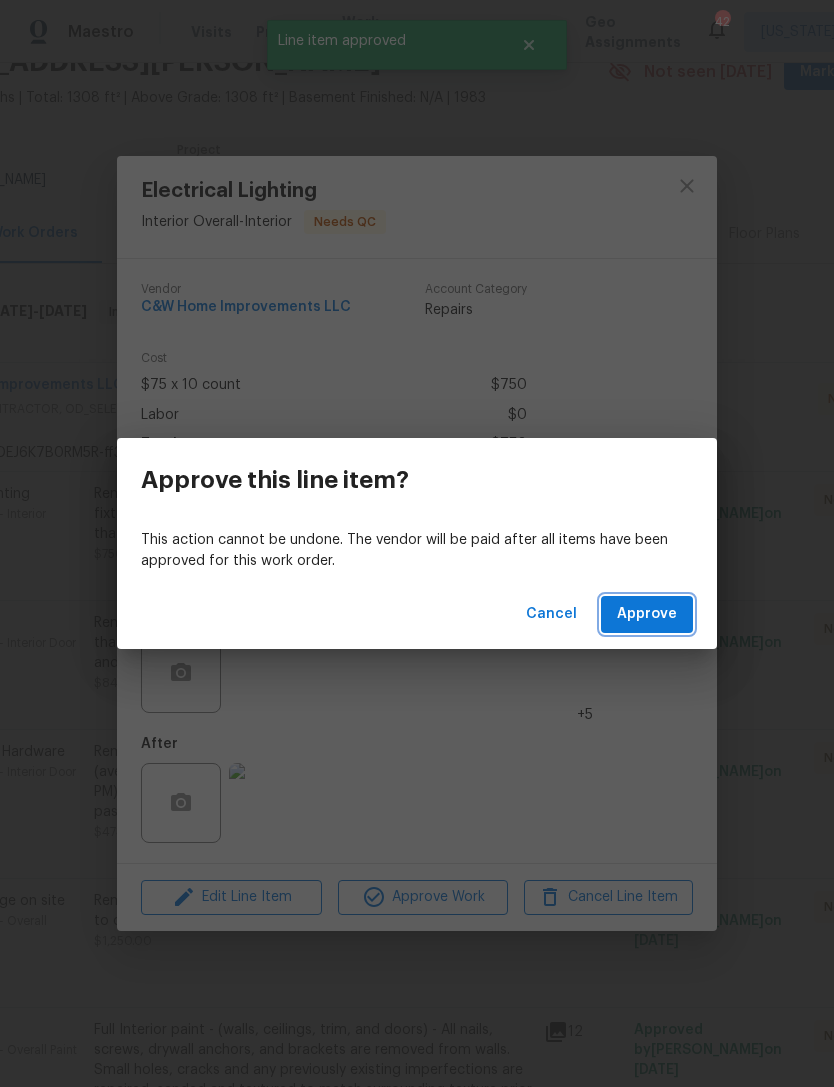 click on "Approve" at bounding box center [647, 614] 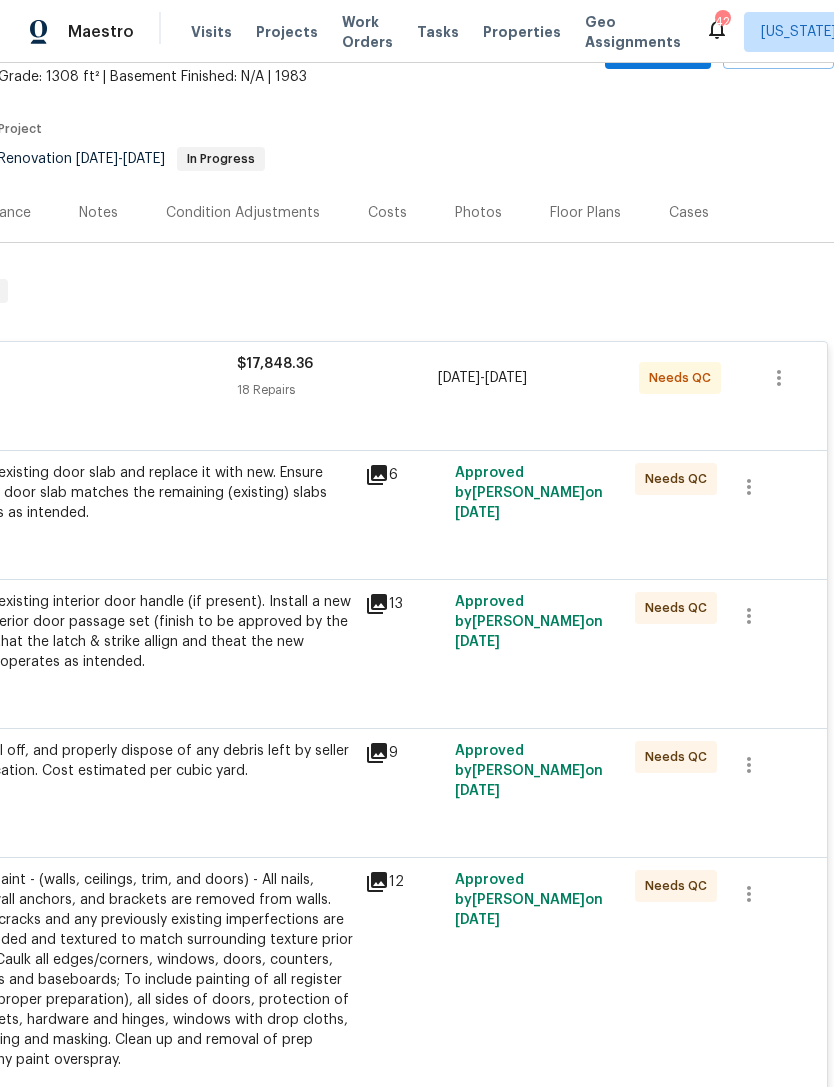 scroll, scrollTop: 121, scrollLeft: 296, axis: both 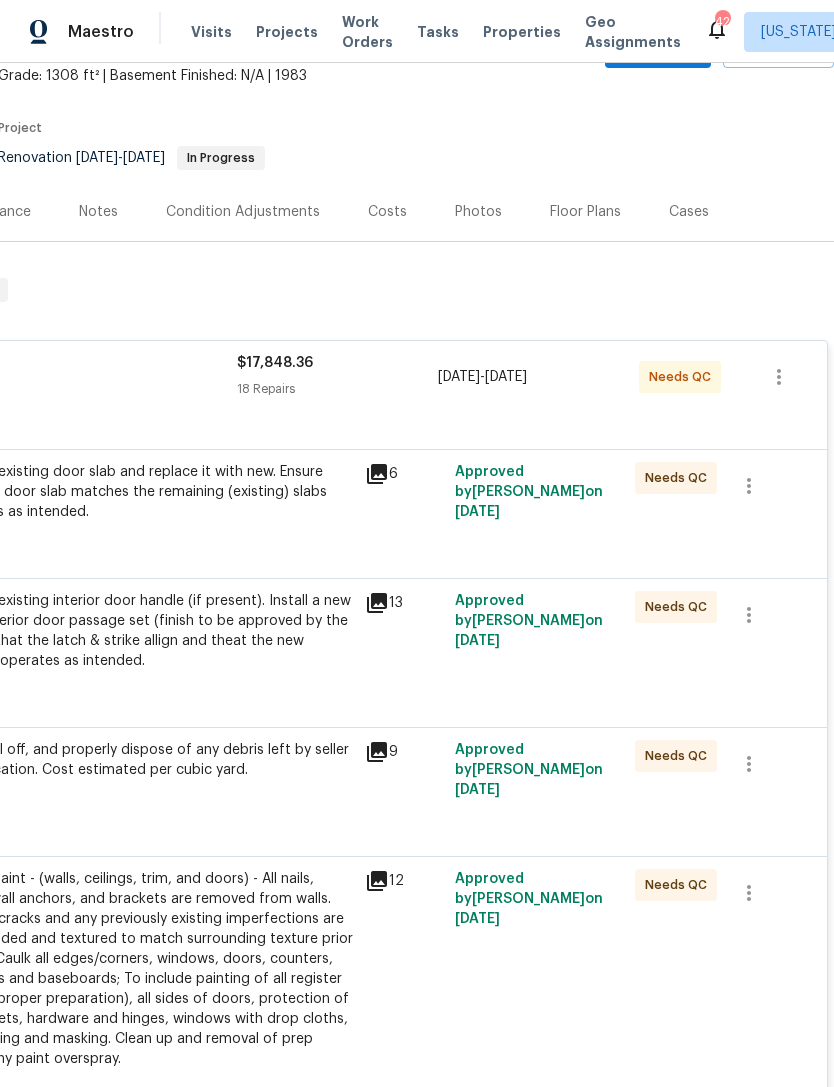 click on "Remove the existing door slab and replace it with new. Ensure that the new door slab matches the remaining (existing) slabs and operates as intended." at bounding box center (134, 492) 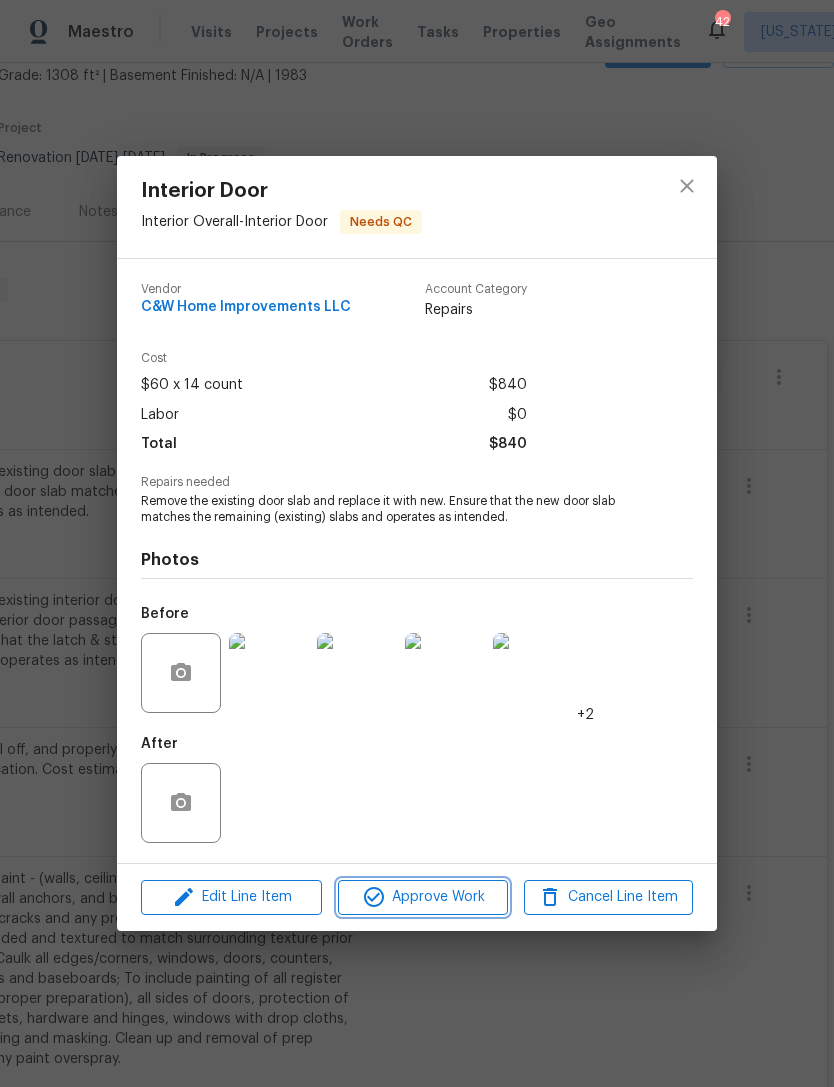 click on "Approve Work" at bounding box center (422, 897) 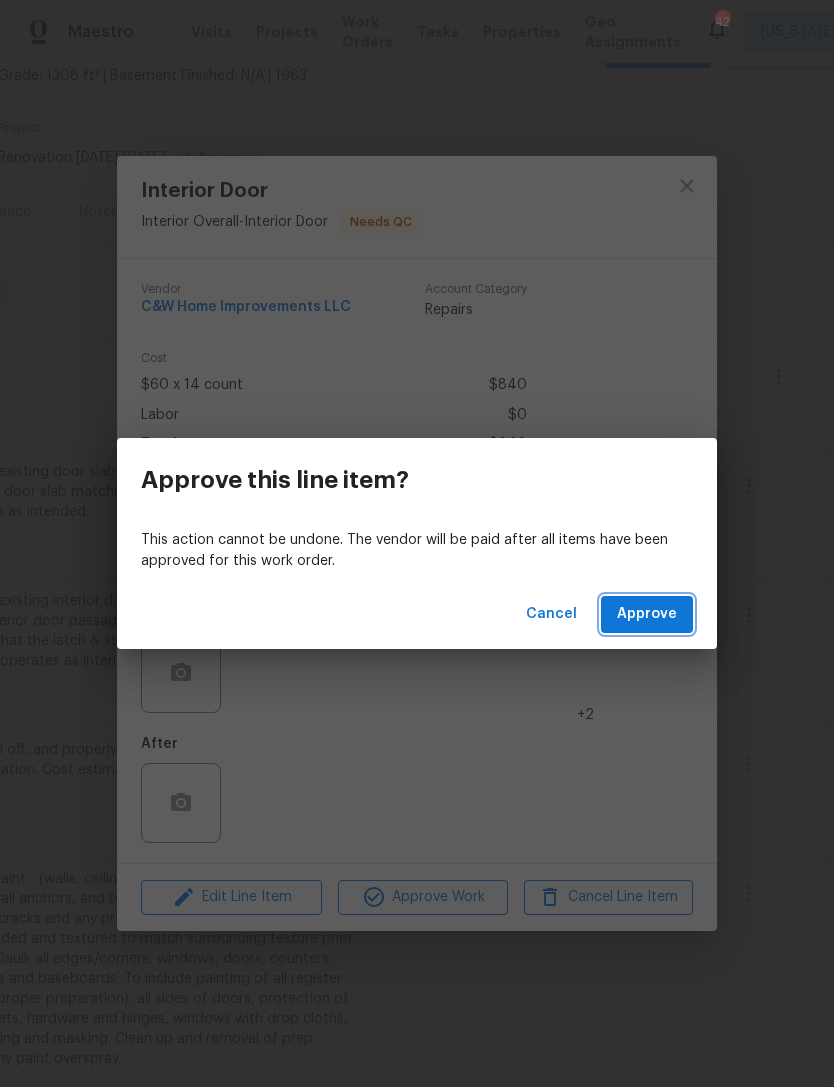 click on "Approve" at bounding box center (647, 614) 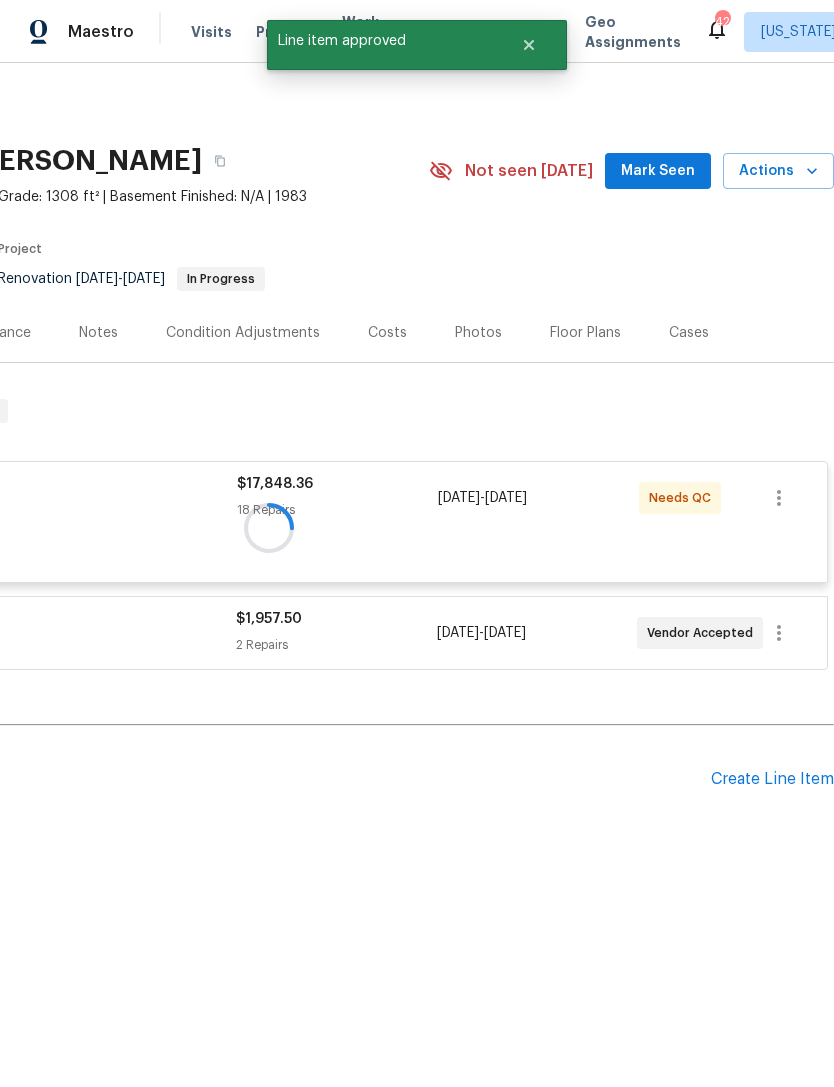 scroll, scrollTop: 0, scrollLeft: 296, axis: horizontal 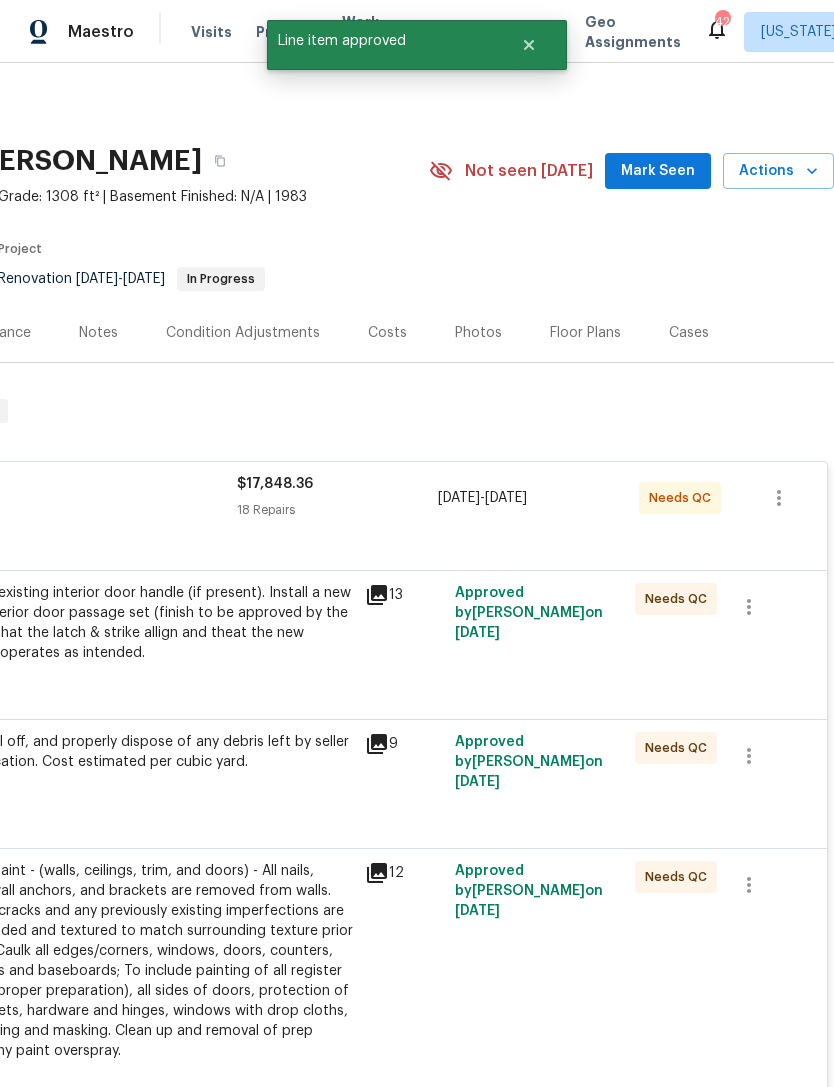 click on "Remove the existing interior door handle (if present). Install a new (average) interior door passage set (finish to be approved by the PM), ensure that the latch & strike allign and theat the new passage set operates as intended." at bounding box center (134, 623) 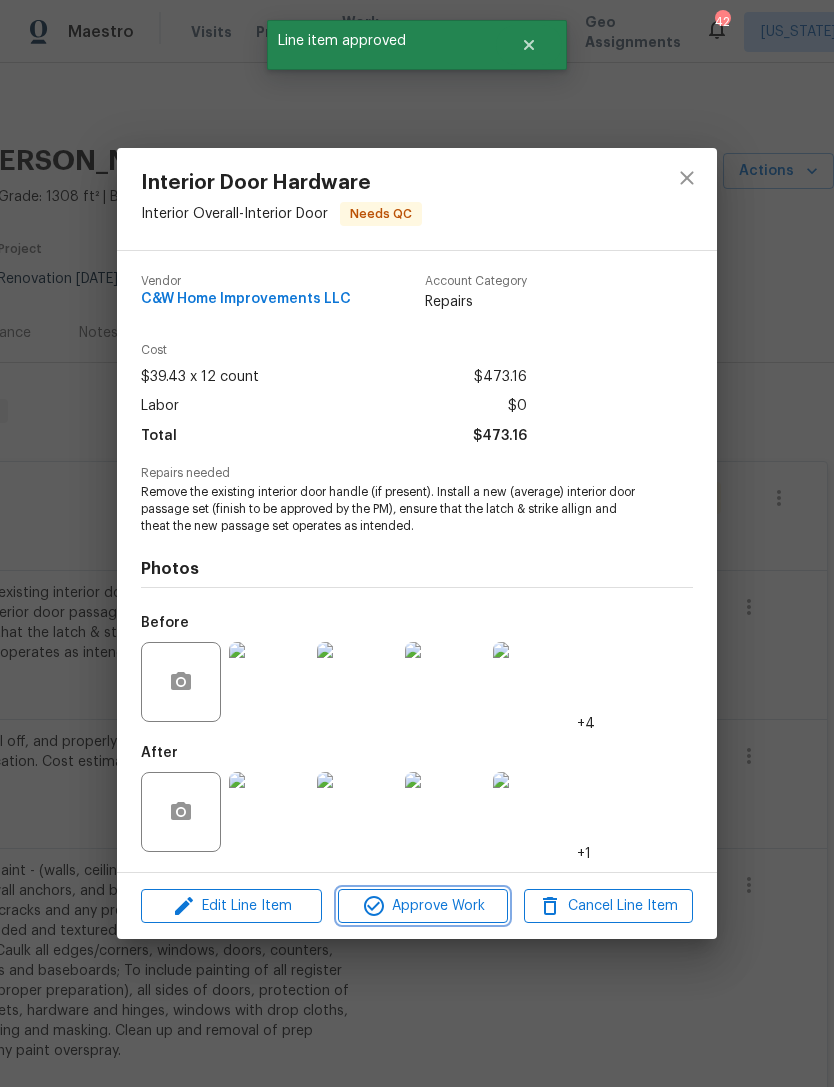 click on "Approve Work" at bounding box center (422, 906) 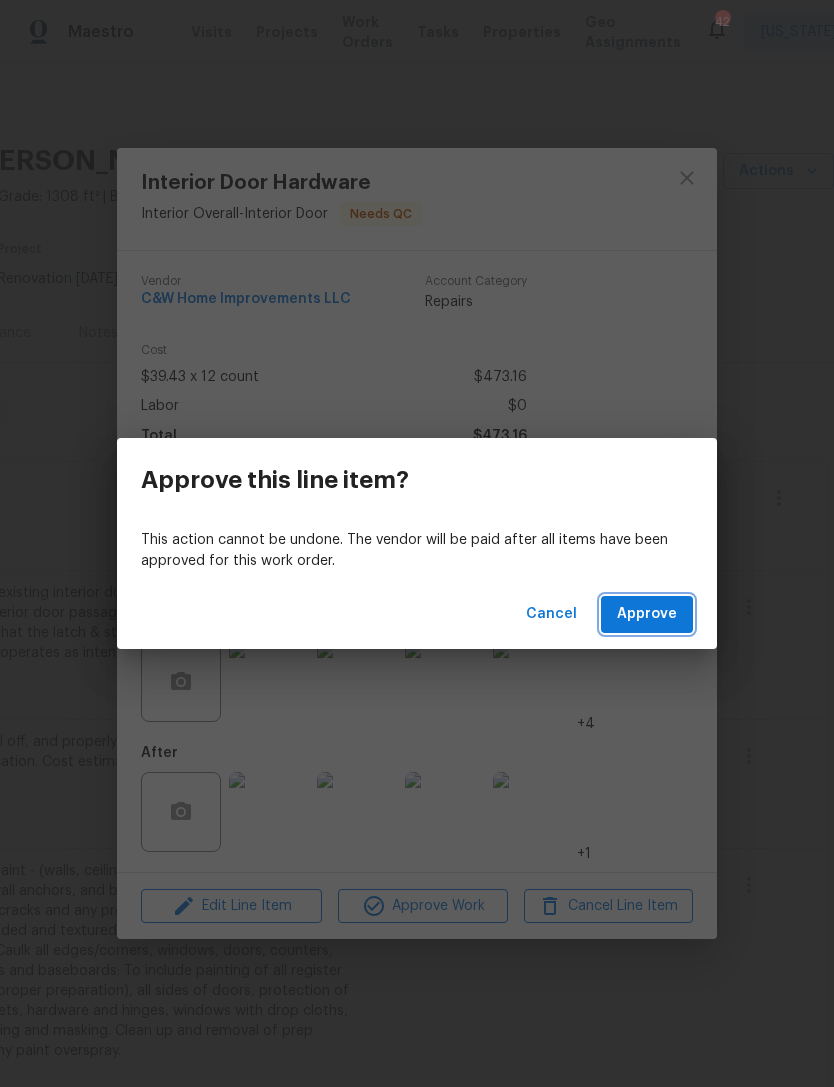 click on "Approve" at bounding box center [647, 614] 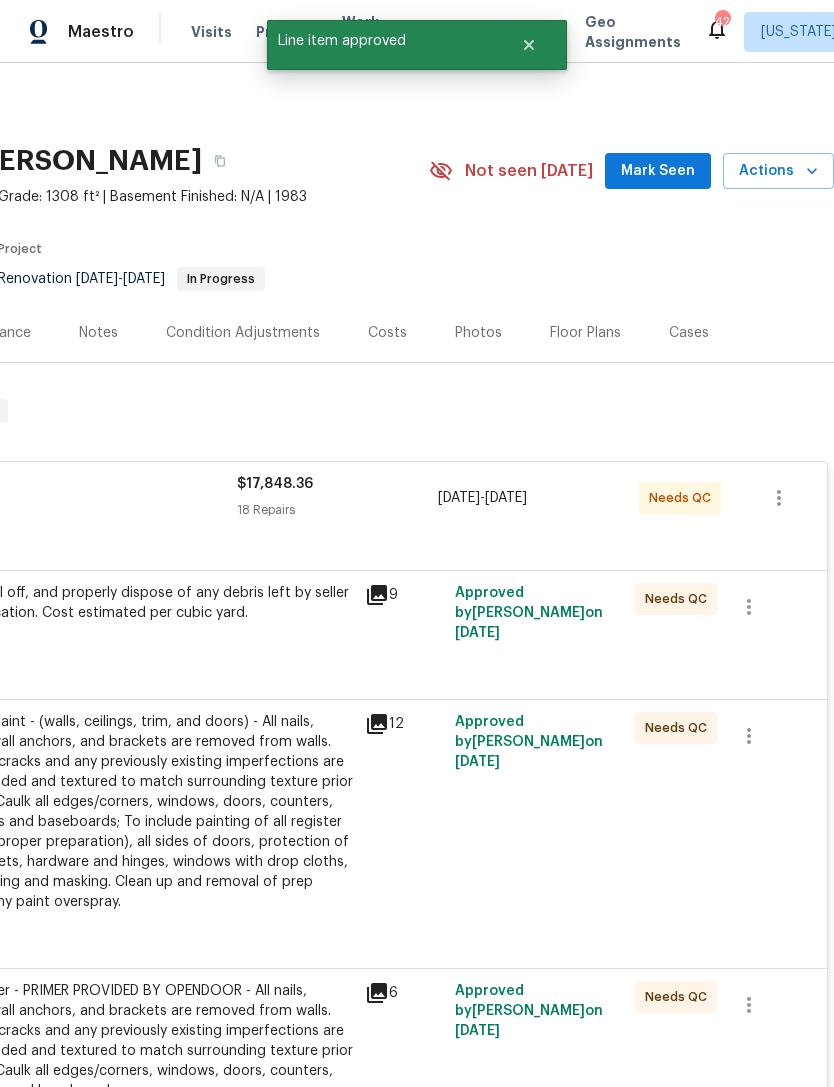 click on "Remove, haul off, and properly dispose of any debris left by seller to offsite location. Cost estimated per cubic yard." at bounding box center (134, 603) 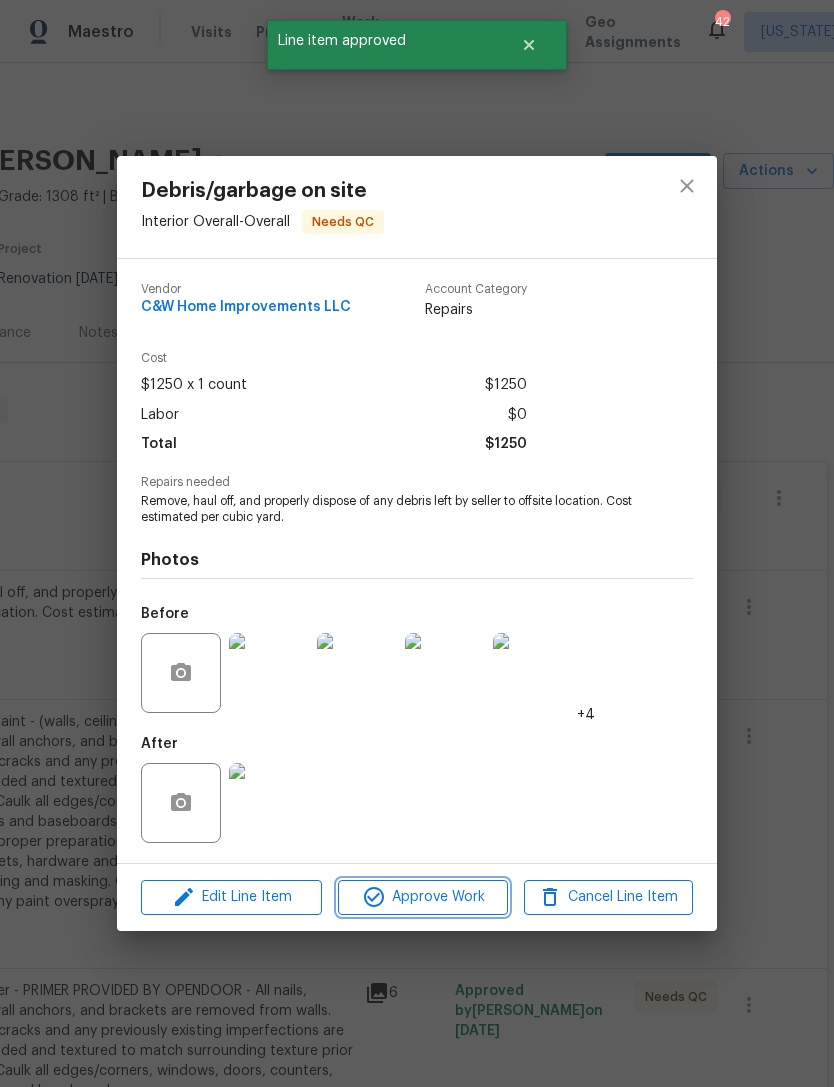 click on "Approve Work" at bounding box center (422, 897) 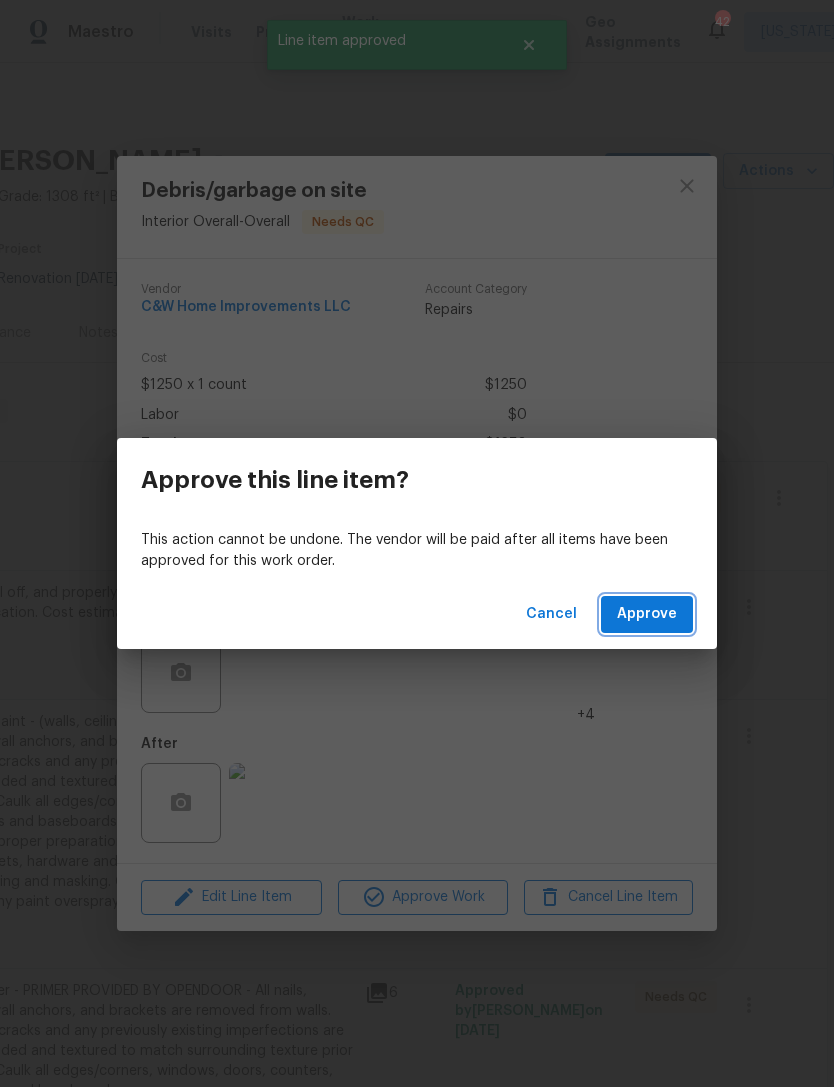 click on "Approve" at bounding box center (647, 614) 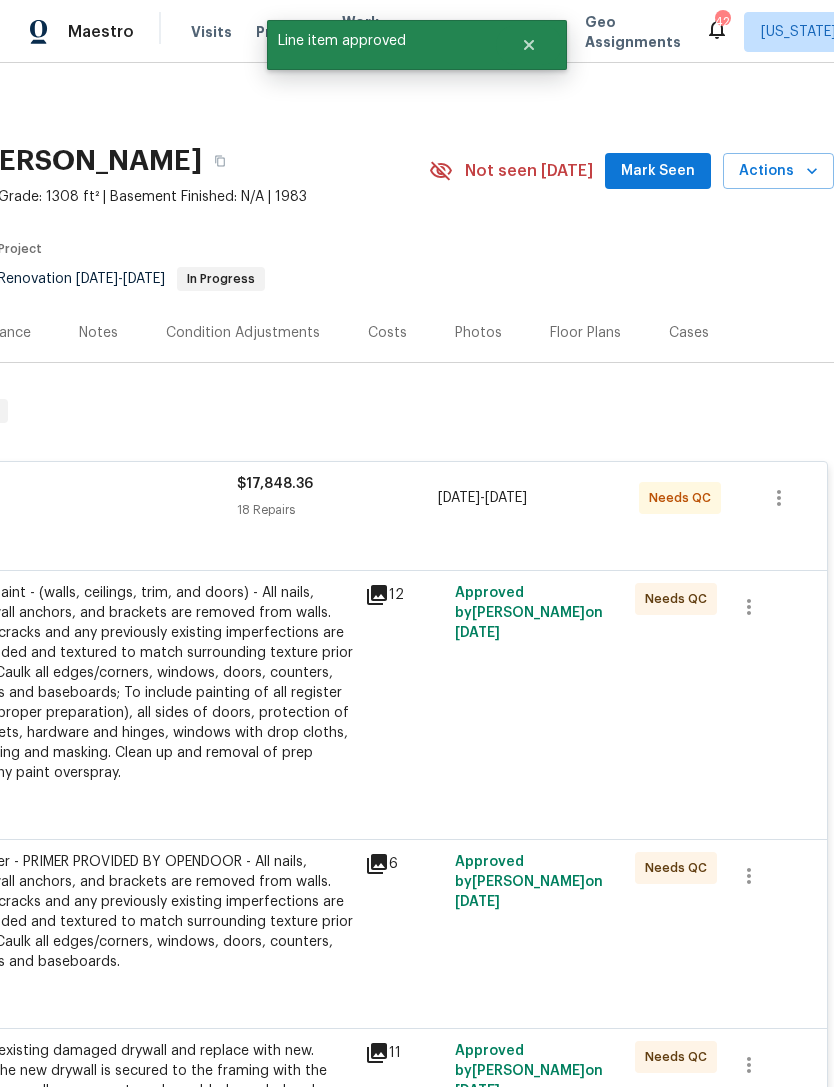click on "Full Interior paint - (walls, ceilings, trim, and doors) -  All nails, screws, drywall anchors, and brackets are removed from walls. Small holes, cracks and any previously existing imperfections are repaired, sanded and textured to match surrounding texture prior to painting. Caulk all edges/corners, windows, doors, counters, tubs/showers and baseboards; To include painting of all register vents (after proper preparation), all sides of doors, protection of floors, cabinets, hardware and hinges, windows with drop cloths, plastic sheeting and masking. Clean up and removal of prep debris and any paint overspray." at bounding box center (134, 683) 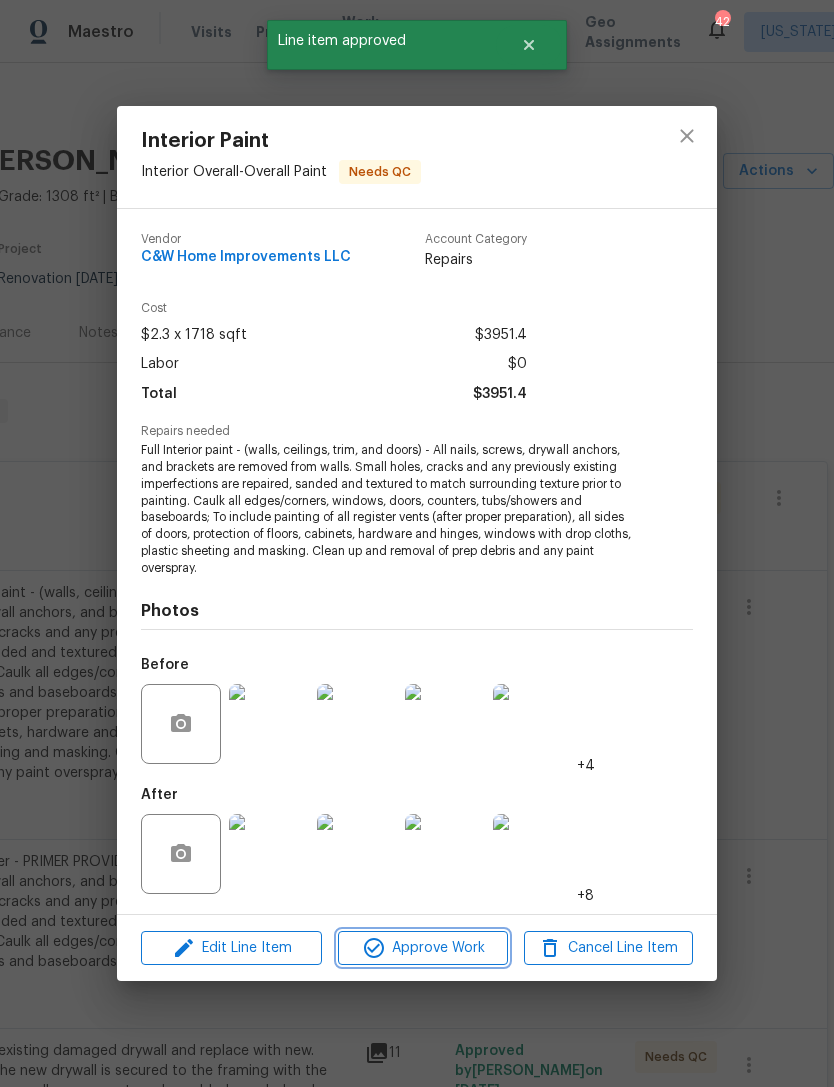 click on "Approve Work" at bounding box center [422, 948] 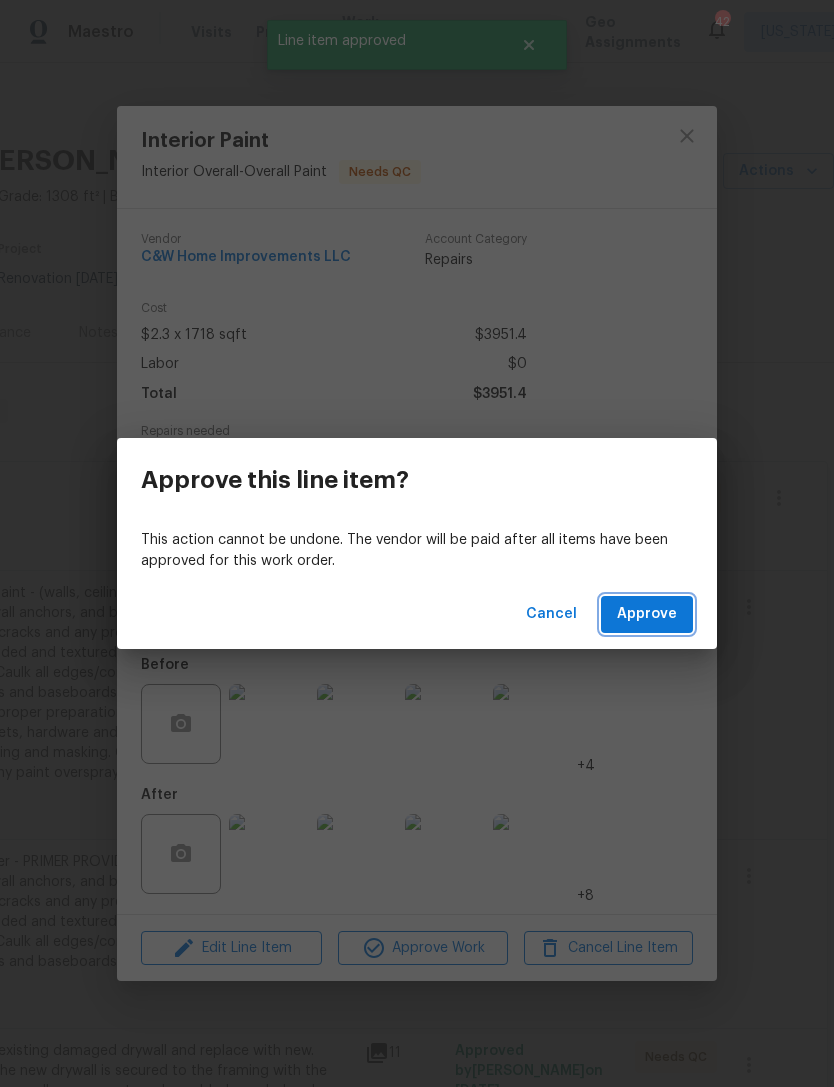 click on "Approve" at bounding box center [647, 614] 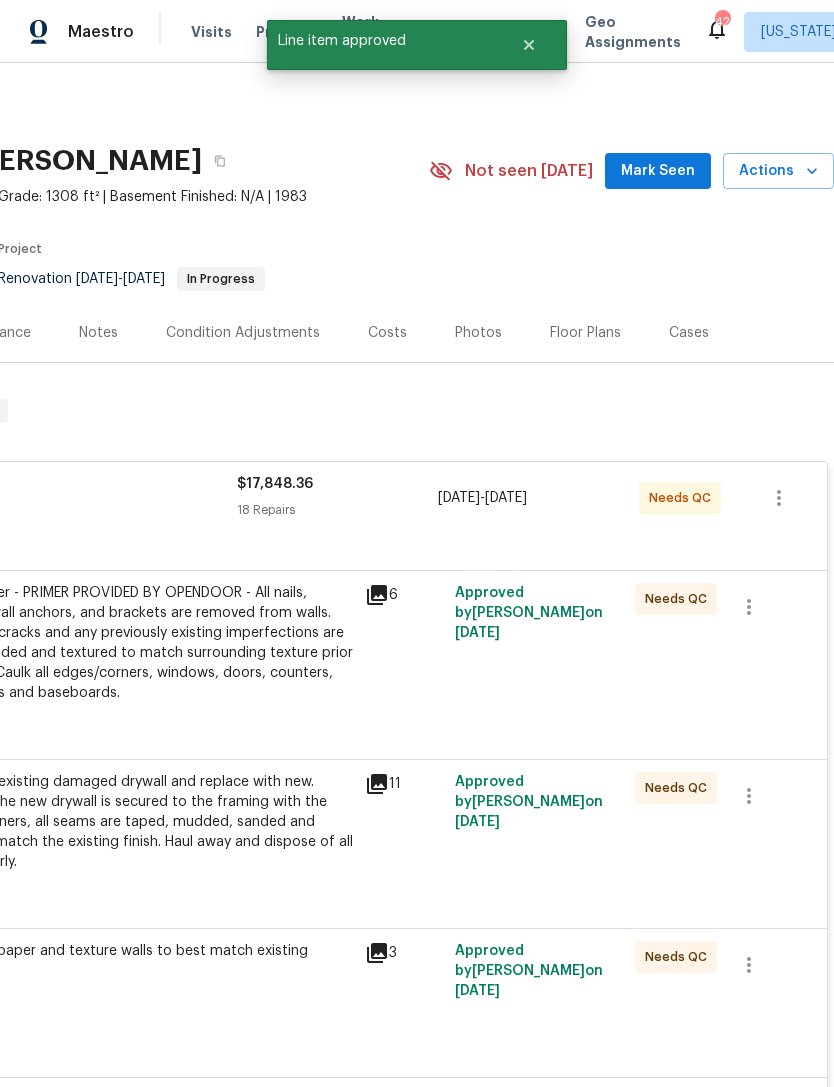 click on "Interior primer - PRIMER PROVIDED BY OPENDOOR - All nails, screws, drywall anchors, and brackets are removed from walls. Small holes, cracks and any previously existing imperfections are repaired, sanded and textured to match surrounding texture prior to painting. Caulk all edges/corners, windows, doors, counters, tubs/showers and baseboards." at bounding box center (134, 643) 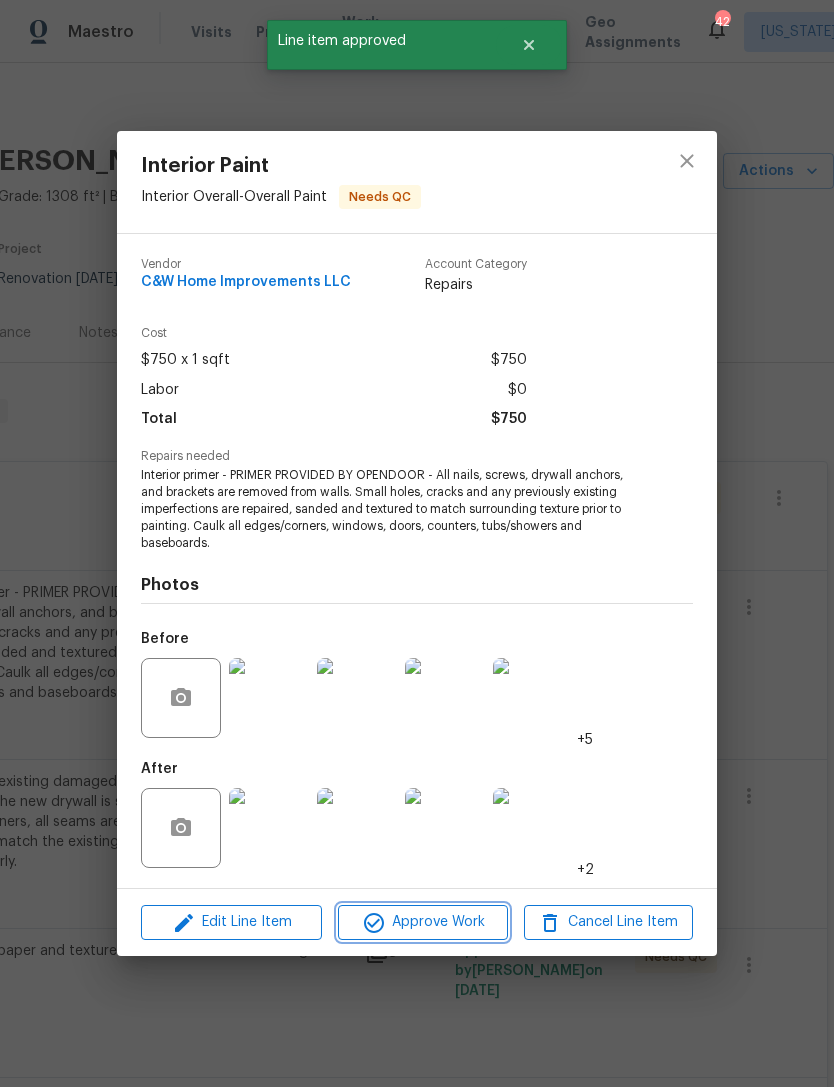 click on "Approve Work" at bounding box center (422, 922) 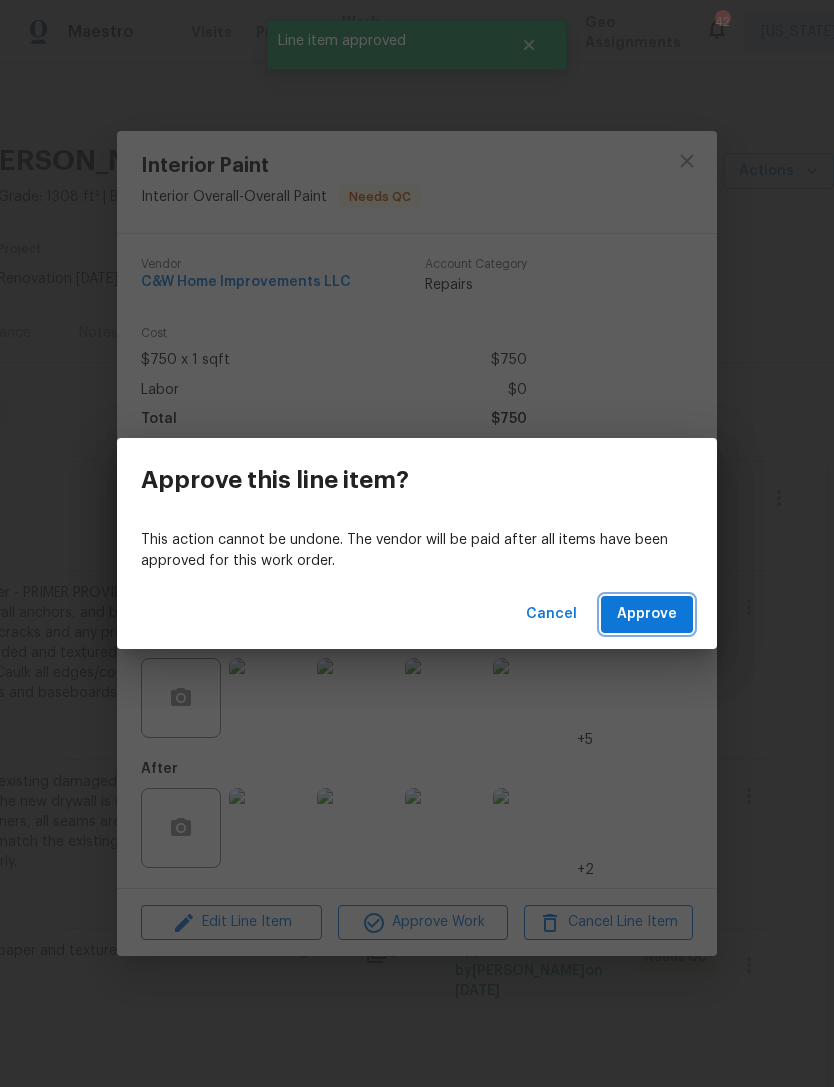 click on "Approve" at bounding box center (647, 614) 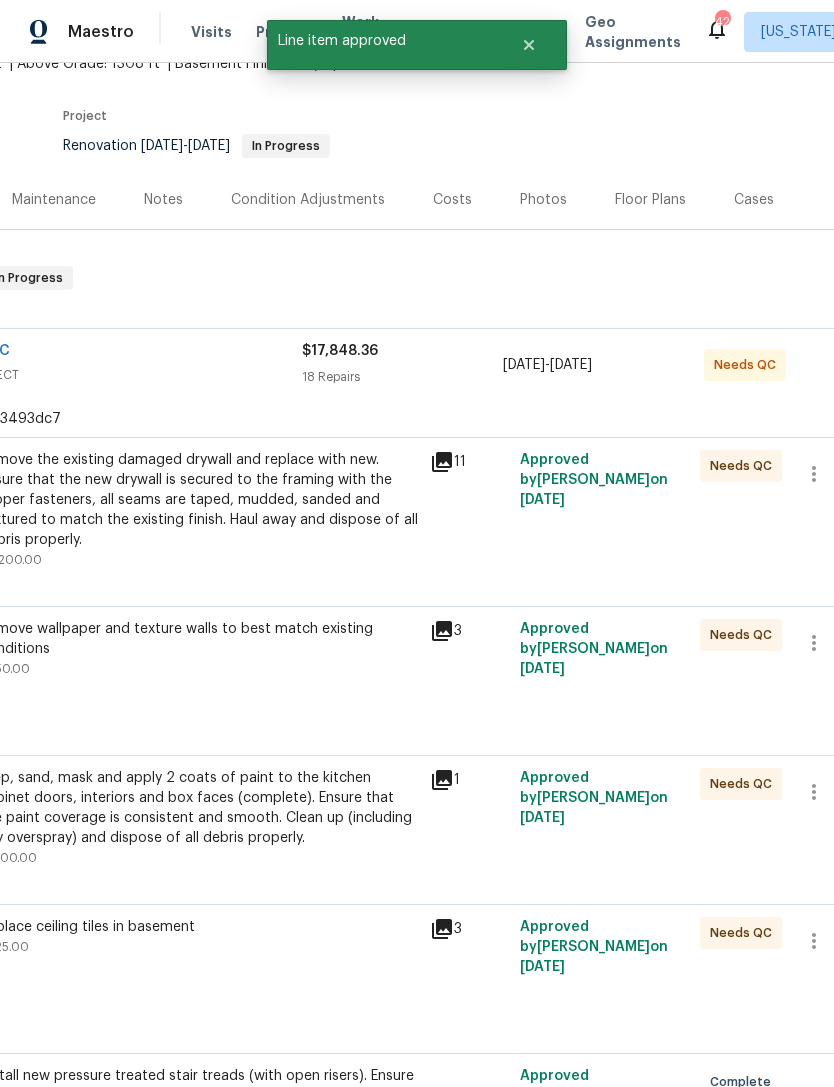 scroll, scrollTop: 132, scrollLeft: 213, axis: both 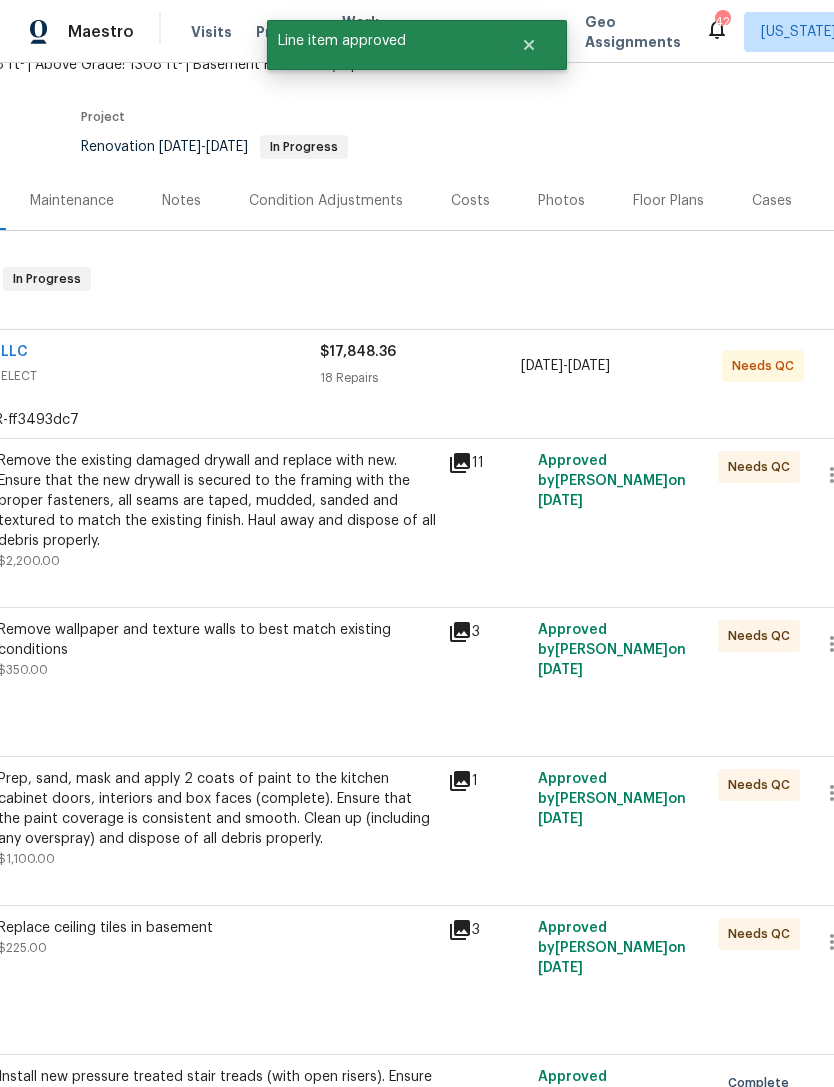 click on "Remove the existing damaged drywall and replace with new. Ensure that the new drywall is secured to the framing with the proper fasteners, all seams are taped, mudded, sanded and textured to match the existing finish. Haul away and dispose of all debris properly." at bounding box center (217, 501) 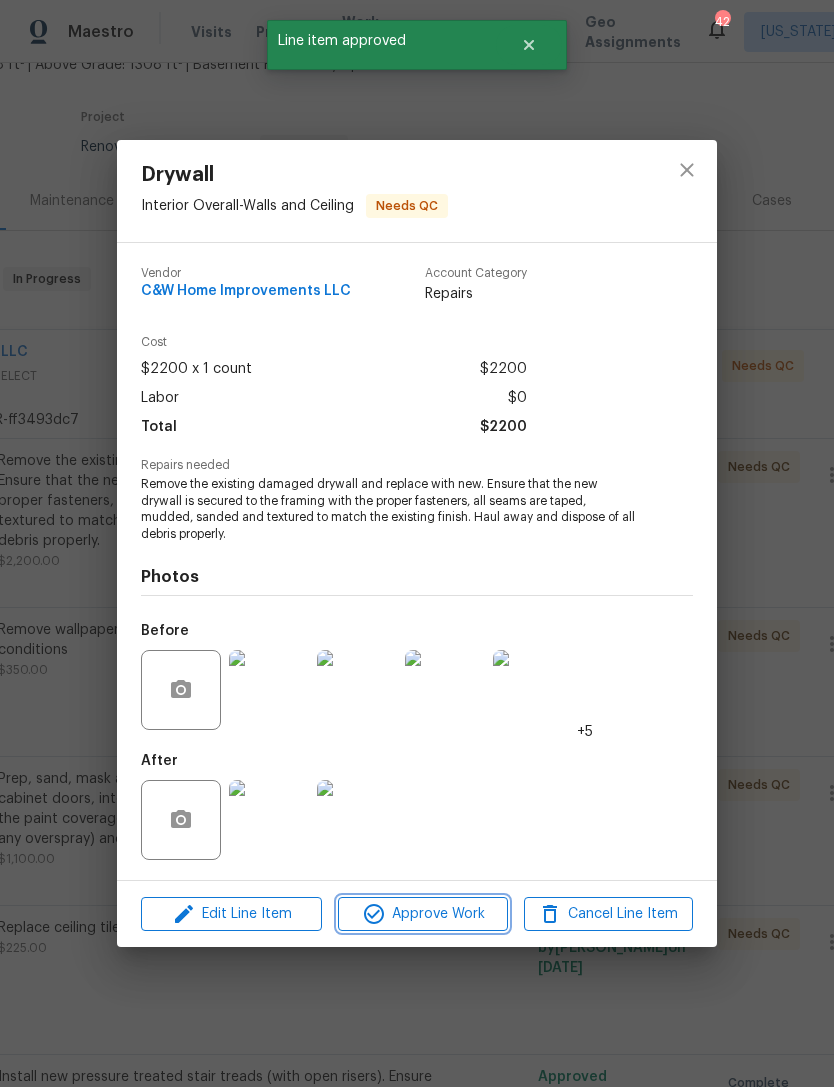 click on "Approve Work" at bounding box center [422, 914] 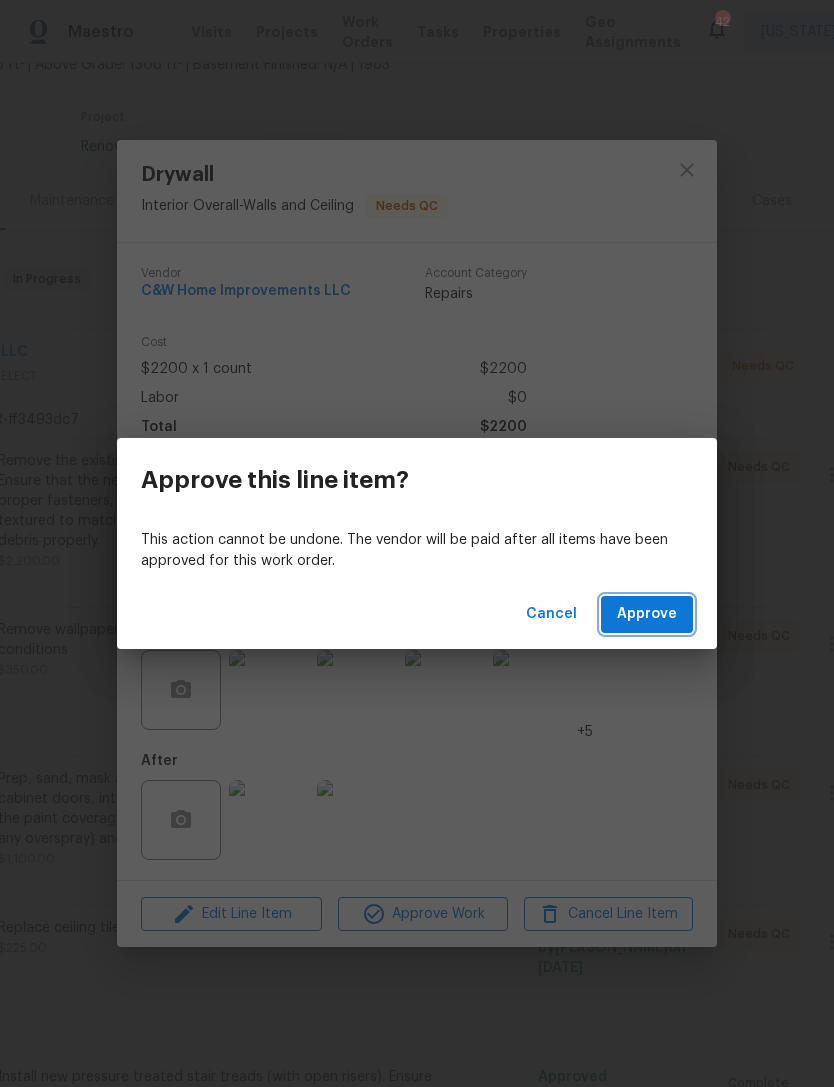 click on "Approve" at bounding box center (647, 614) 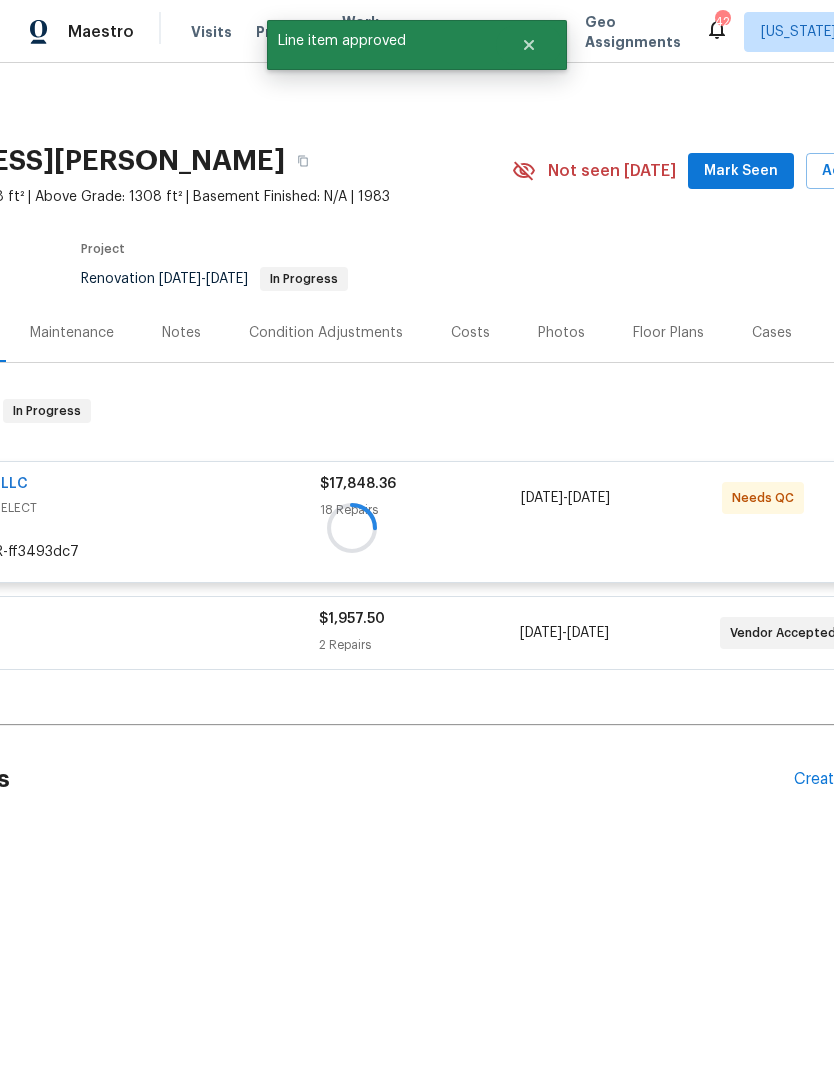 scroll, scrollTop: 0, scrollLeft: 213, axis: horizontal 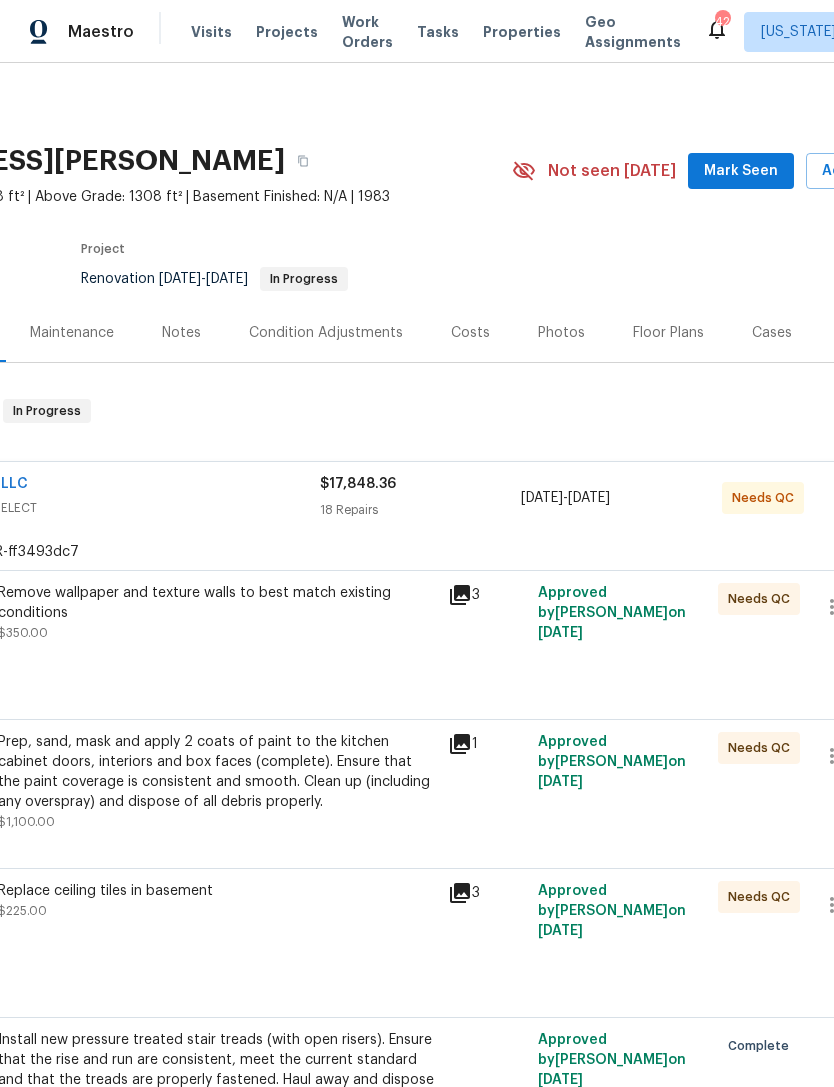 click on "Remove wallpaper and texture walls to best match existing conditions $350.00" at bounding box center [217, 613] 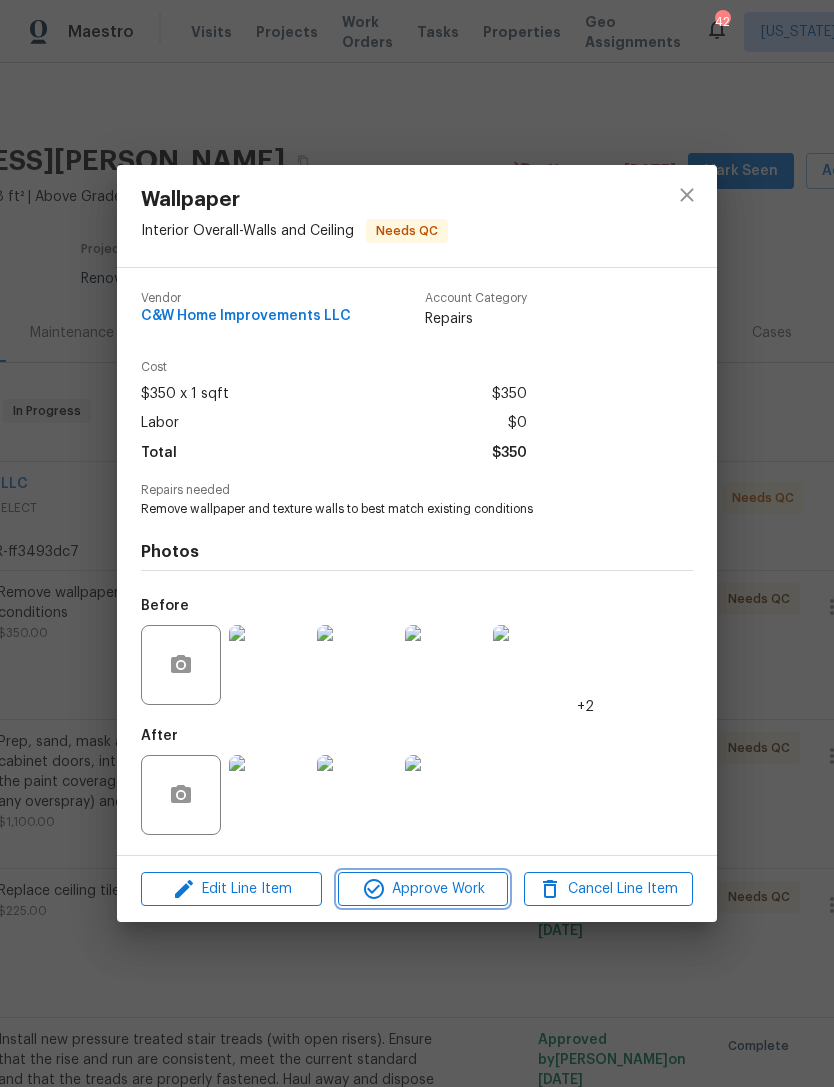 click on "Approve Work" at bounding box center (422, 889) 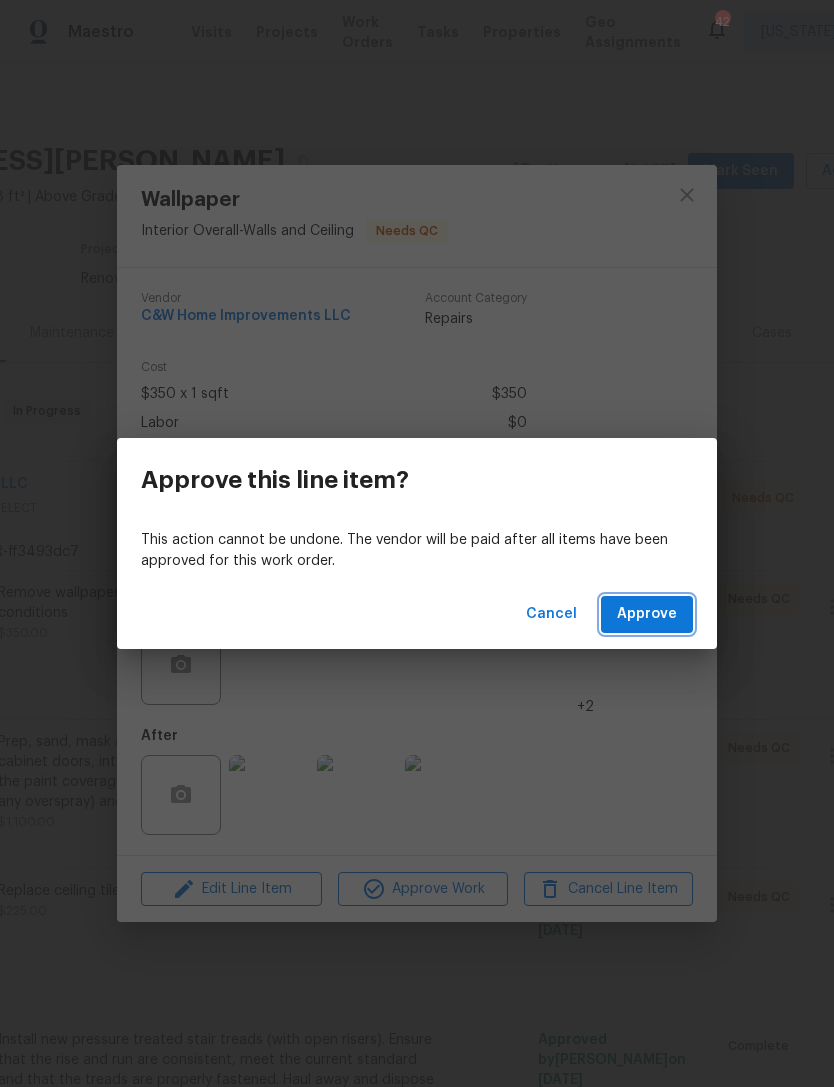 click on "Approve" at bounding box center [647, 614] 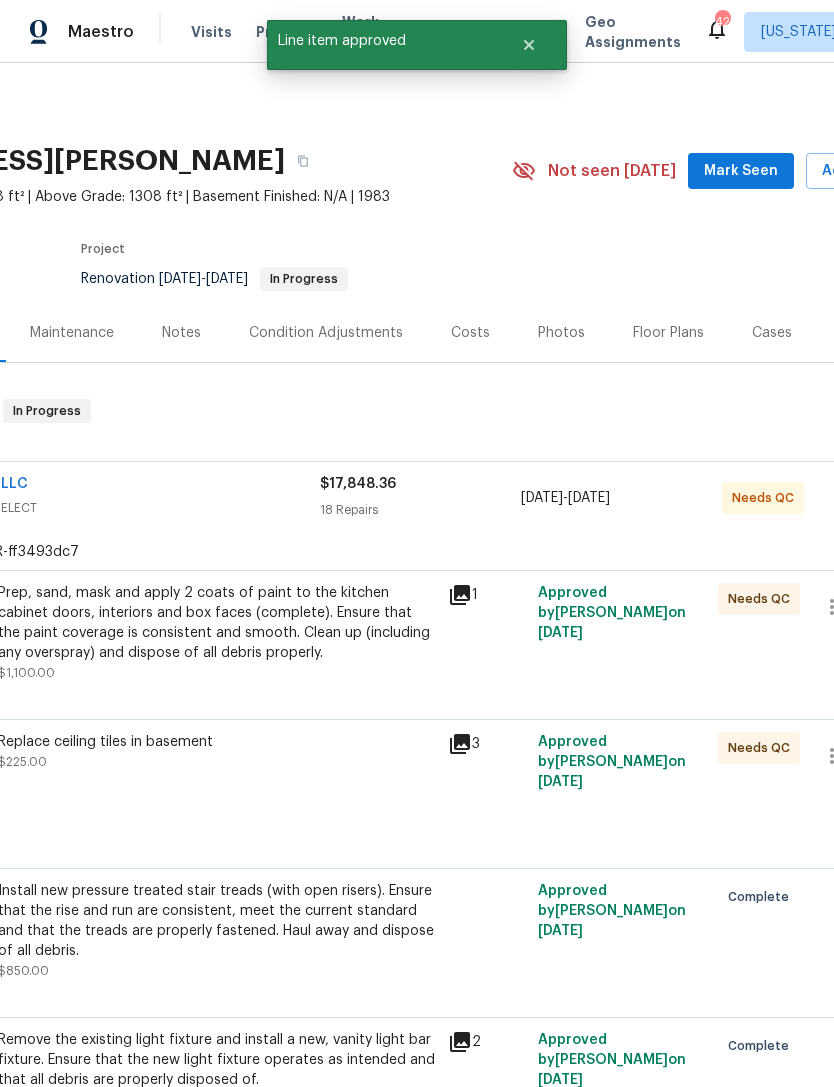 click on "Prep, sand, mask and apply 2 coats of paint to the kitchen cabinet doors, interiors and box faces (complete). Ensure that the paint coverage is consistent and smooth. Clean up (including any overspray) and dispose of all debris properly." at bounding box center [217, 623] 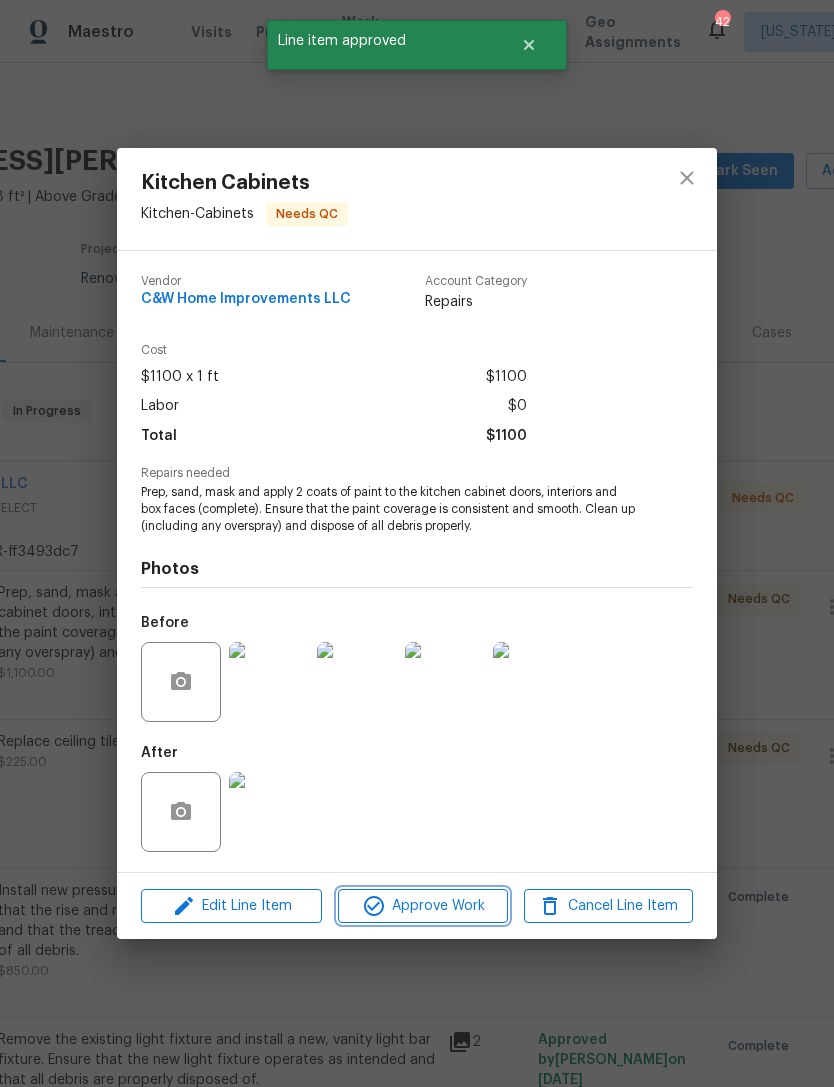 click on "Approve Work" at bounding box center [422, 906] 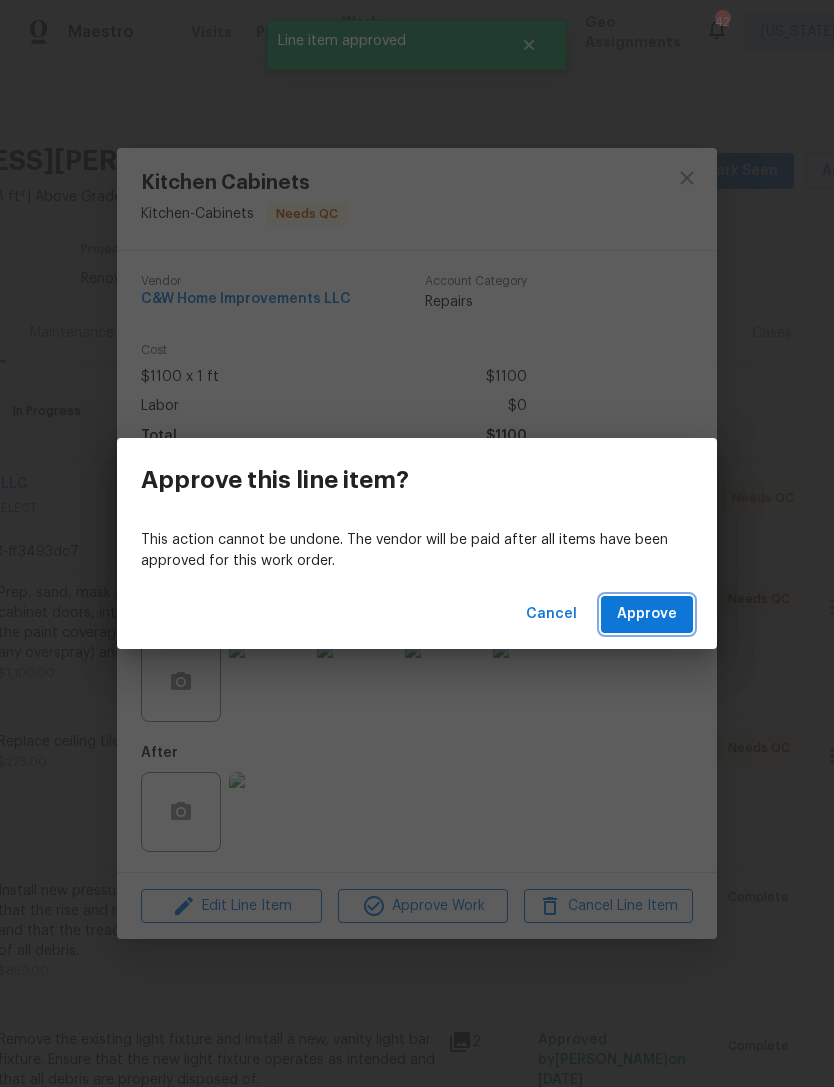 click on "Approve" at bounding box center [647, 614] 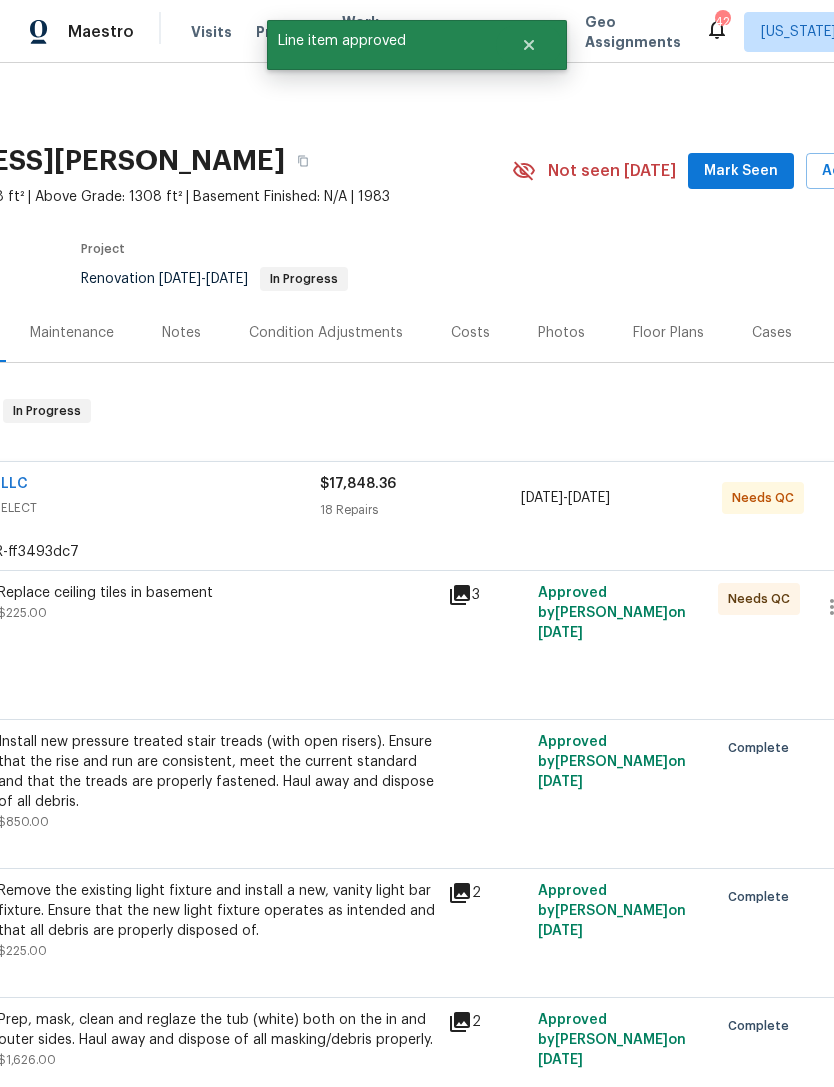 click on "Replace ceiling tiles in basement $225.00" at bounding box center (217, 633) 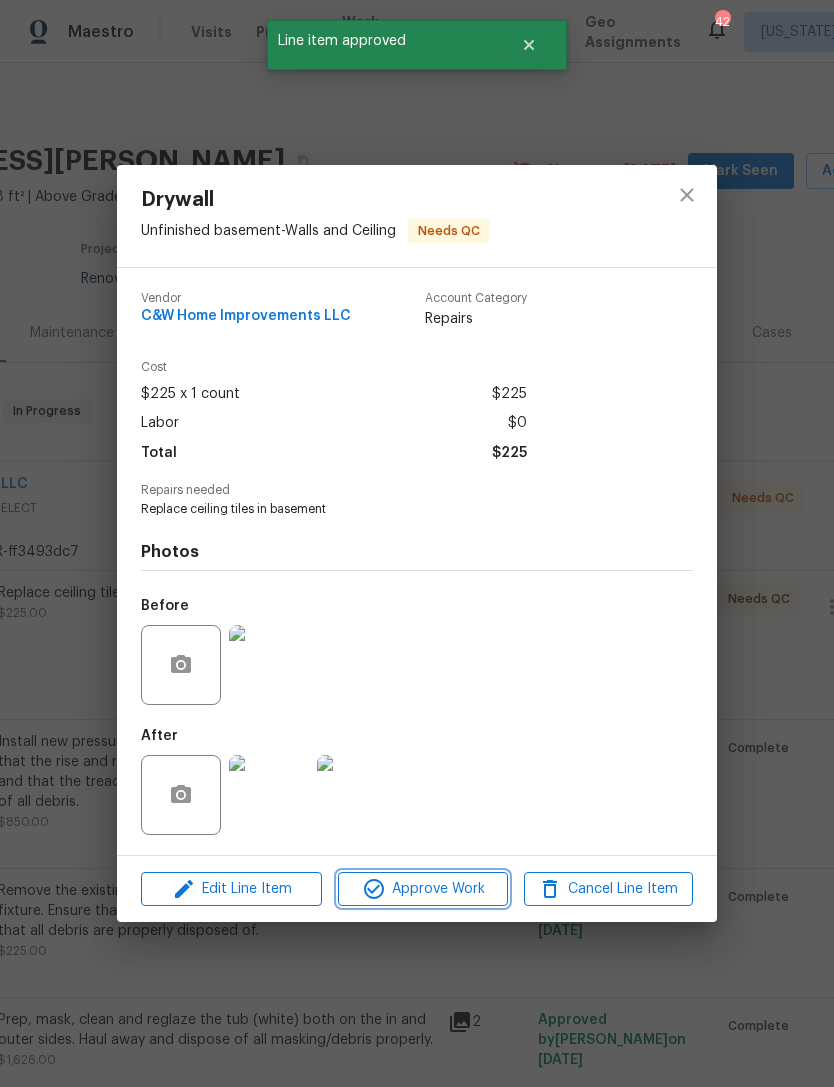 click on "Approve Work" at bounding box center [422, 889] 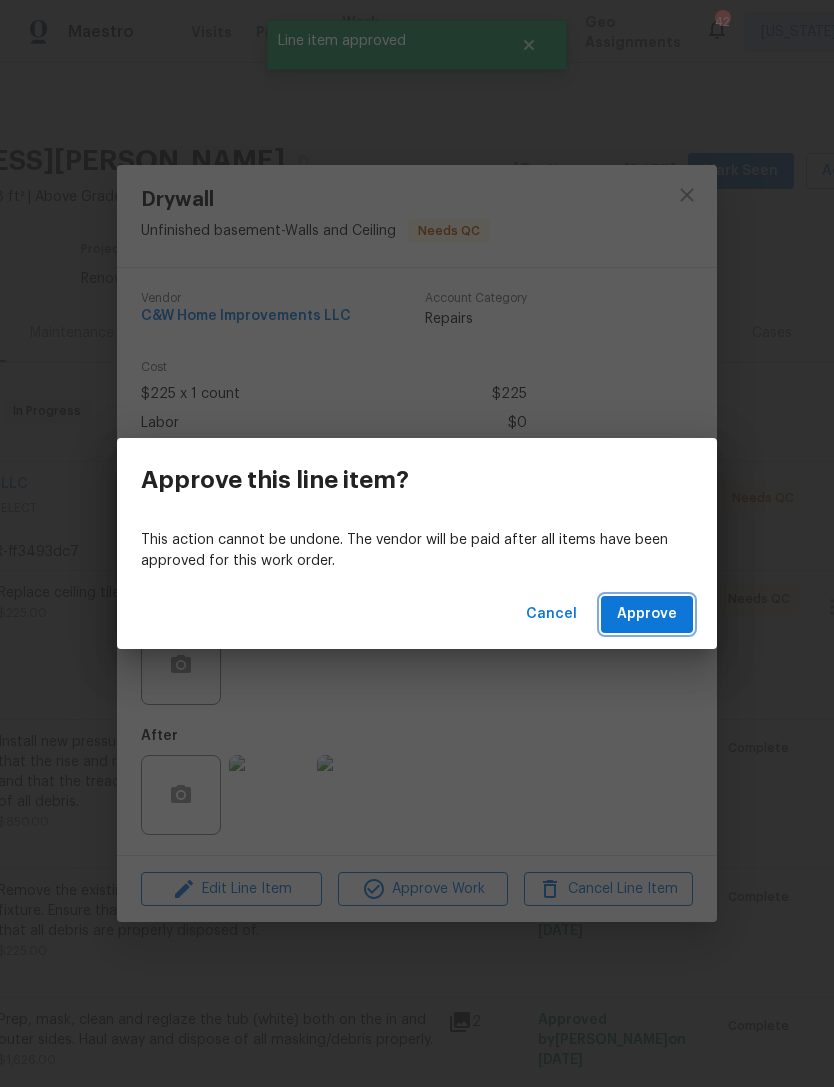 click on "Approve" at bounding box center [647, 614] 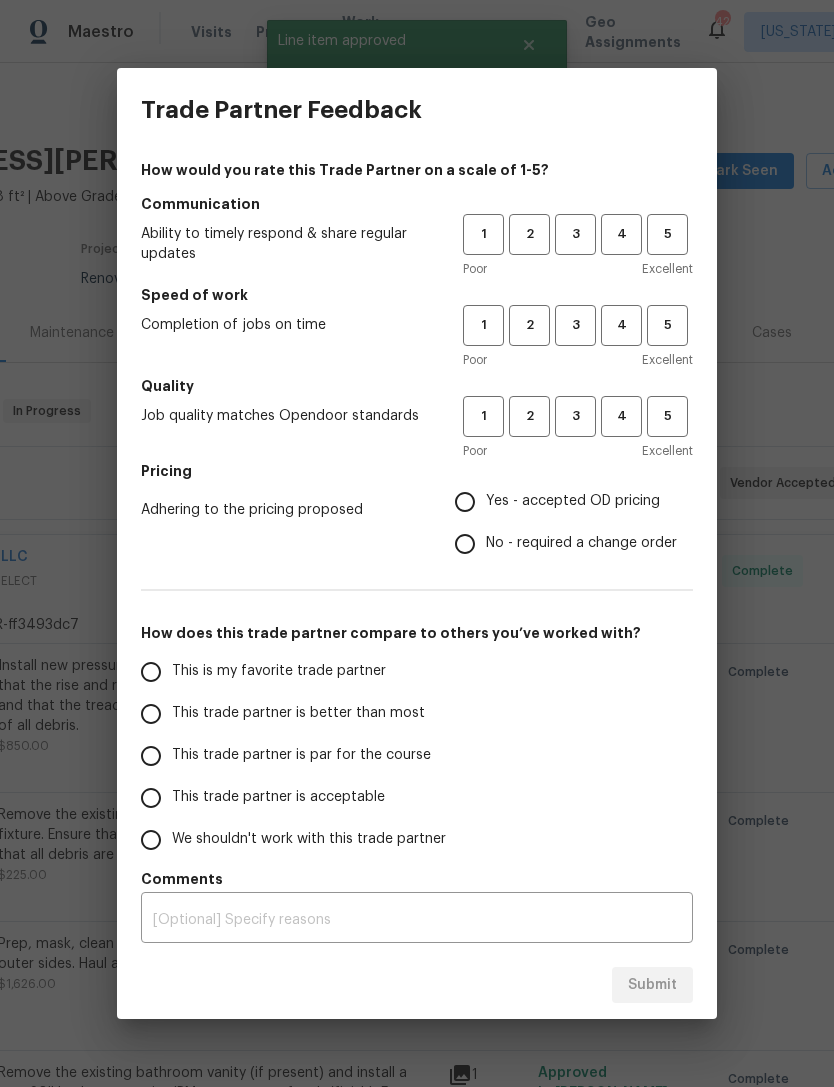 click on "How would you rate this Trade Partner on a scale of 1-5? Communication Ability to timely respond & share regular updates 1 2 3 4 5 Poor Excellent Speed of work Completion of jobs on time 1 2 3 4 5 Poor Excellent Quality Job quality matches Opendoor standards 1 2 3 4 5 Poor Excellent Pricing Adhering to the pricing proposed Yes - accepted OD pricing No - required a change order How does this trade partner compare to others you’ve worked with? This is my favorite trade partner This trade partner is better than most This trade partner is par for the course This trade partner is acceptable We shouldn't work with this trade partner Comments x ​" at bounding box center (417, 551) 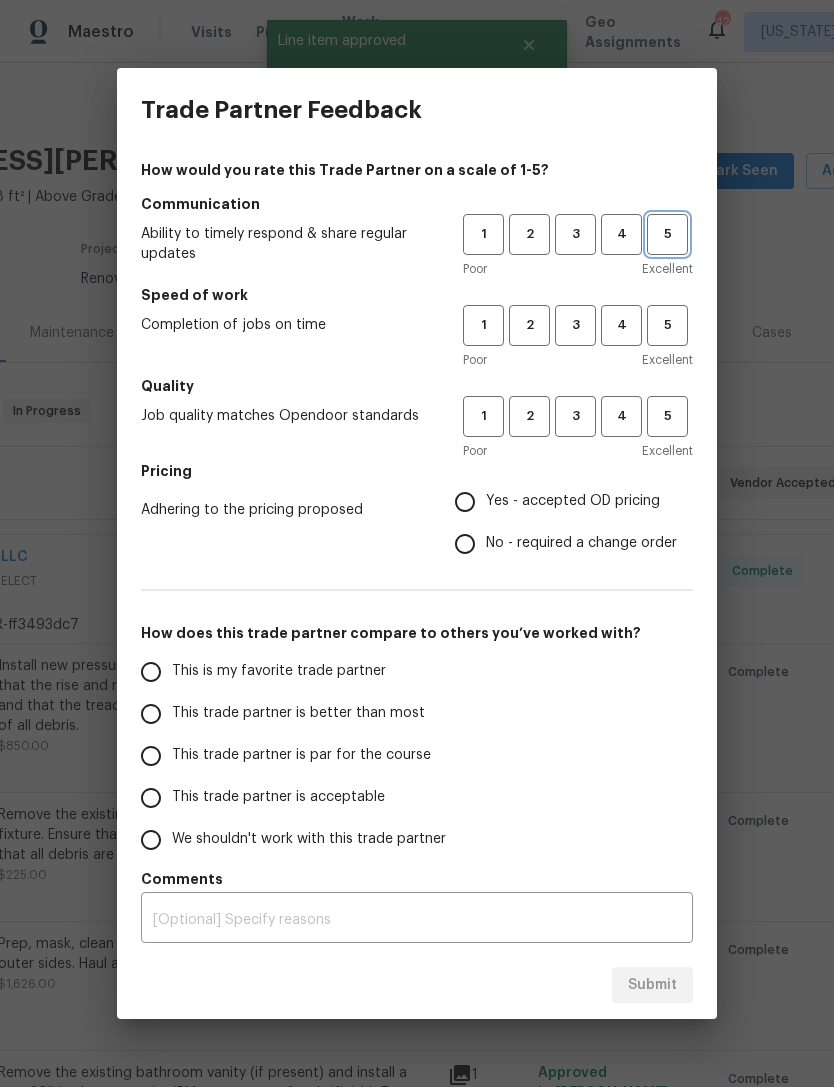 click on "5" at bounding box center (667, 234) 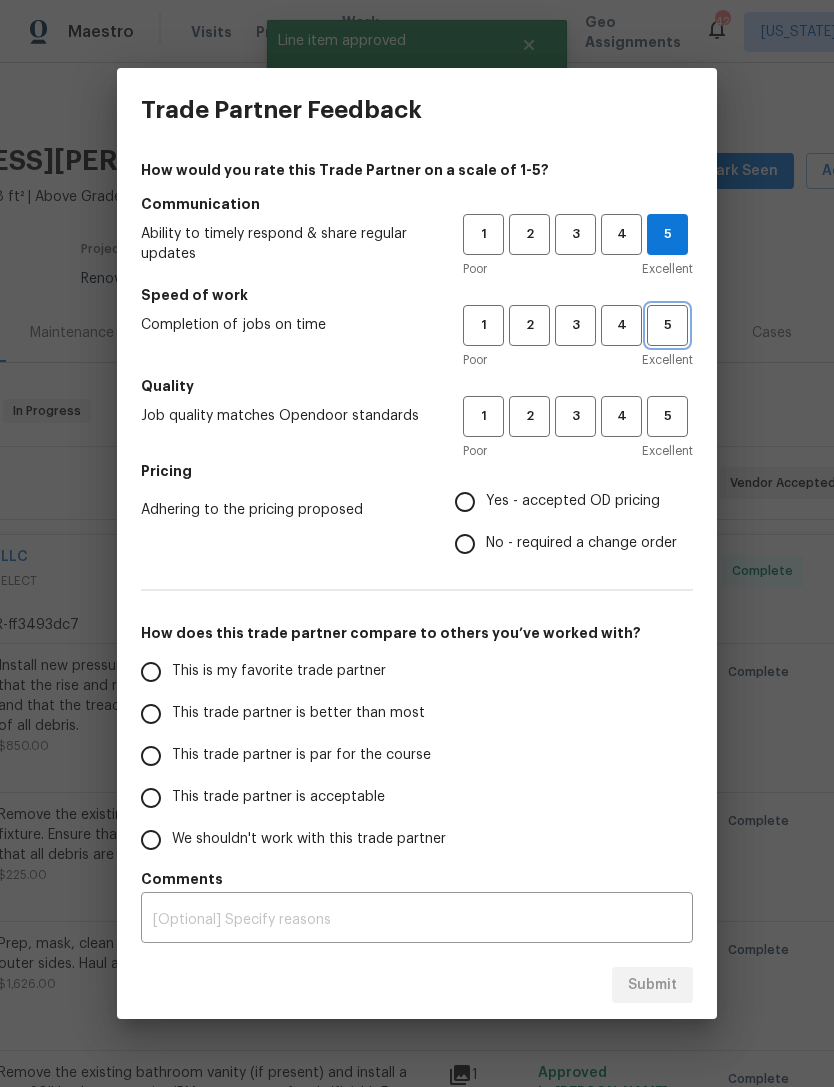 click on "5" at bounding box center [667, 325] 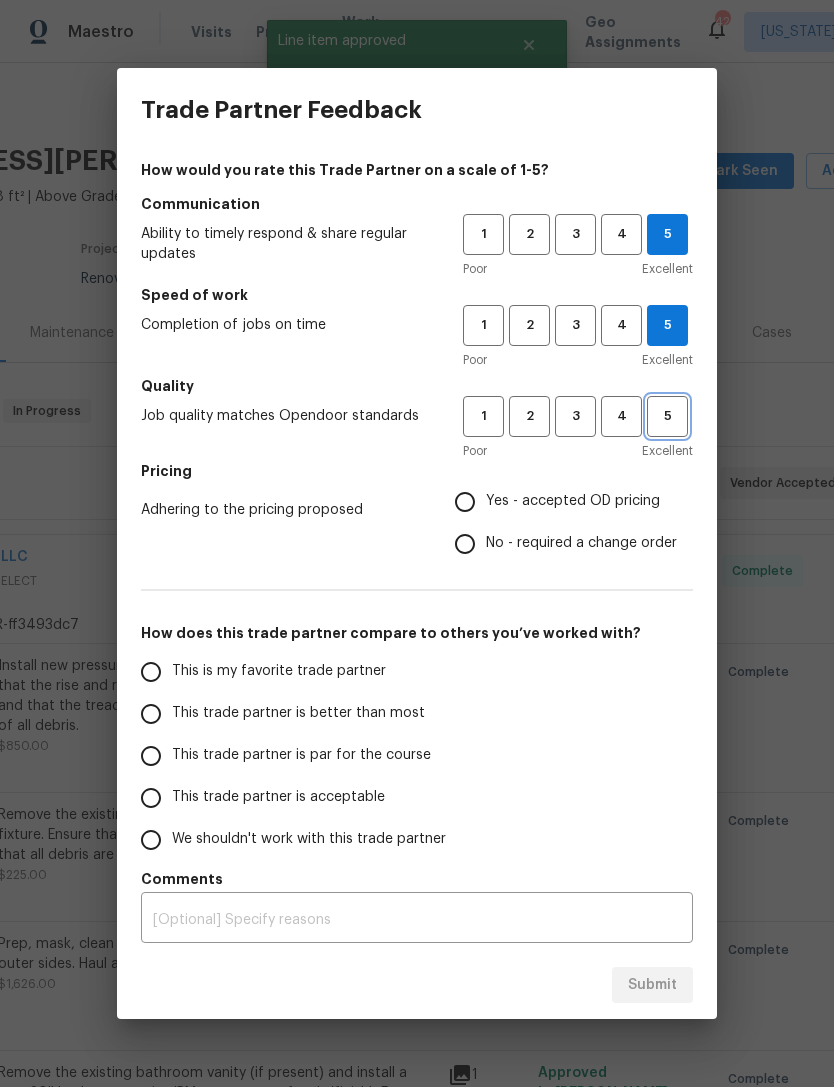 click on "5" at bounding box center (667, 416) 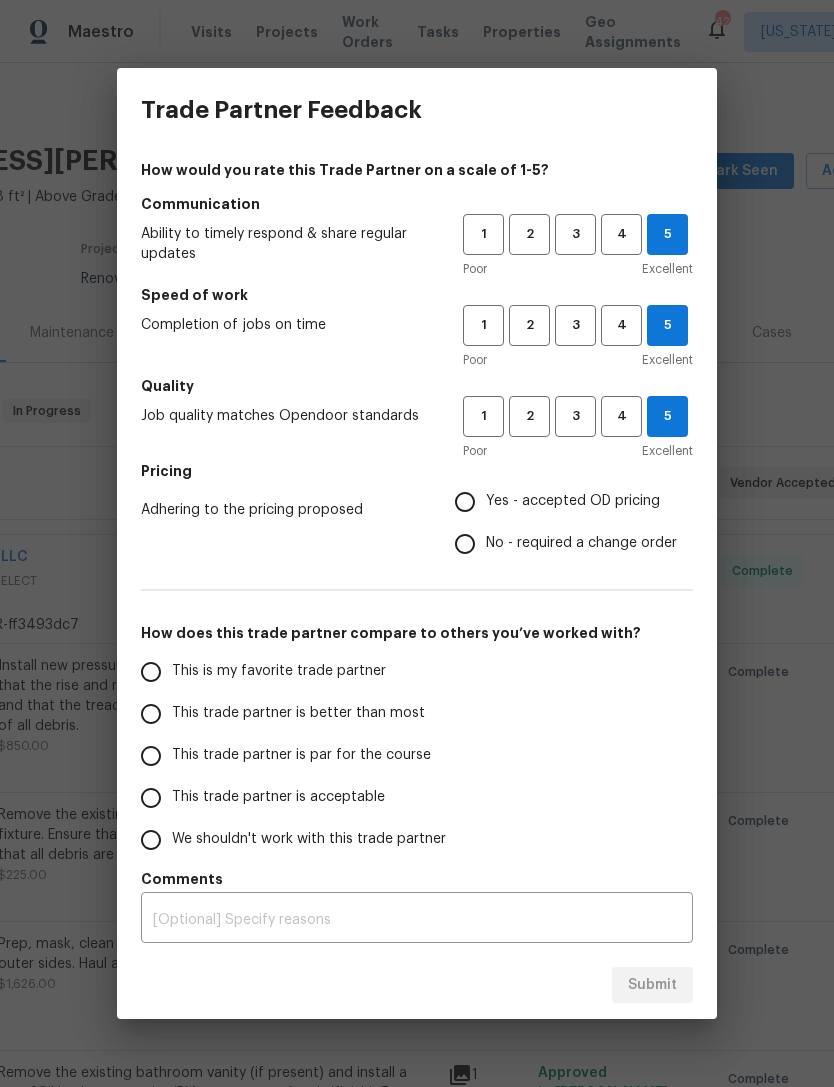 click on "Yes - accepted OD pricing" at bounding box center (465, 502) 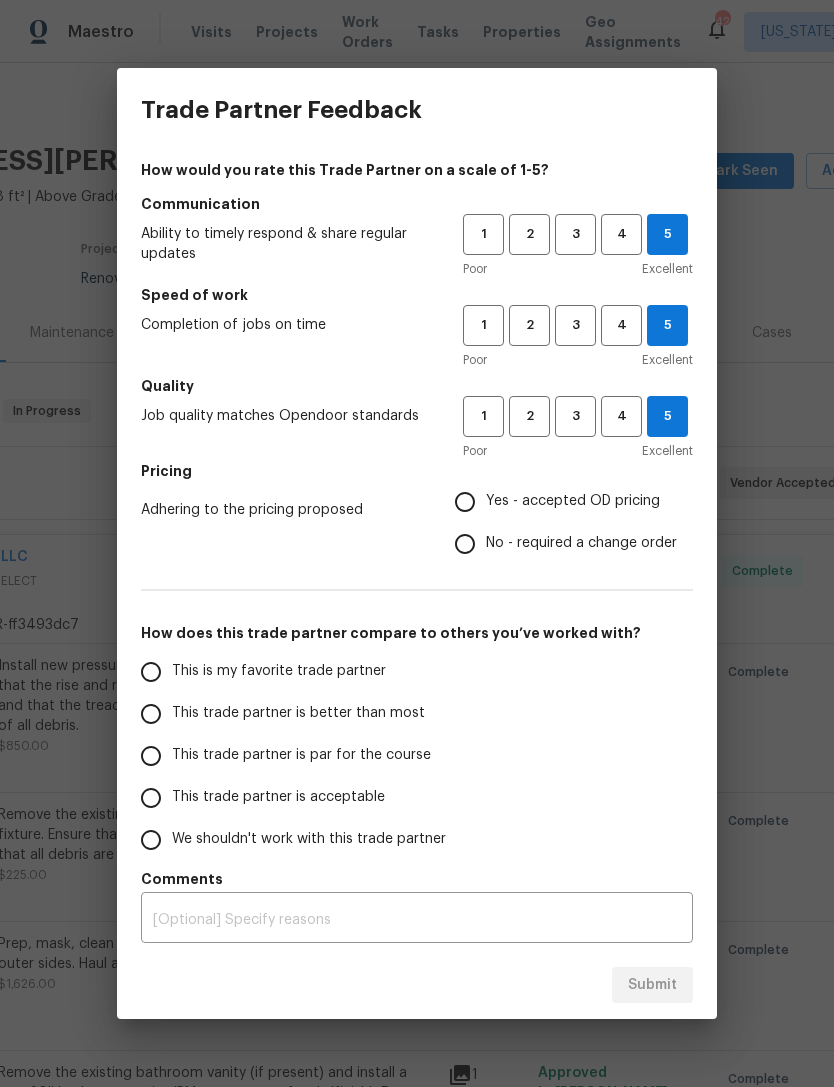radio on "true" 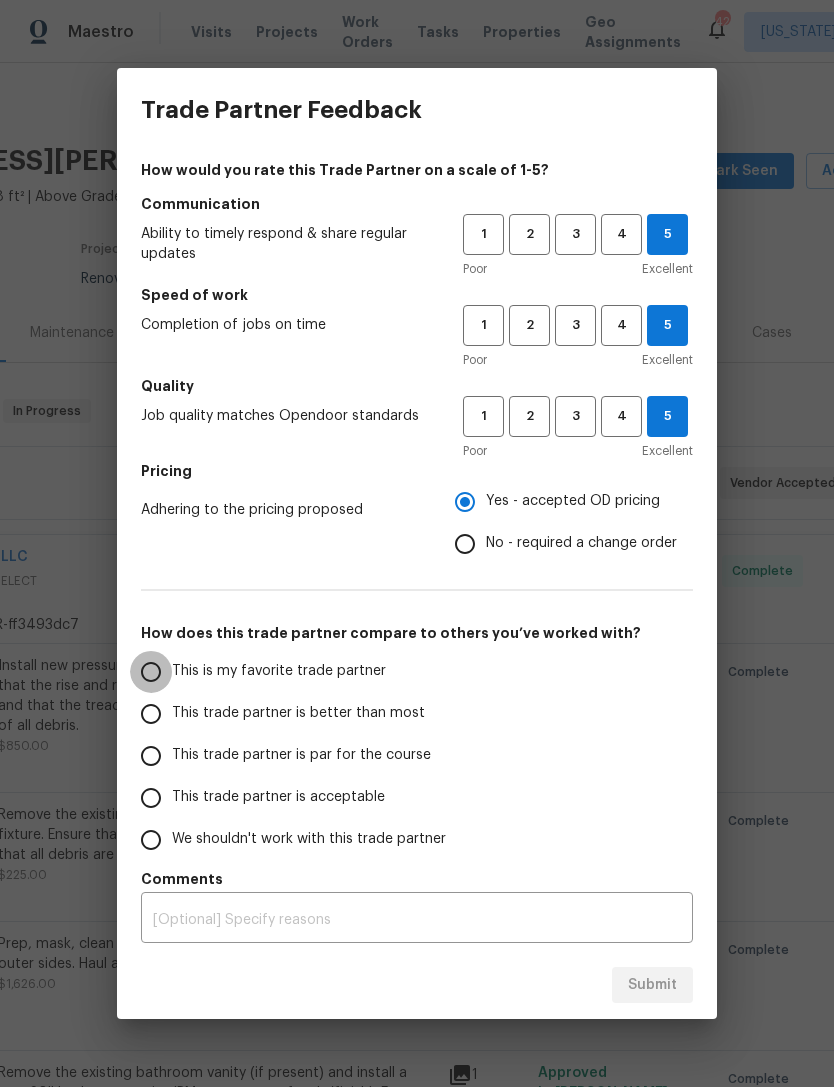 click on "This is my favorite trade partner" at bounding box center (151, 672) 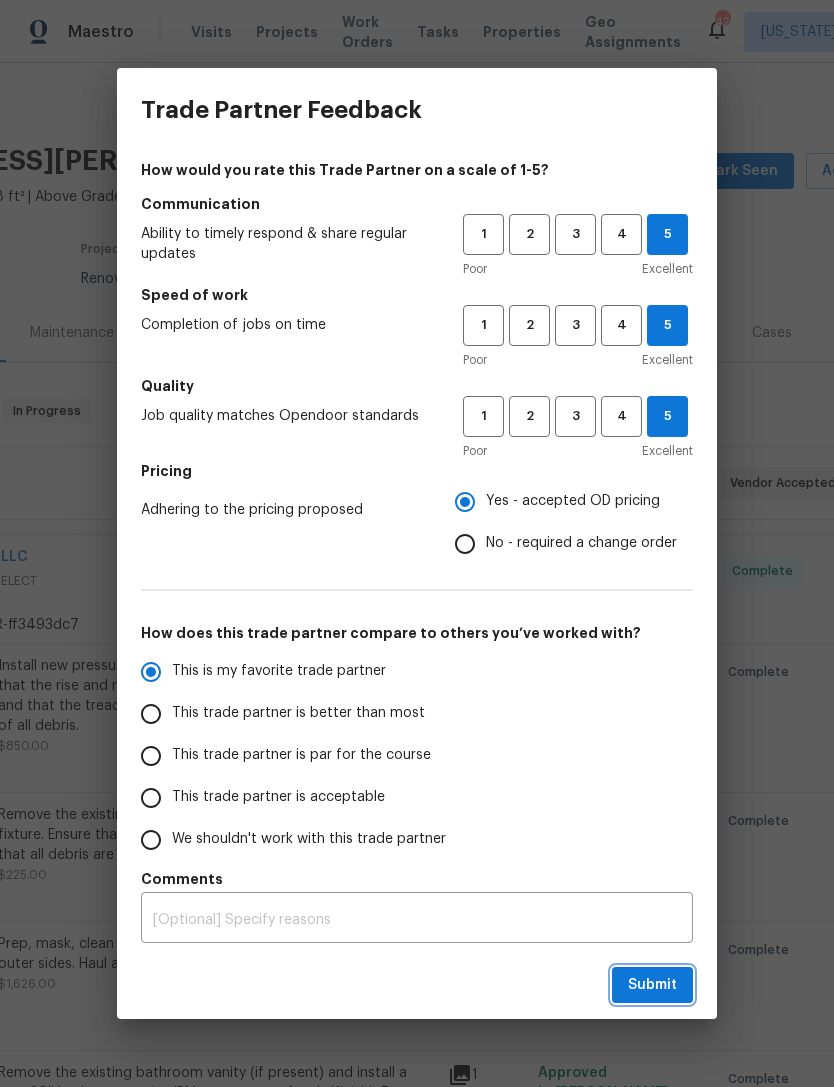 click on "Submit" at bounding box center [652, 985] 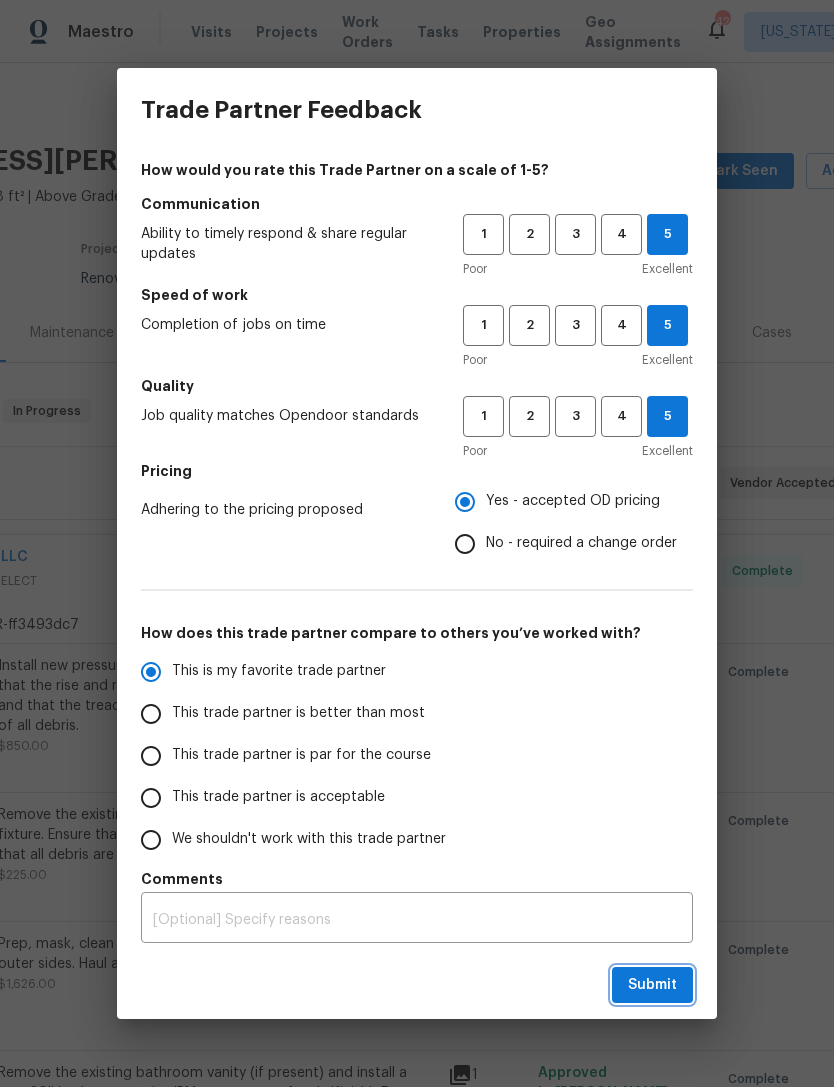 radio on "true" 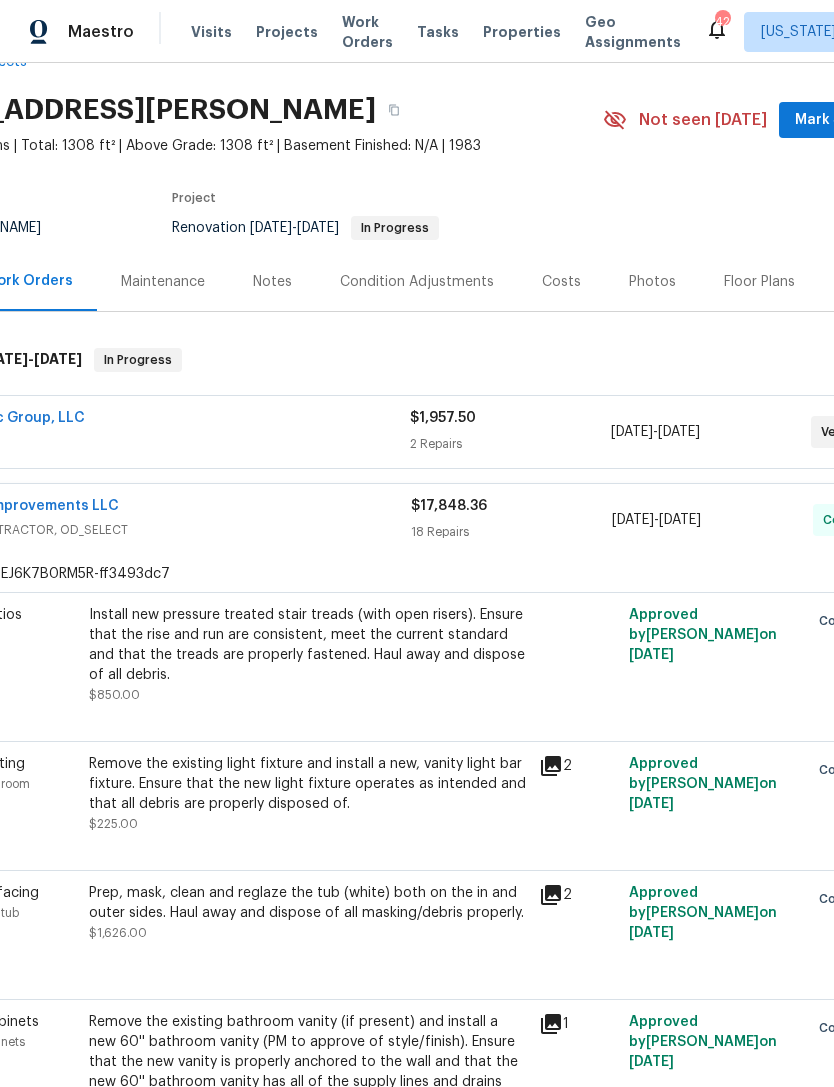 scroll, scrollTop: 51, scrollLeft: 121, axis: both 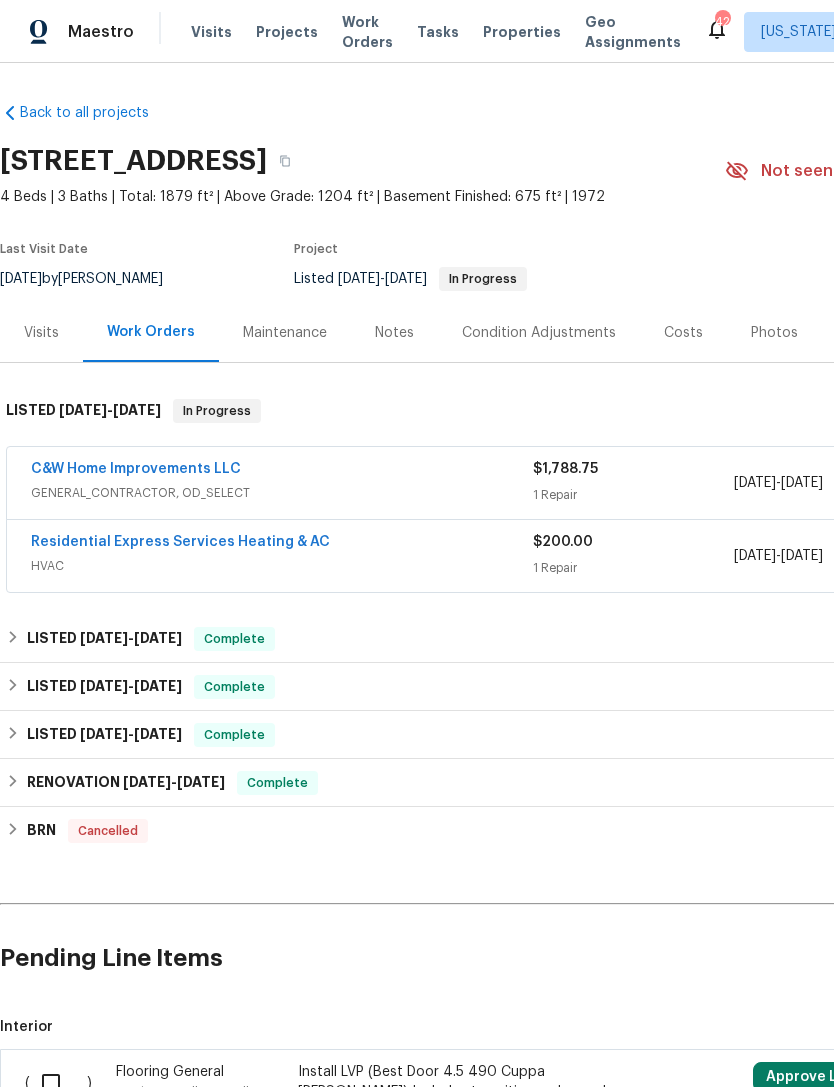 click on "Projects" at bounding box center [287, 32] 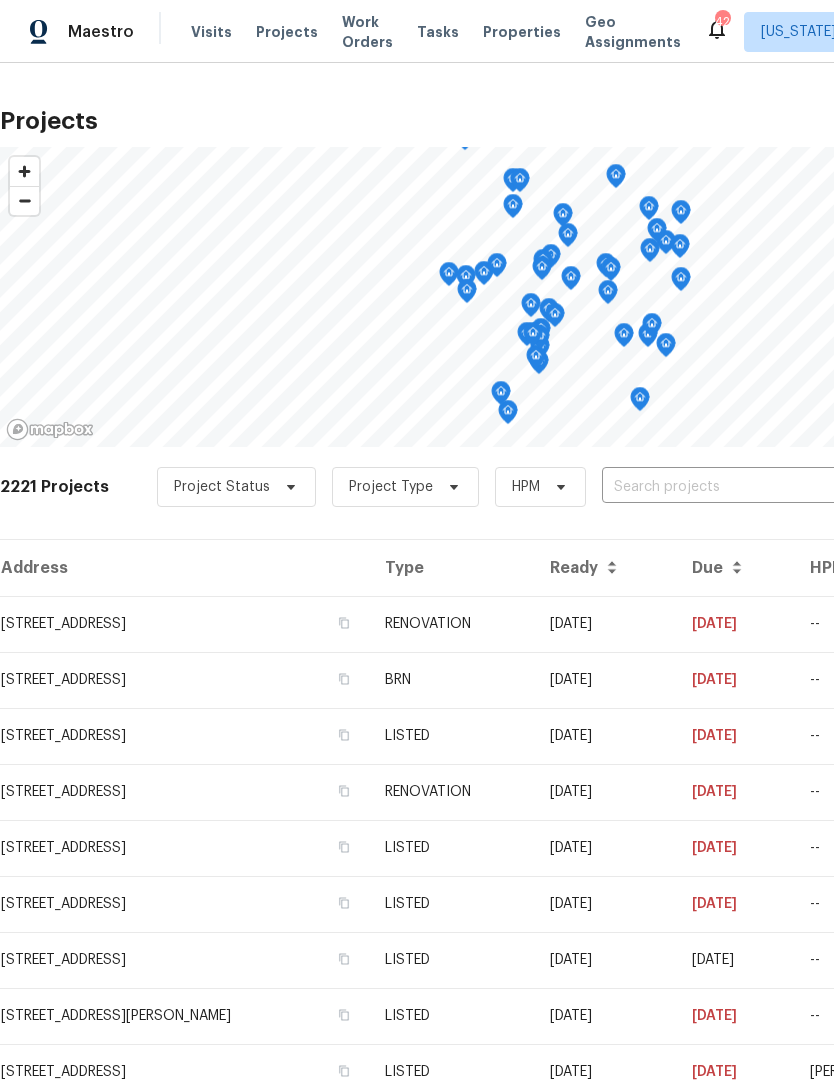 click at bounding box center [716, 487] 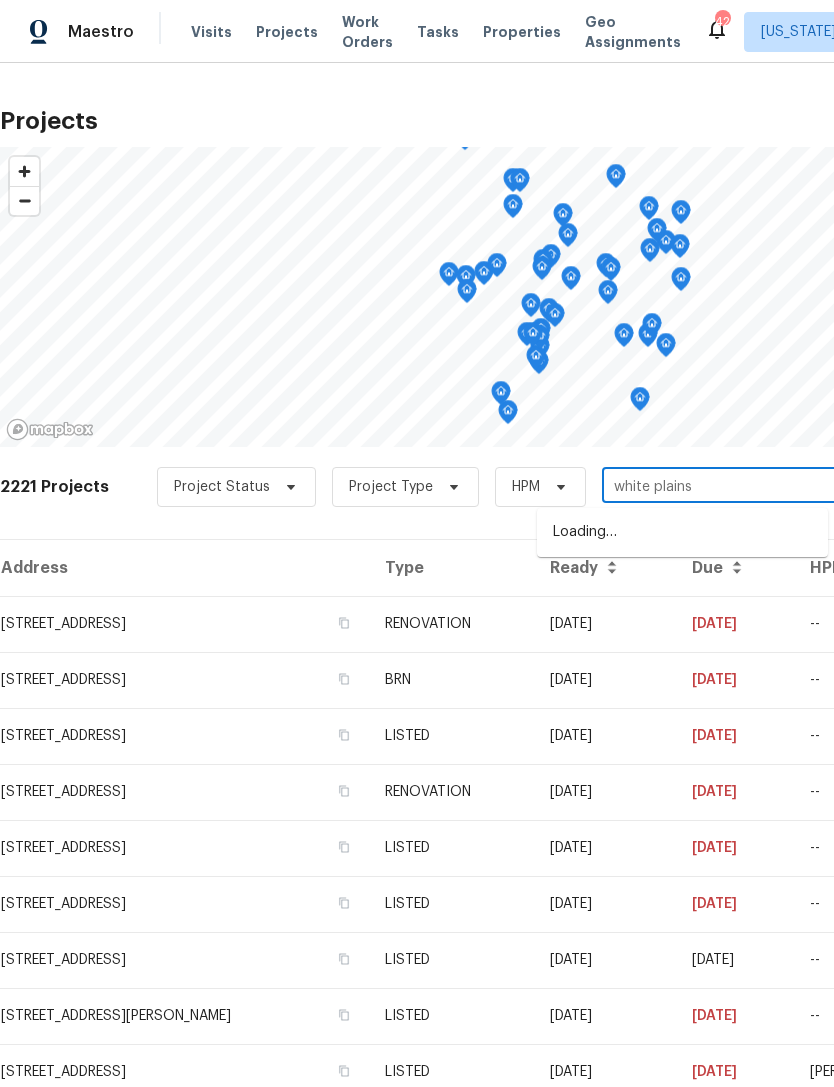 type on "white plains" 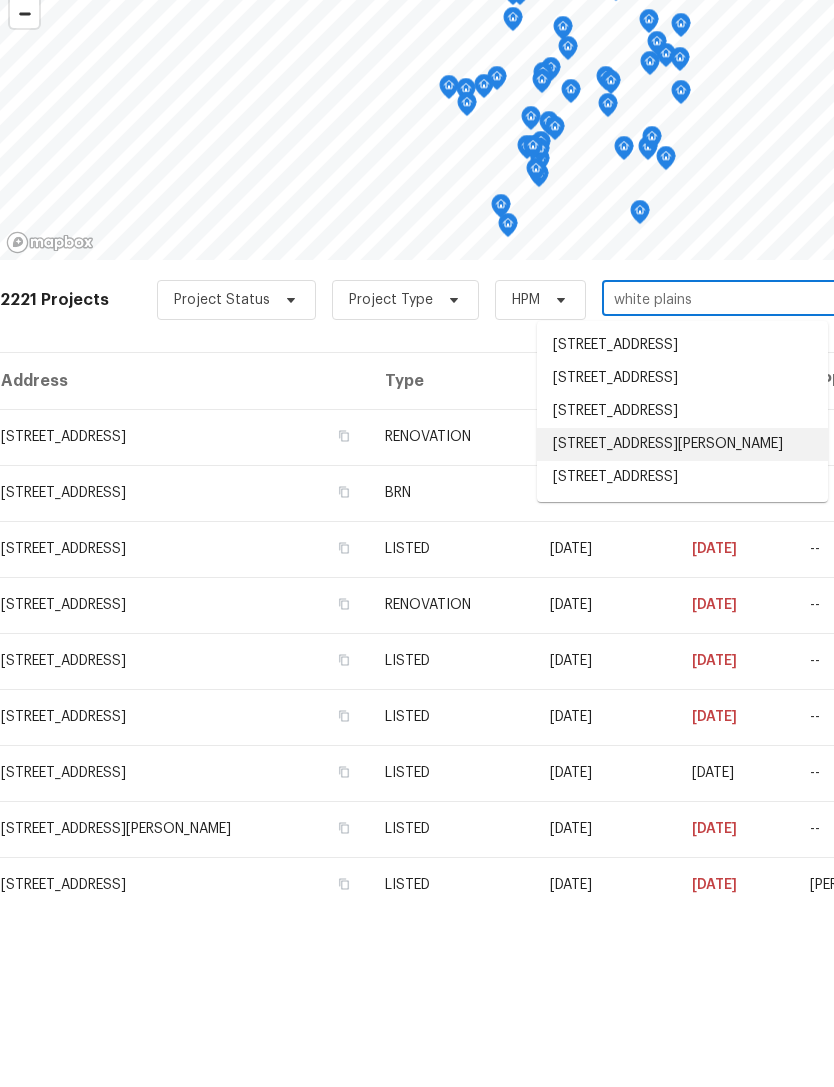 click on "[STREET_ADDRESS][PERSON_NAME]" at bounding box center (682, 631) 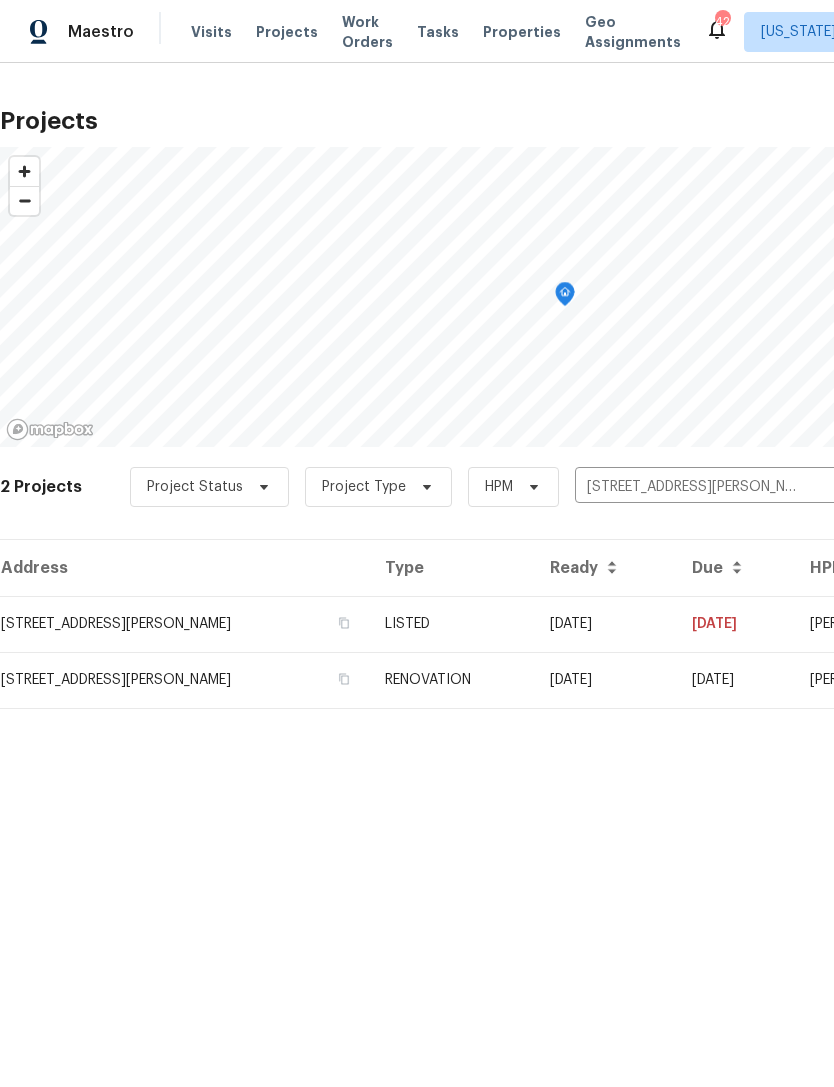 click on "[STREET_ADDRESS][PERSON_NAME]" at bounding box center (184, 624) 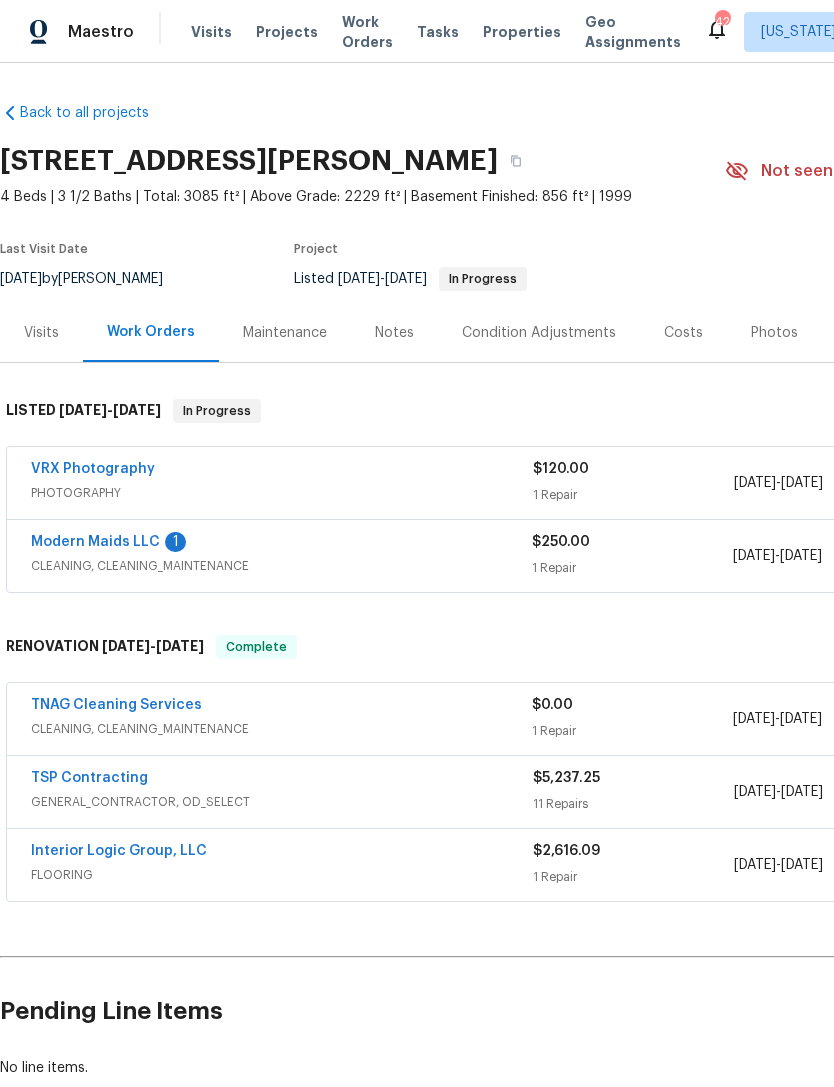 scroll, scrollTop: 0, scrollLeft: 0, axis: both 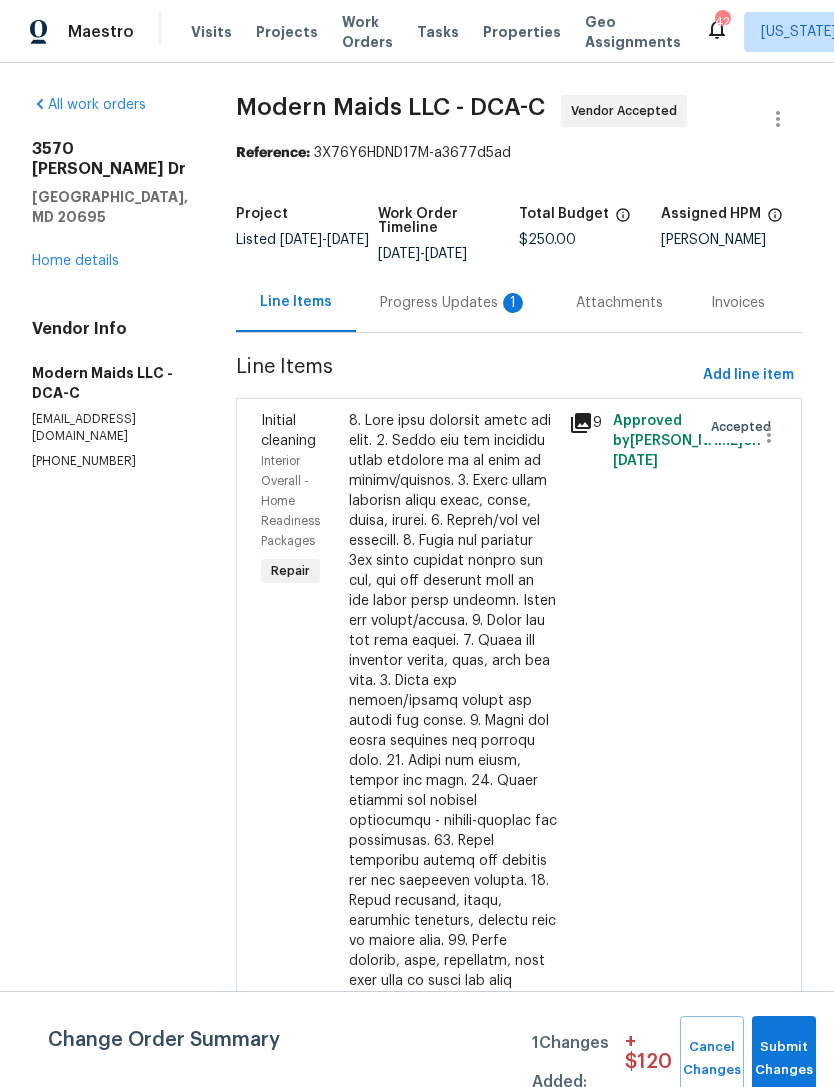click on "Progress Updates 1" at bounding box center [454, 303] 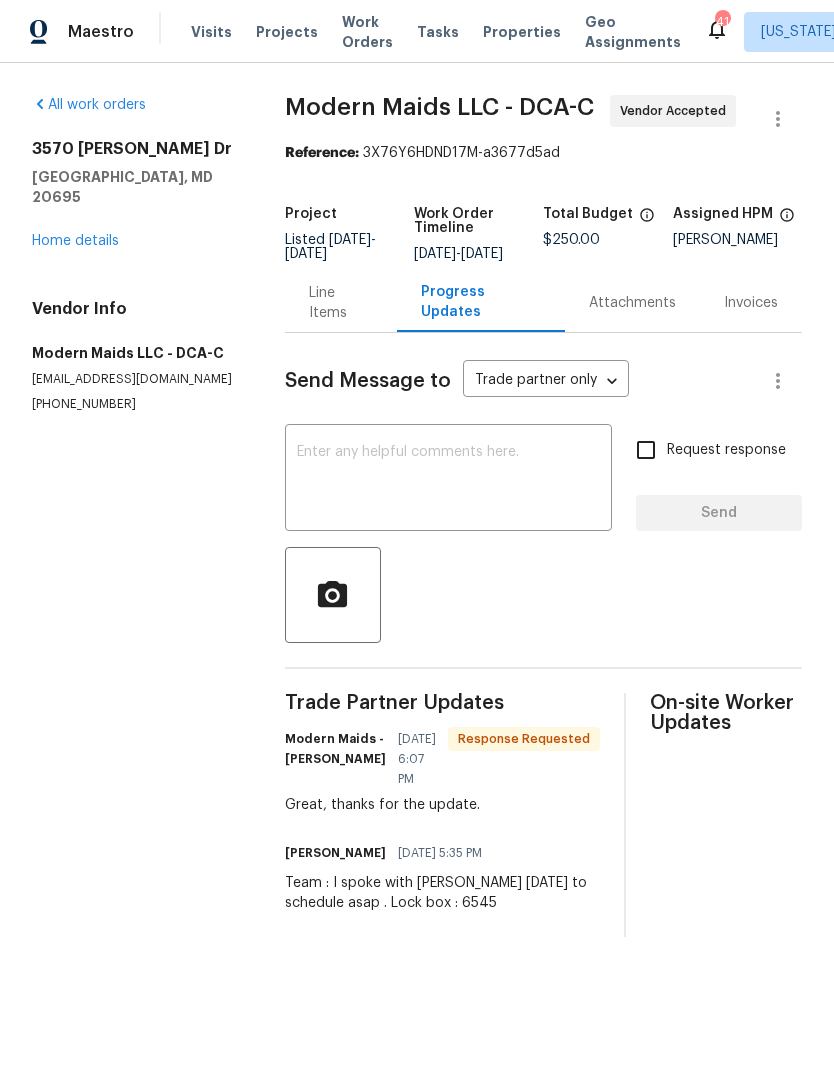 click at bounding box center (448, 480) 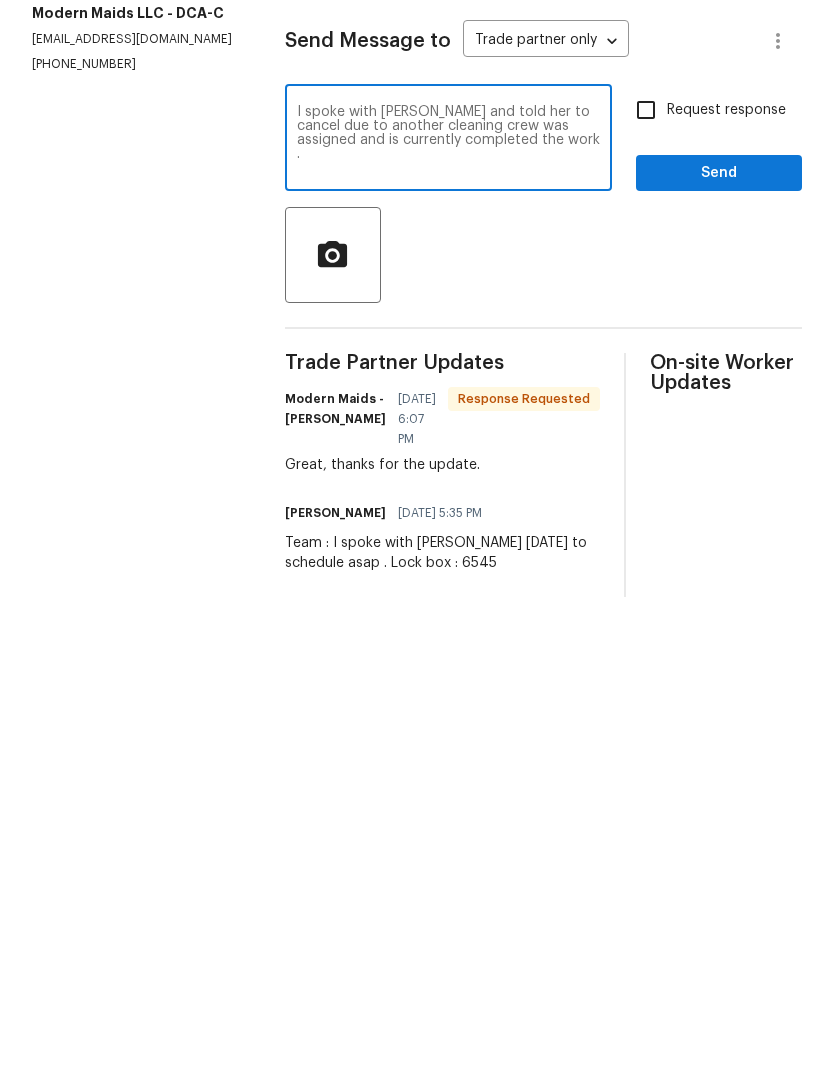 type on "I spoke with [PERSON_NAME] and told her to cancel due to another cleaning crew was assigned and is currently completed the work ." 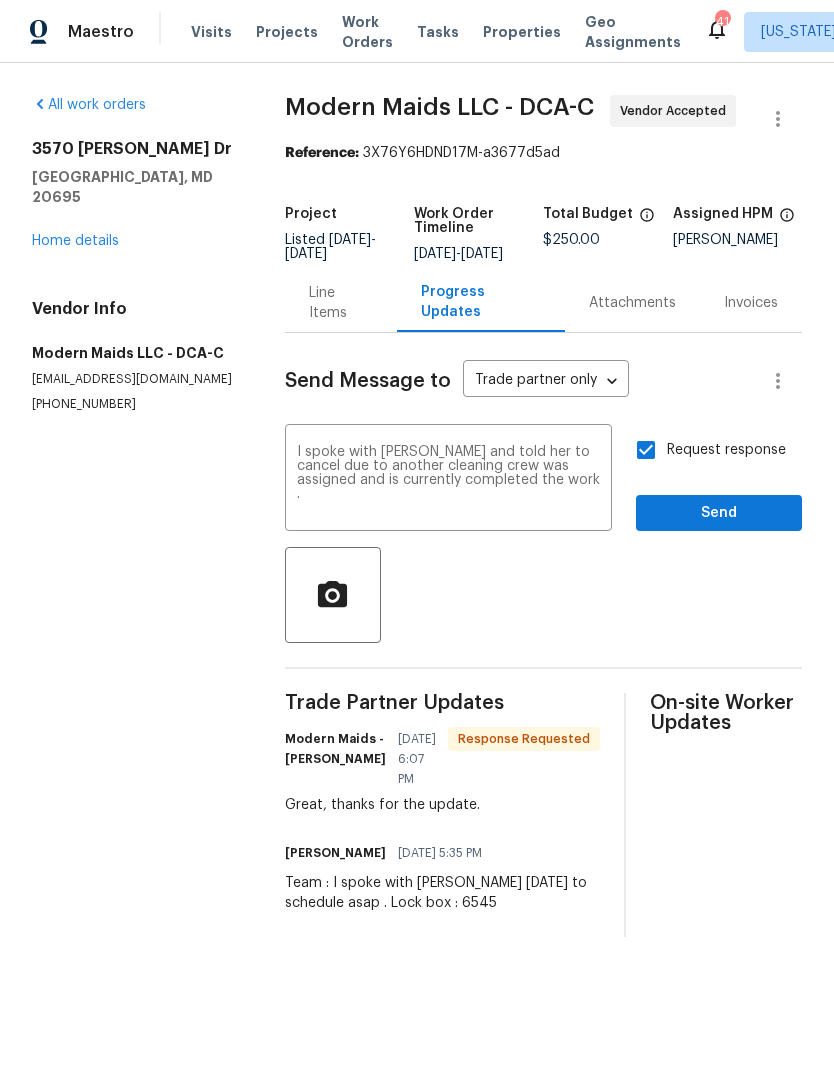 click on "I spoke with [PERSON_NAME] and told her to cancel due to another cleaning crew was assigned and is currently completed the work ." at bounding box center [448, 480] 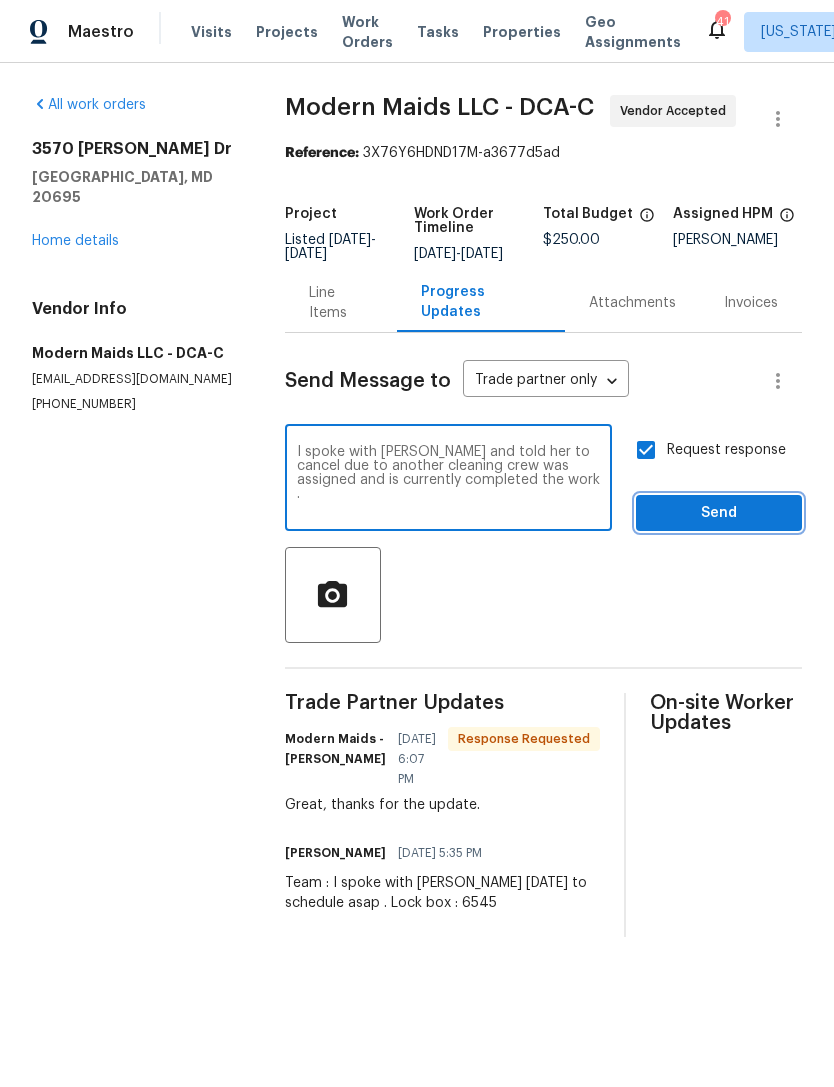 click on "Send" at bounding box center [719, 513] 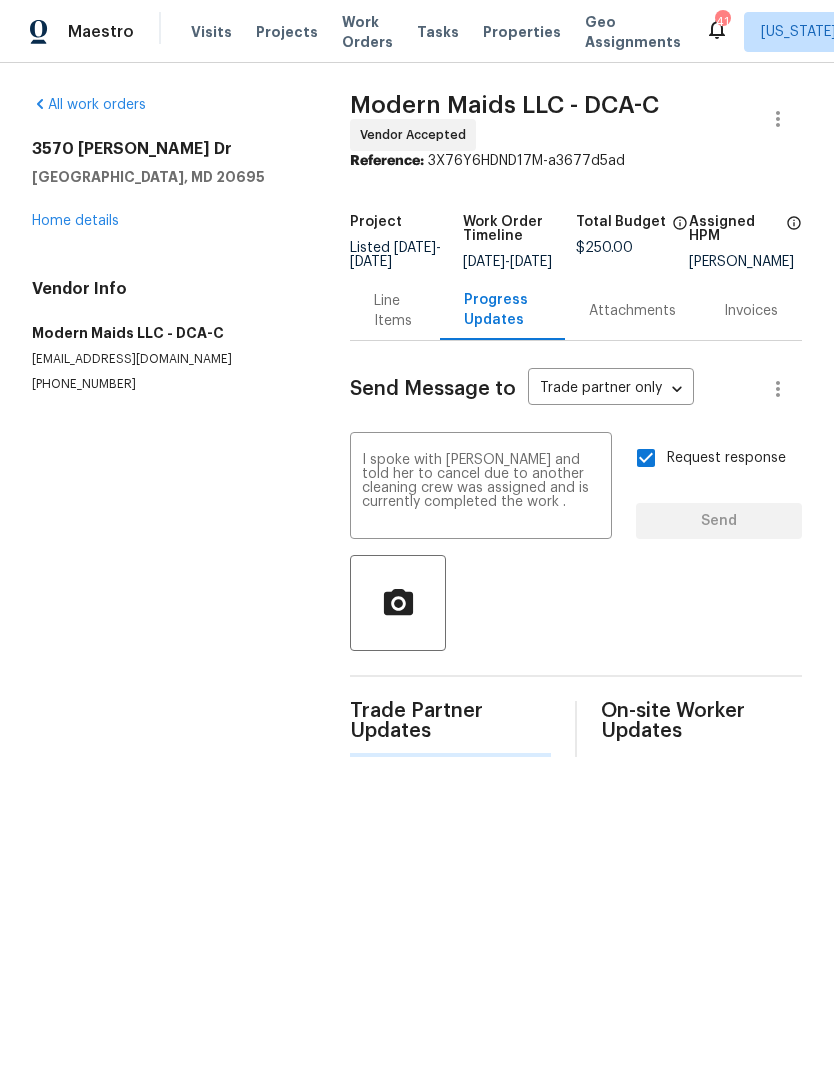 type 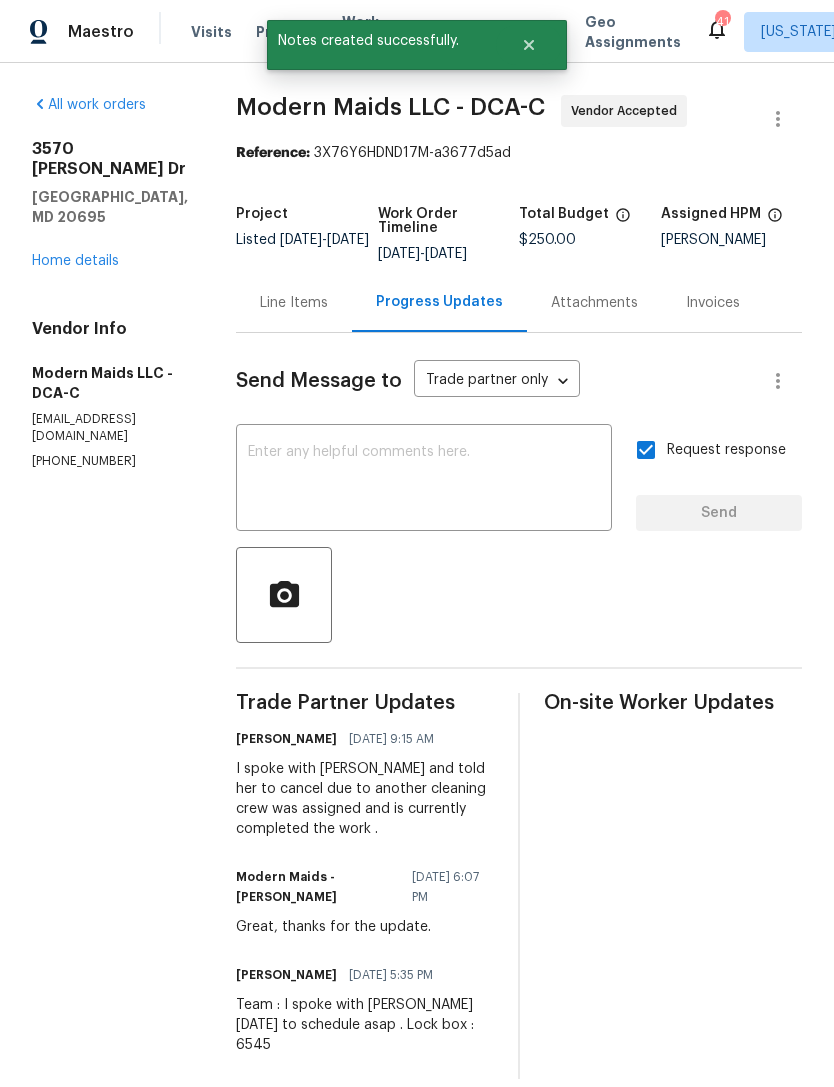 click on "Home details" at bounding box center [75, 261] 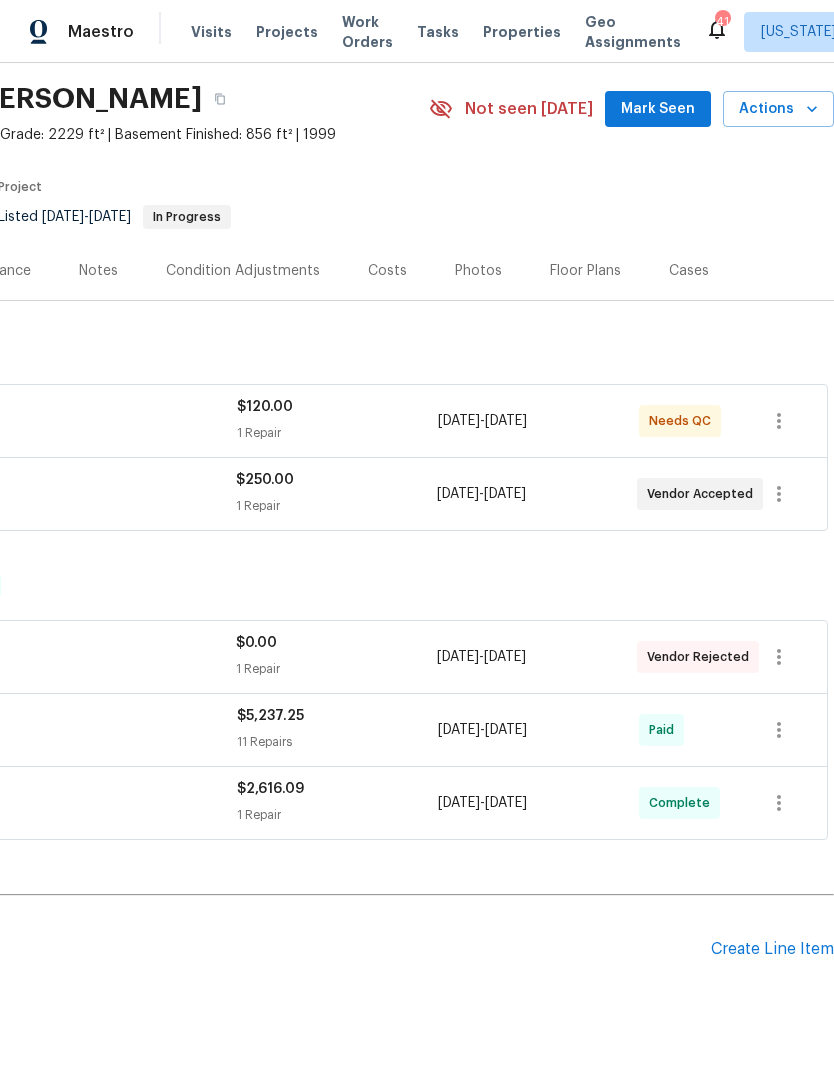 scroll, scrollTop: 62, scrollLeft: 296, axis: both 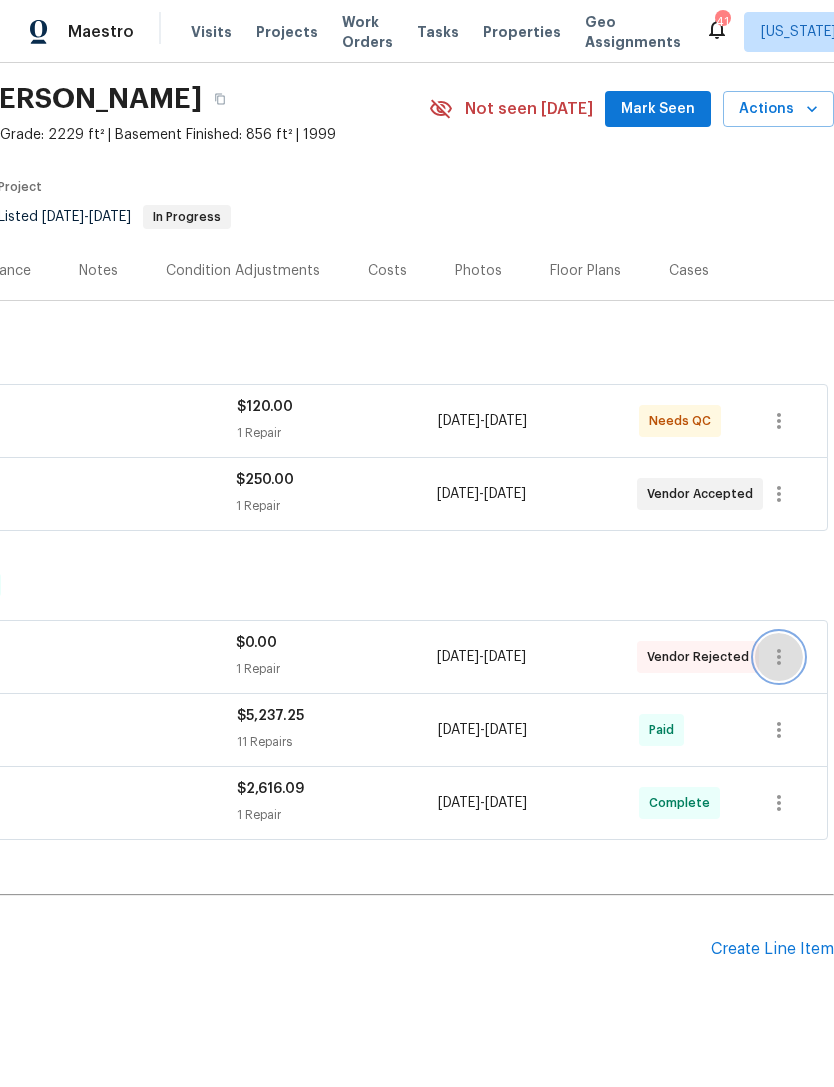 click 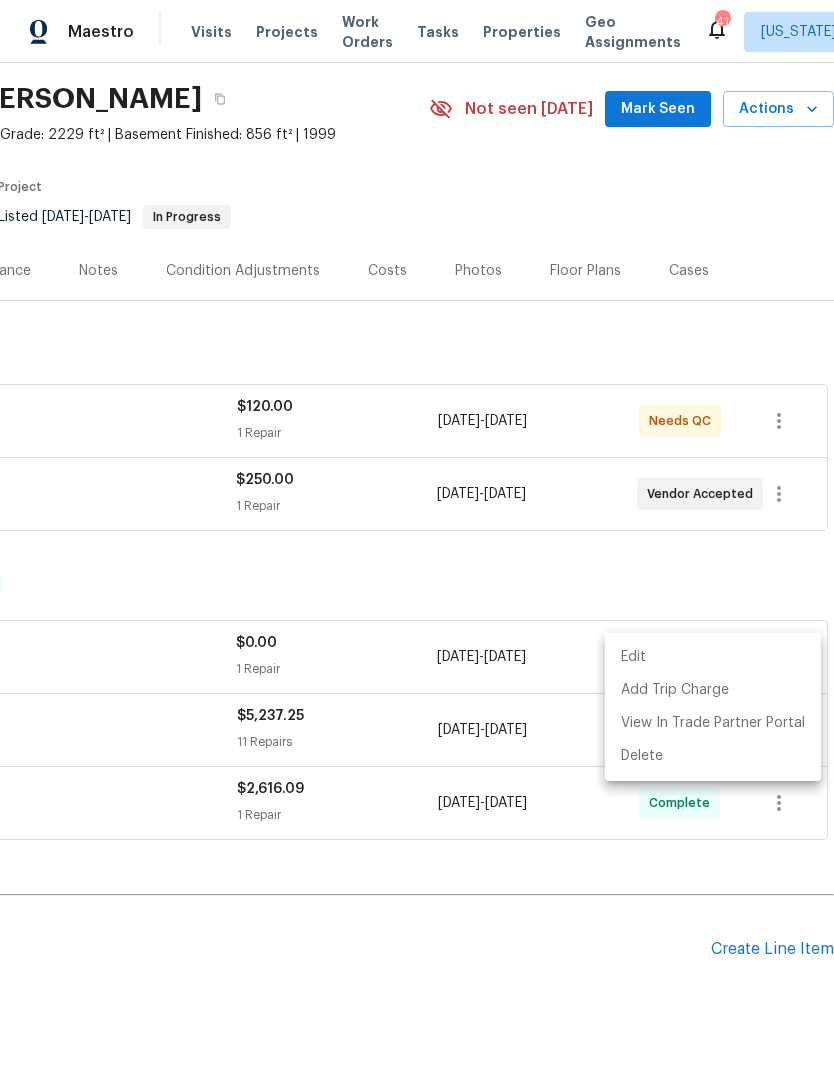 click at bounding box center [417, 543] 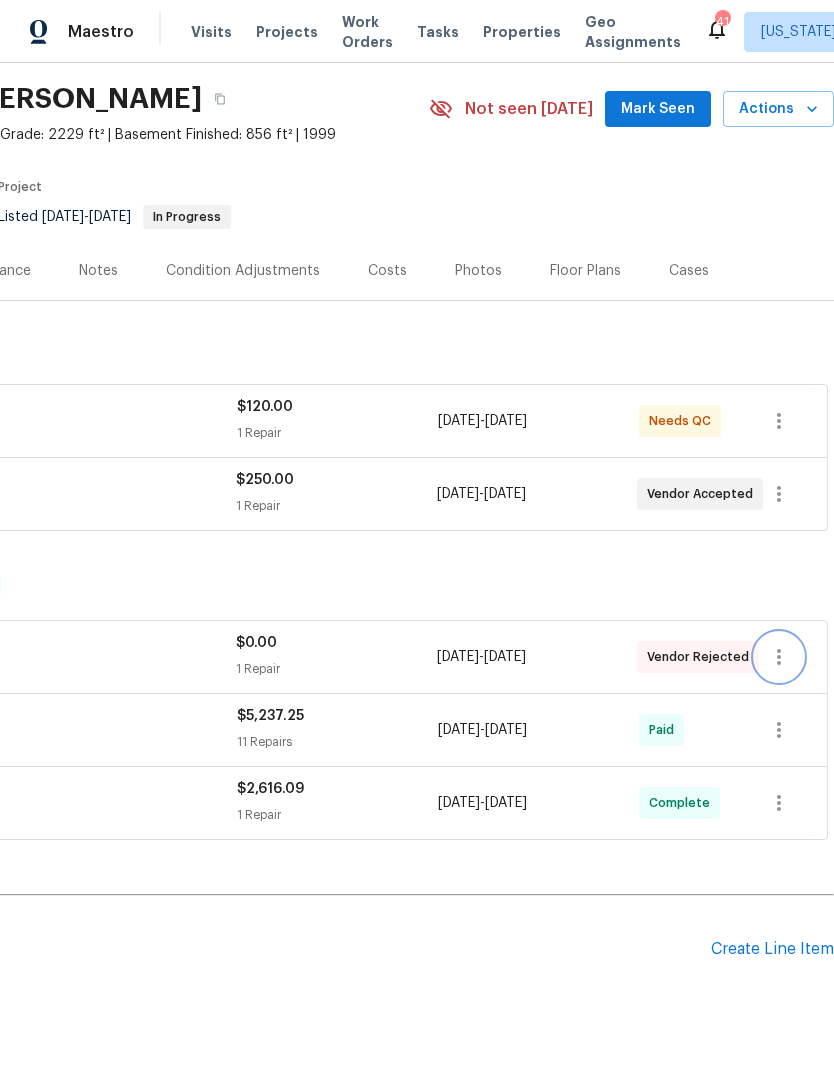 scroll, scrollTop: 62, scrollLeft: 296, axis: both 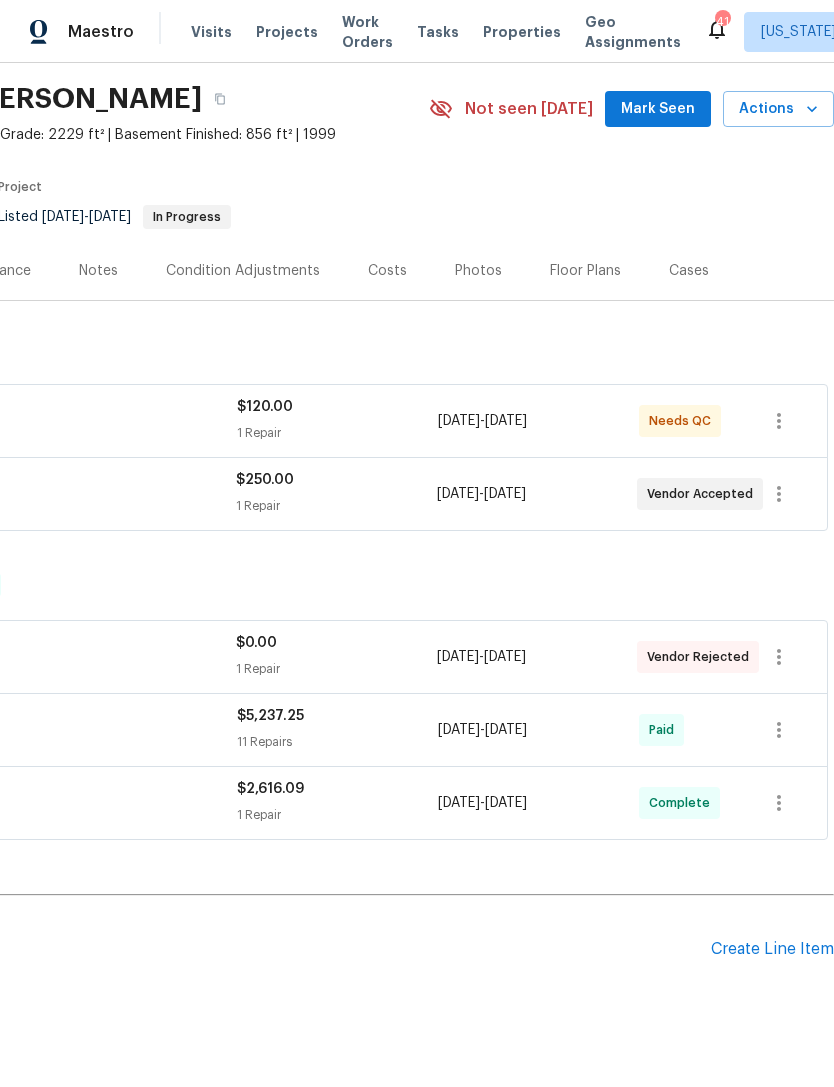 click on "[DATE]  -  [DATE]" at bounding box center (482, 421) 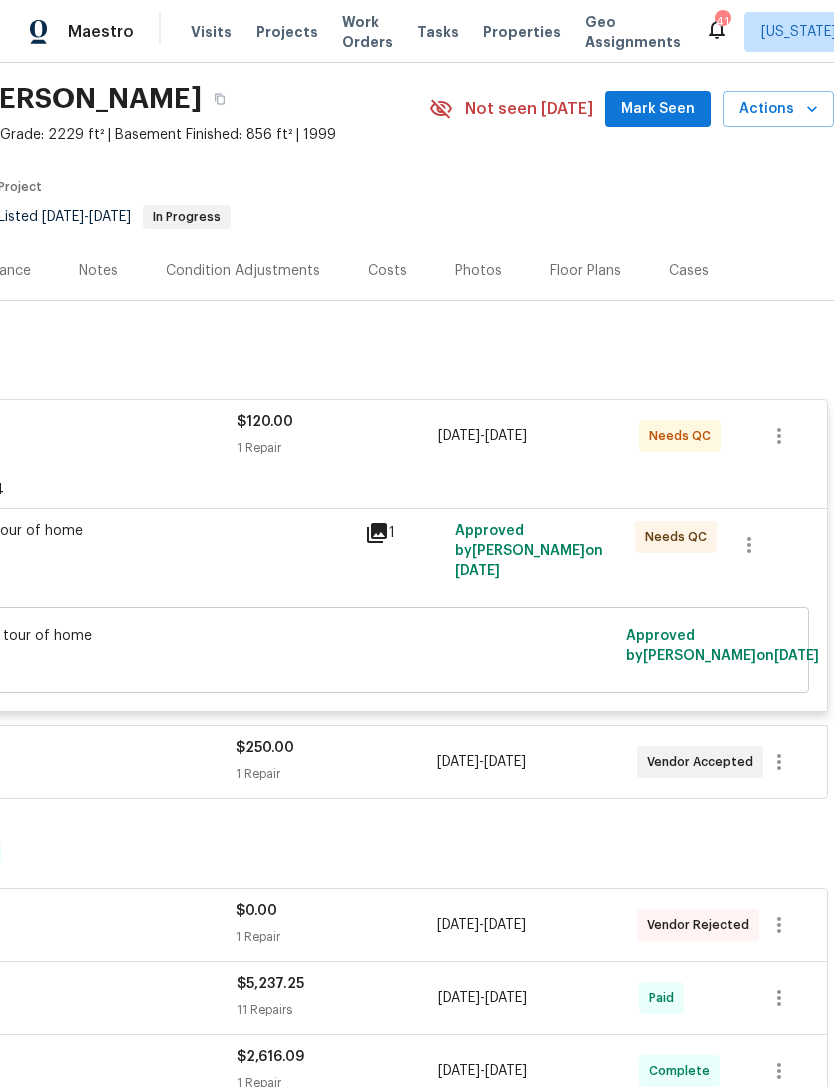 click on "[DATE]  -  [DATE]" at bounding box center (538, 436) 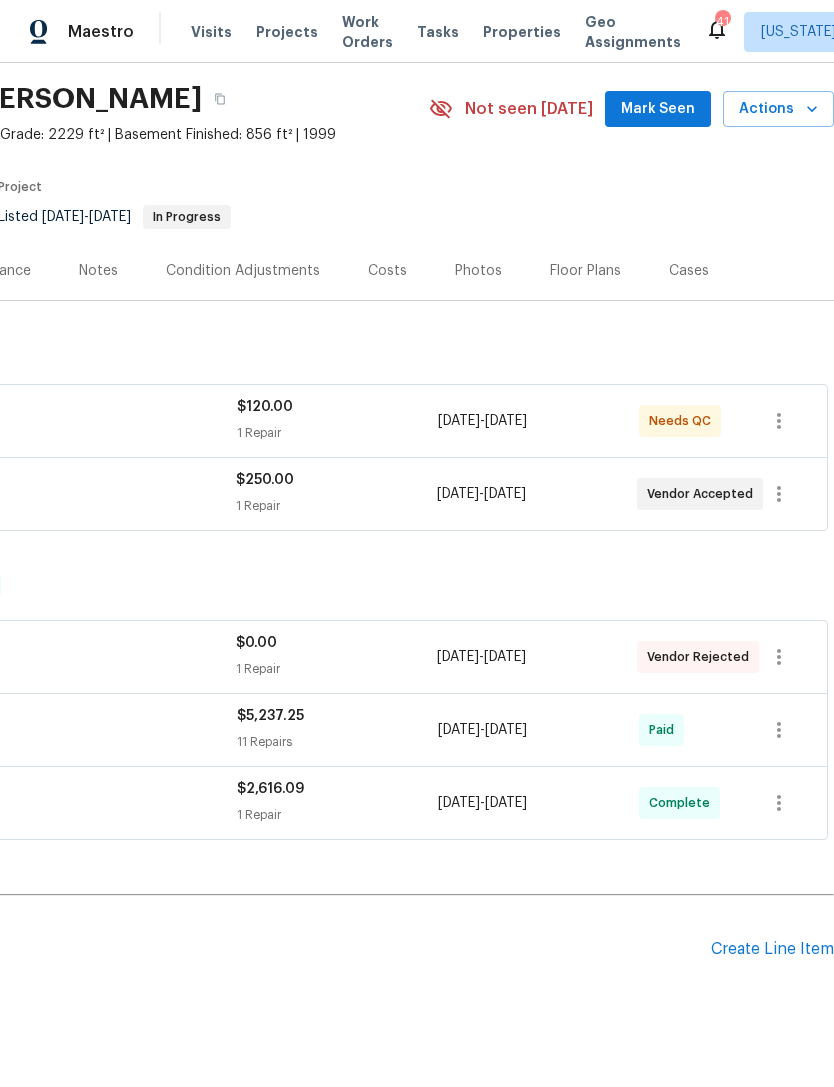 click on "Needs QC" at bounding box center (684, 421) 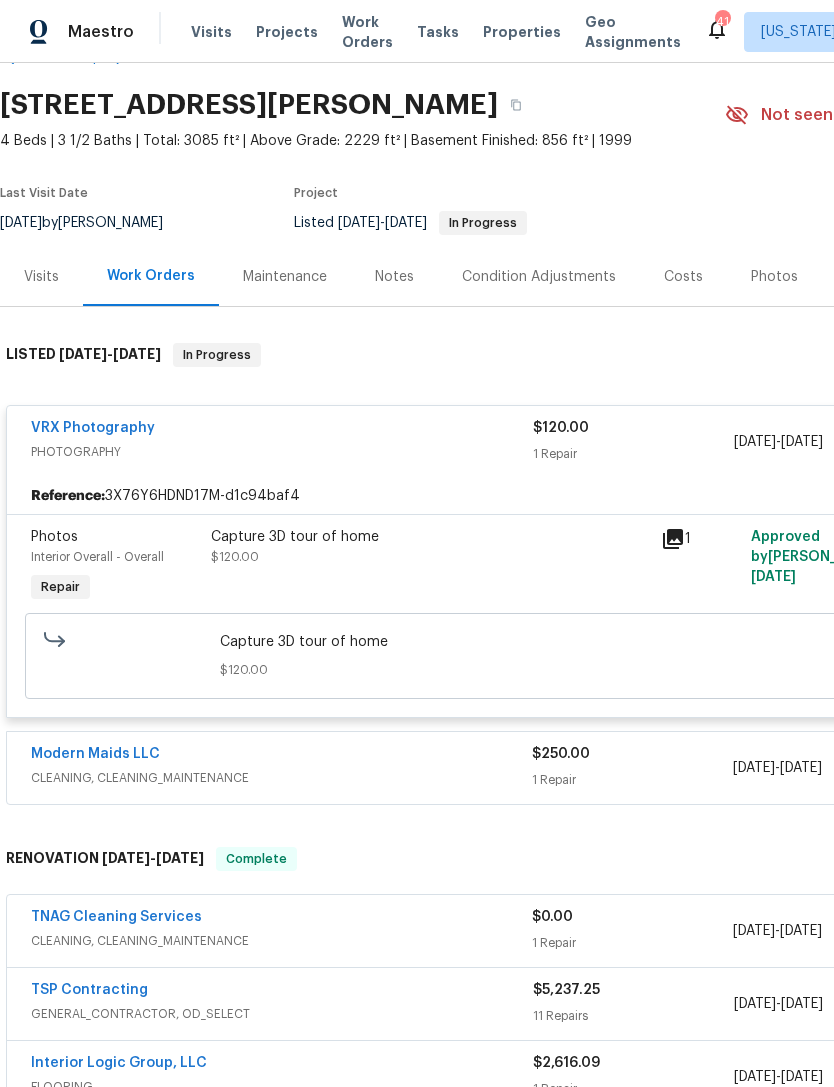 scroll, scrollTop: 56, scrollLeft: 0, axis: vertical 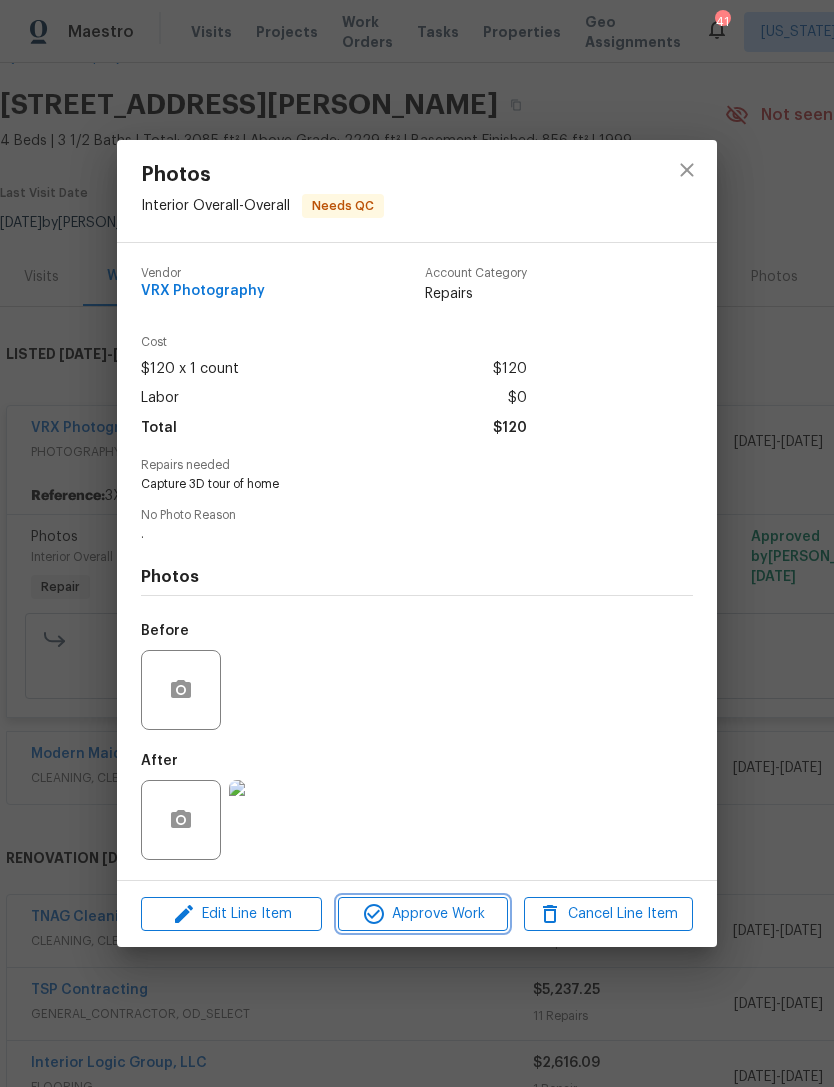 click on "Approve Work" at bounding box center (422, 914) 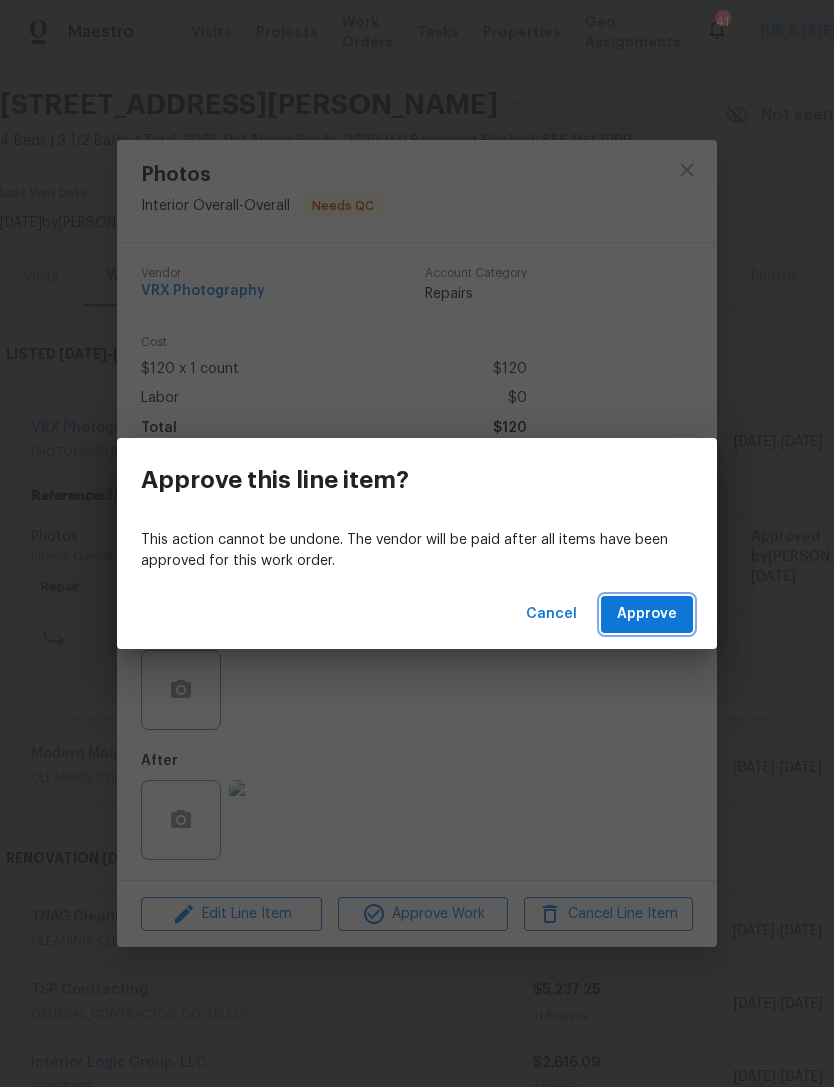 click on "Approve" at bounding box center (647, 614) 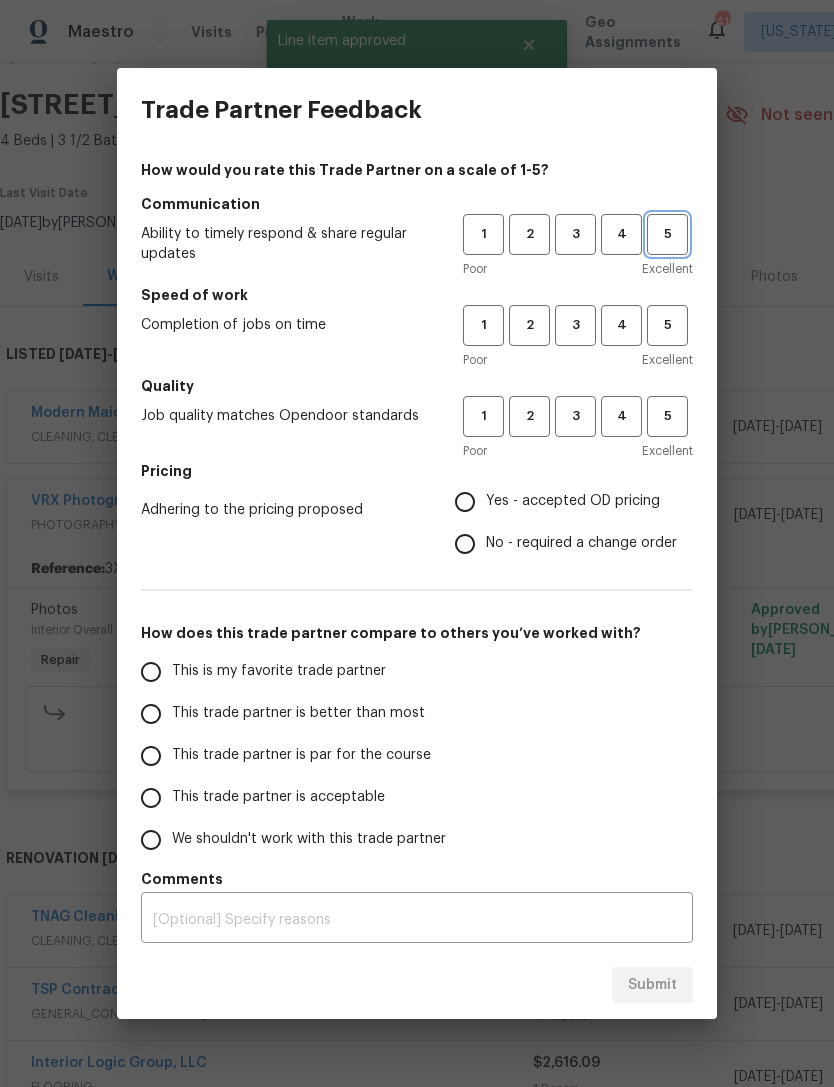 click on "5" at bounding box center [667, 234] 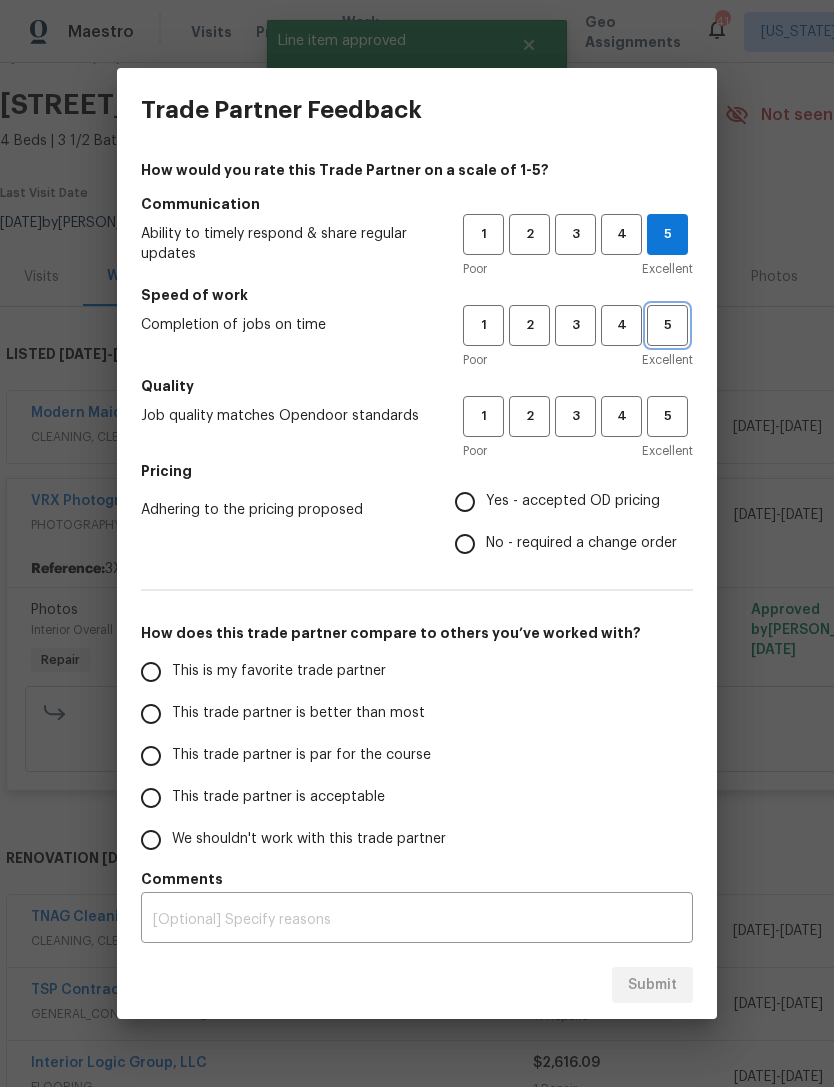 click on "5" at bounding box center (667, 325) 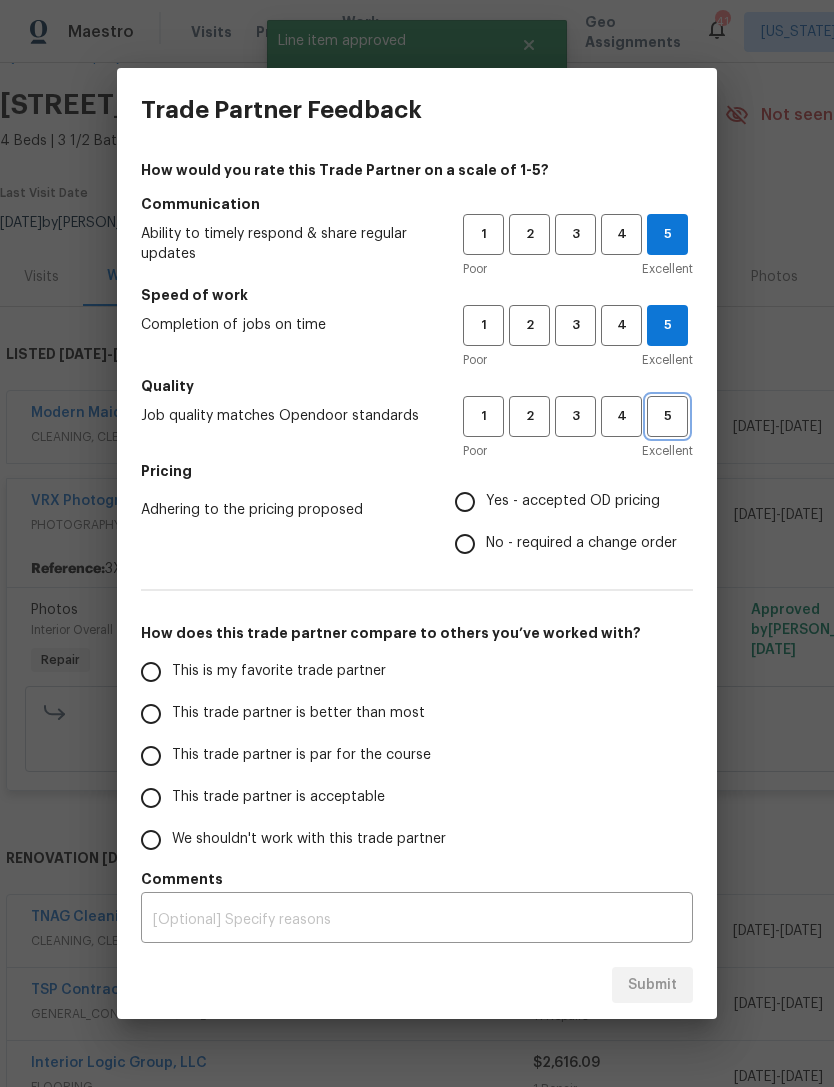 click on "5" at bounding box center [667, 416] 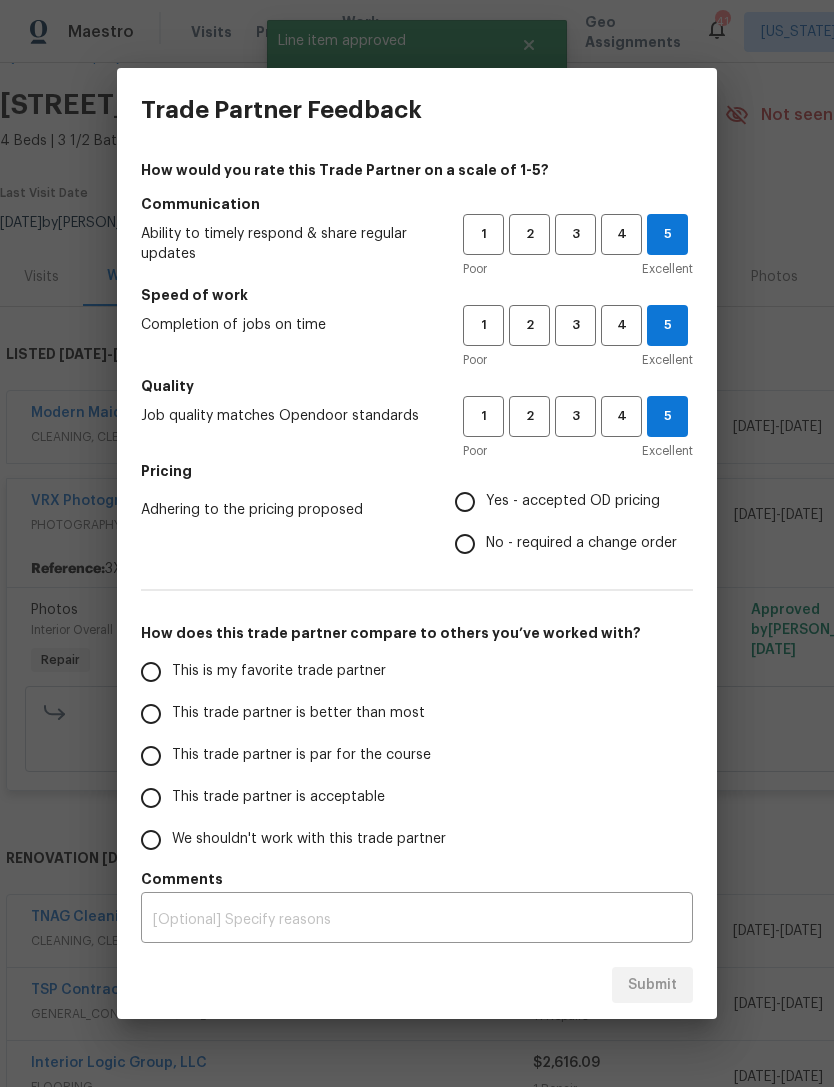 click on "Yes - accepted OD pricing" at bounding box center (465, 502) 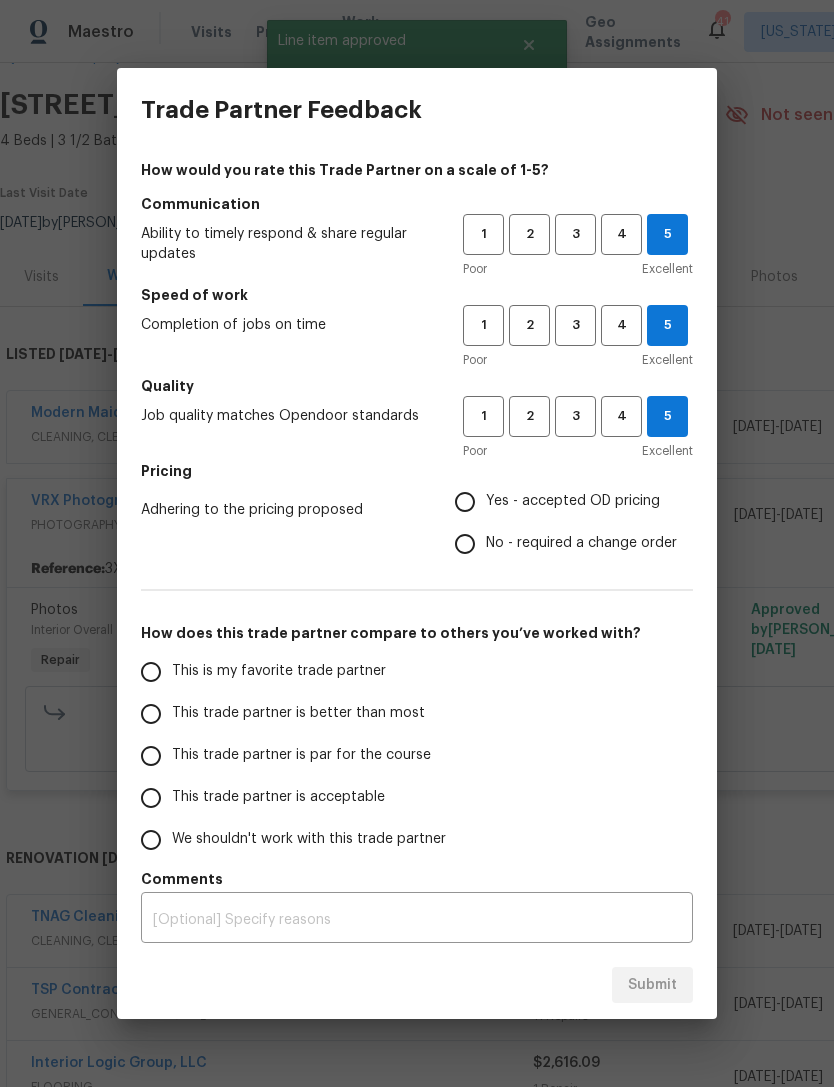 radio on "true" 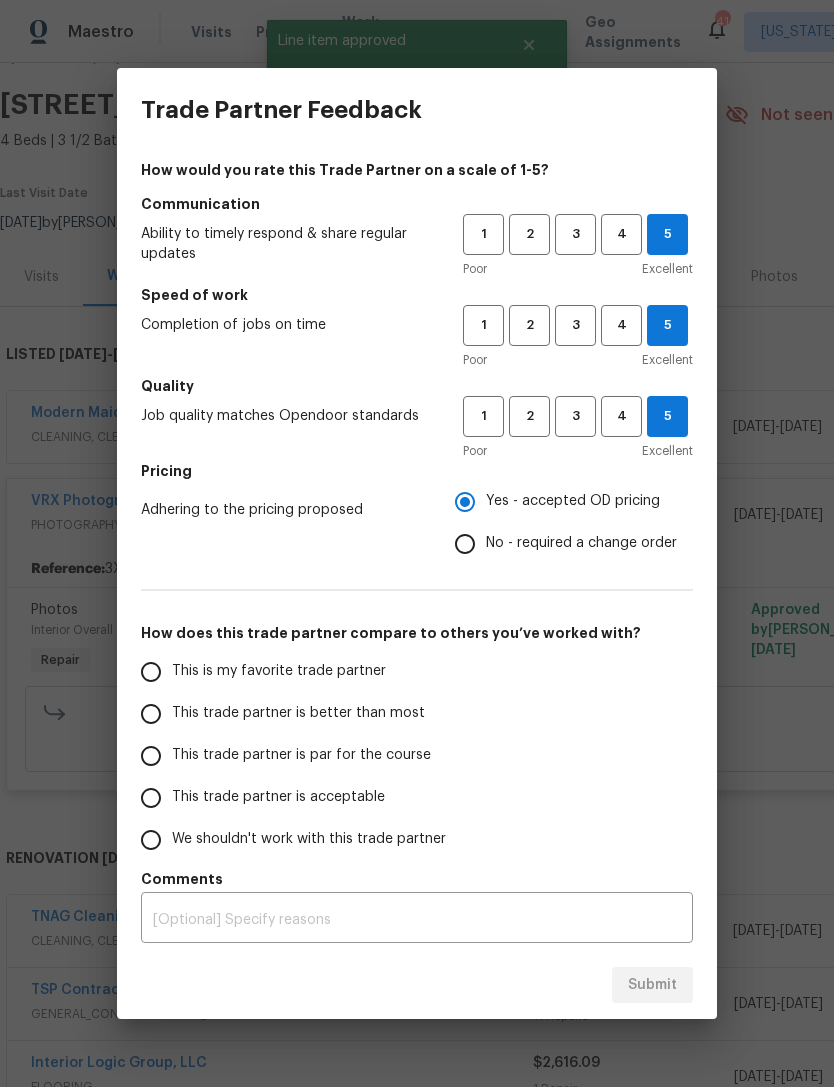 click on "This is my favorite trade partner" at bounding box center (151, 672) 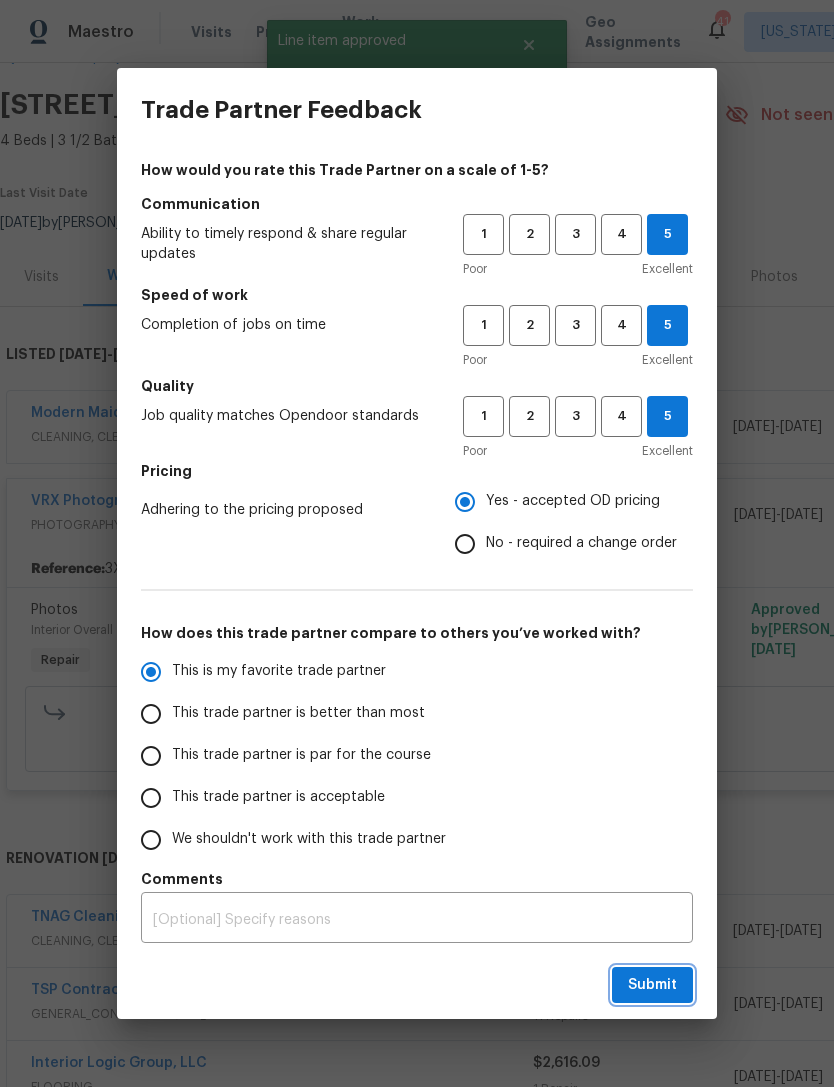 click on "Submit" at bounding box center (652, 985) 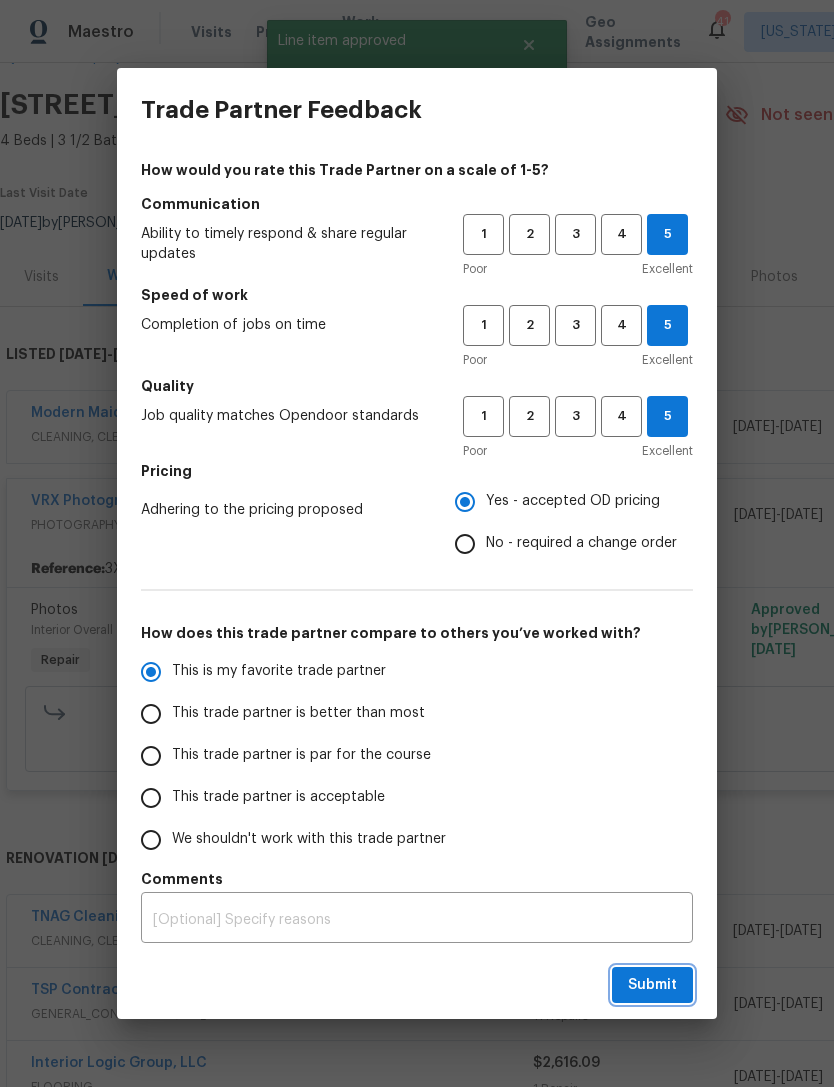radio on "true" 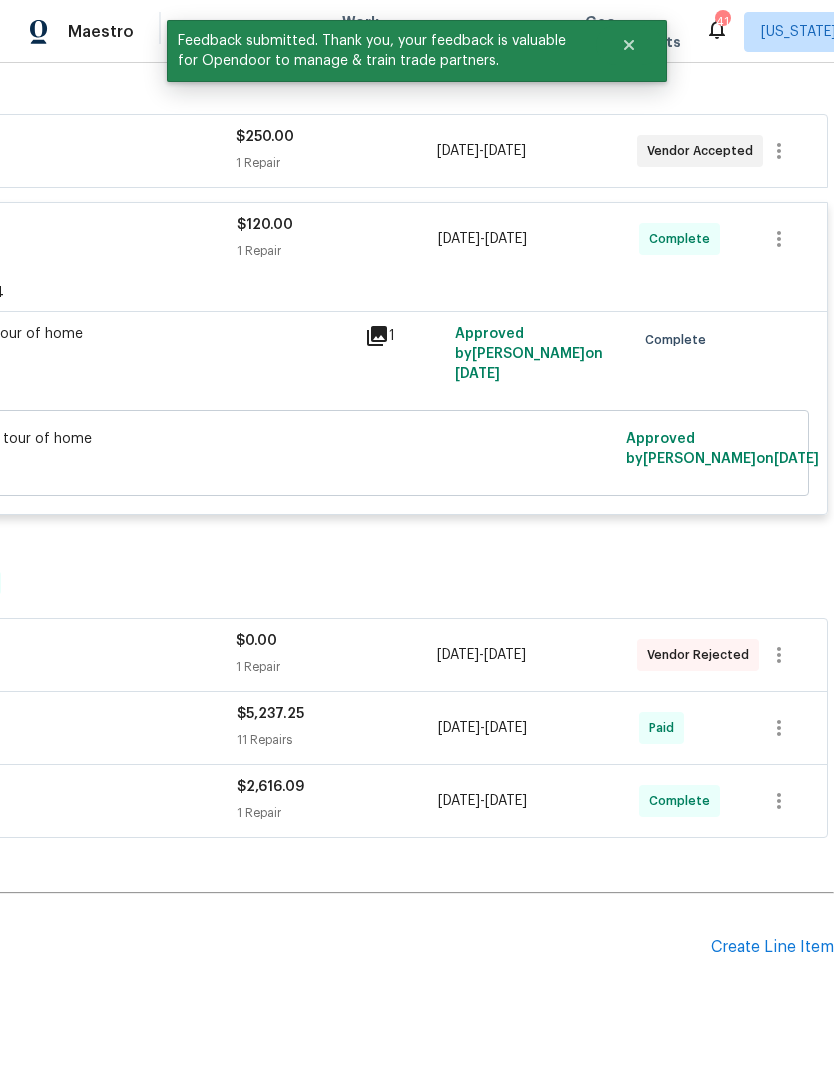 scroll, scrollTop: 331, scrollLeft: 296, axis: both 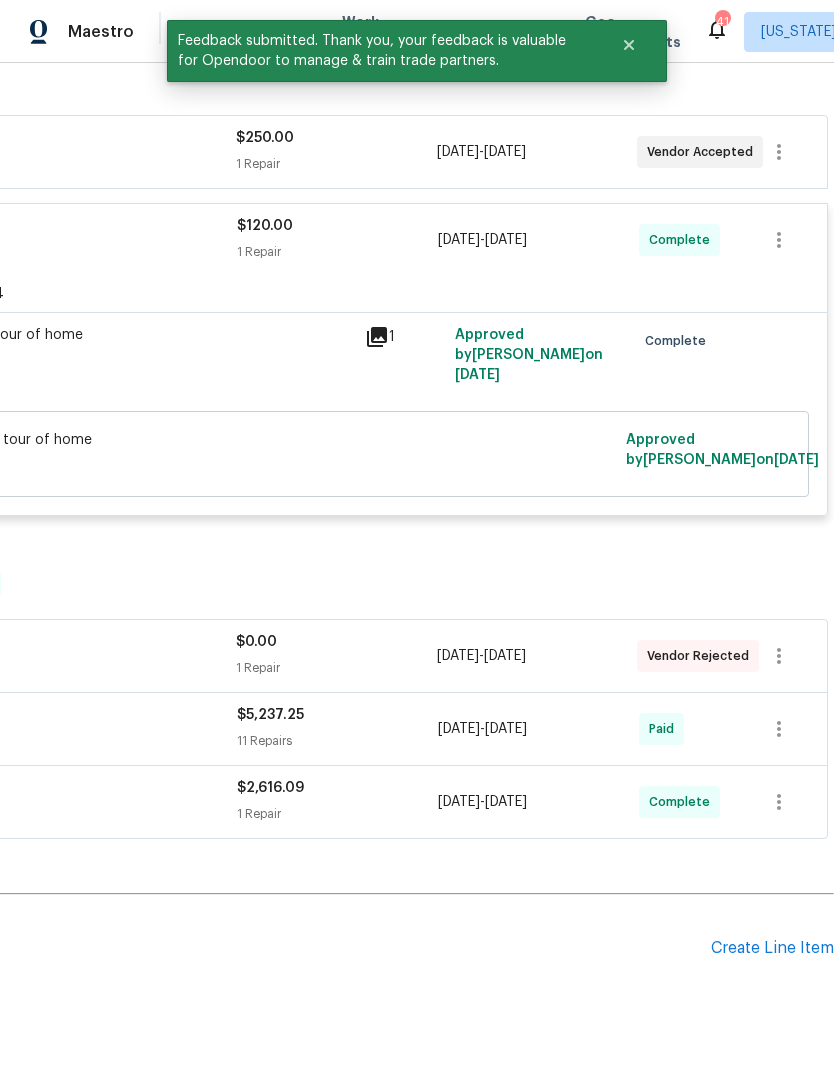 click on "Create Line Item" at bounding box center (772, 948) 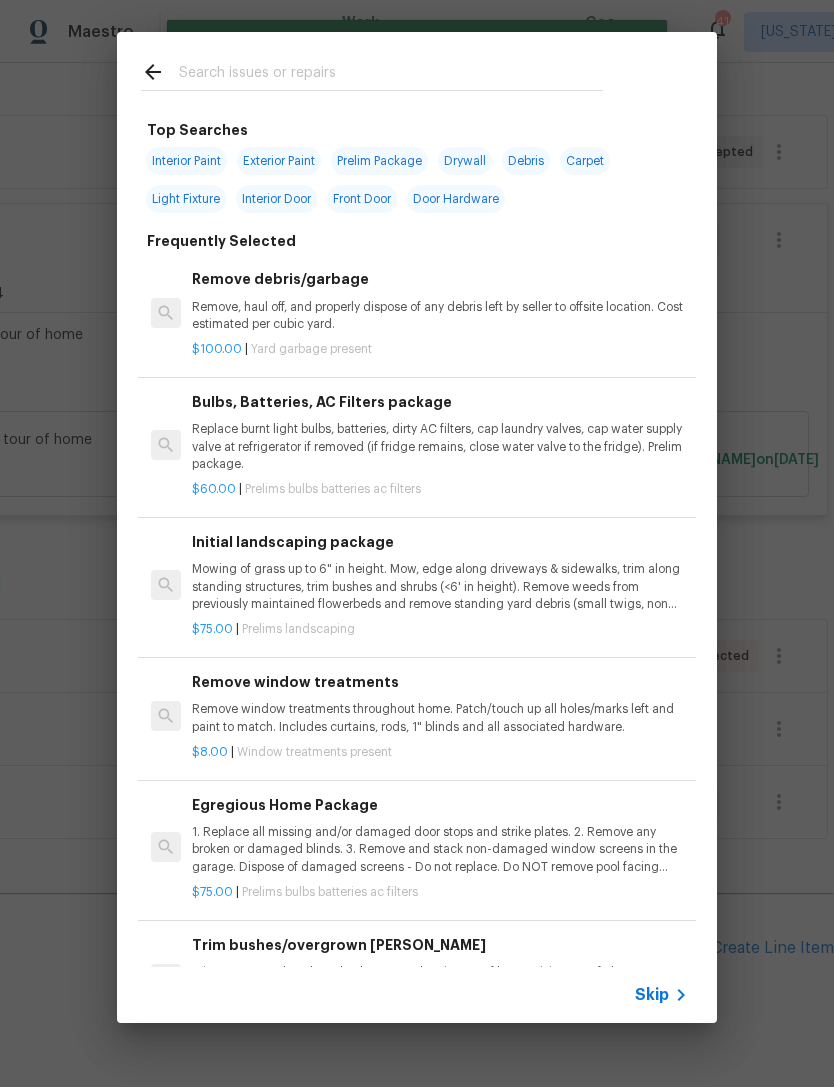click at bounding box center (372, 71) 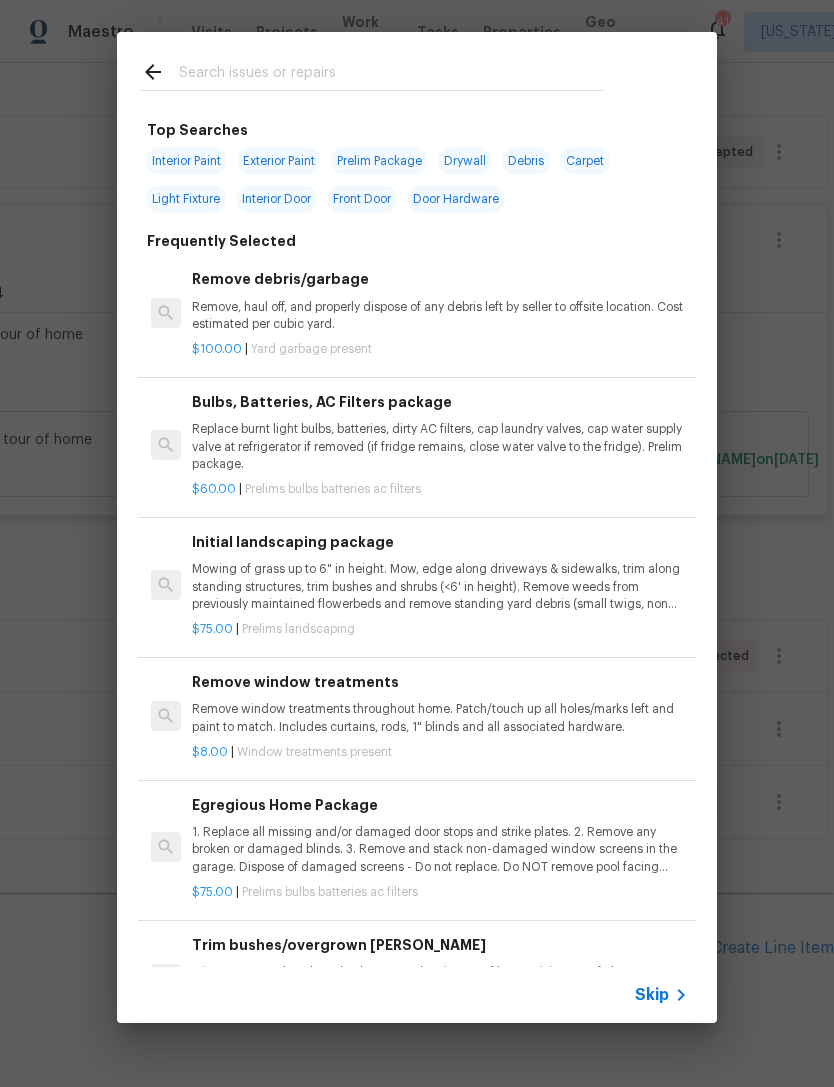click at bounding box center [391, 75] 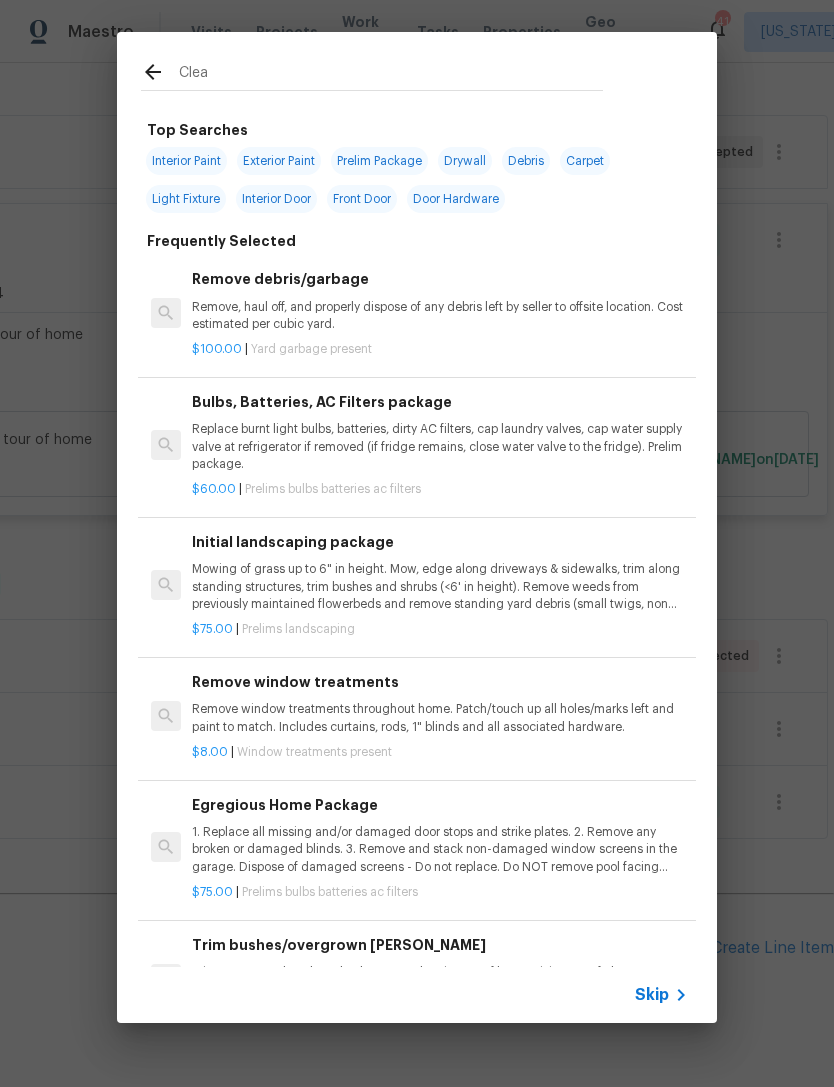 type on "Clean" 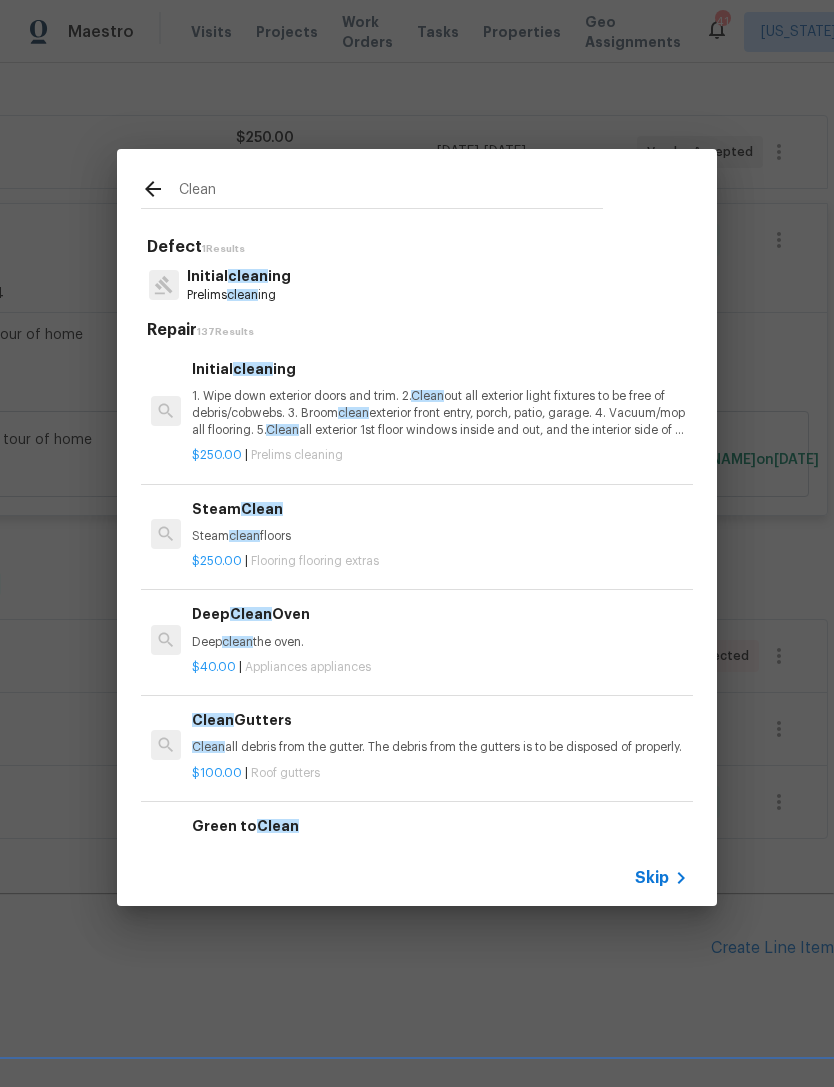 click on "1. Wipe down exterior doors and trim. 2.  Clean  out all exterior light fixtures to be free of debris/cobwebs. 3. Broom  clean  exterior front entry, porch, patio, garage. 4. Vacuum/mop all flooring. 5.  Clean  all exterior 1st floor windows inside and out, and the interior side of all above grade windows.  Clean  all tracks/frames. 6.  Clean  all air vent grills. 7.  Clean  all interior window, base, sill and trim. 8.  Clean  all switch/outlet plates and remove any paint. 9.  Clean  all light fixtures and ceiling fans. 10.  Clean  all doors, frames and trim. 11.  Clean  kitchen and laundry appliances - inside-outside and underneath. 12.  Clean  cabinetry inside and outside and top including drawers. 13.  Clean  counters, sinks, plumbing fixtures, toilets seat to remain down. 14.  Clean  showers, tubs, surrounds, wall tile free of grime and soap scum. 15.  Clean  window coverings if left in place. 16.  Clean  baseboards. 17.  Clean" at bounding box center [440, 413] 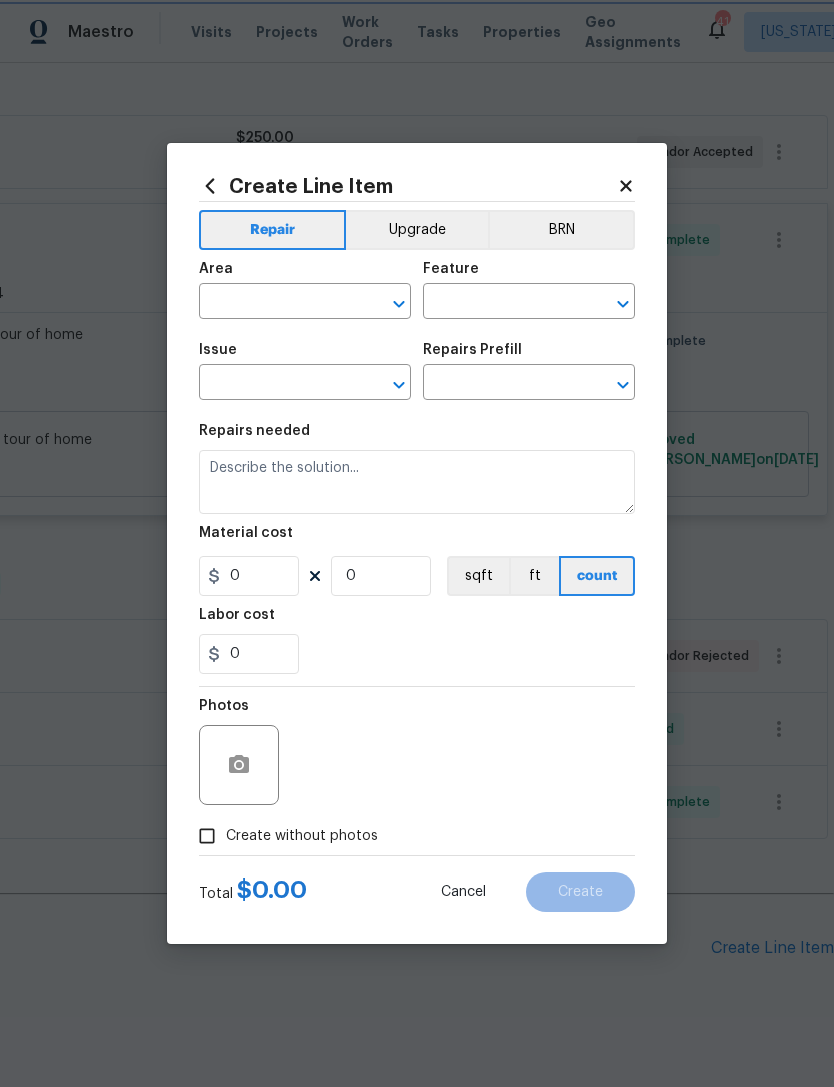 type on "Home Readiness Packages" 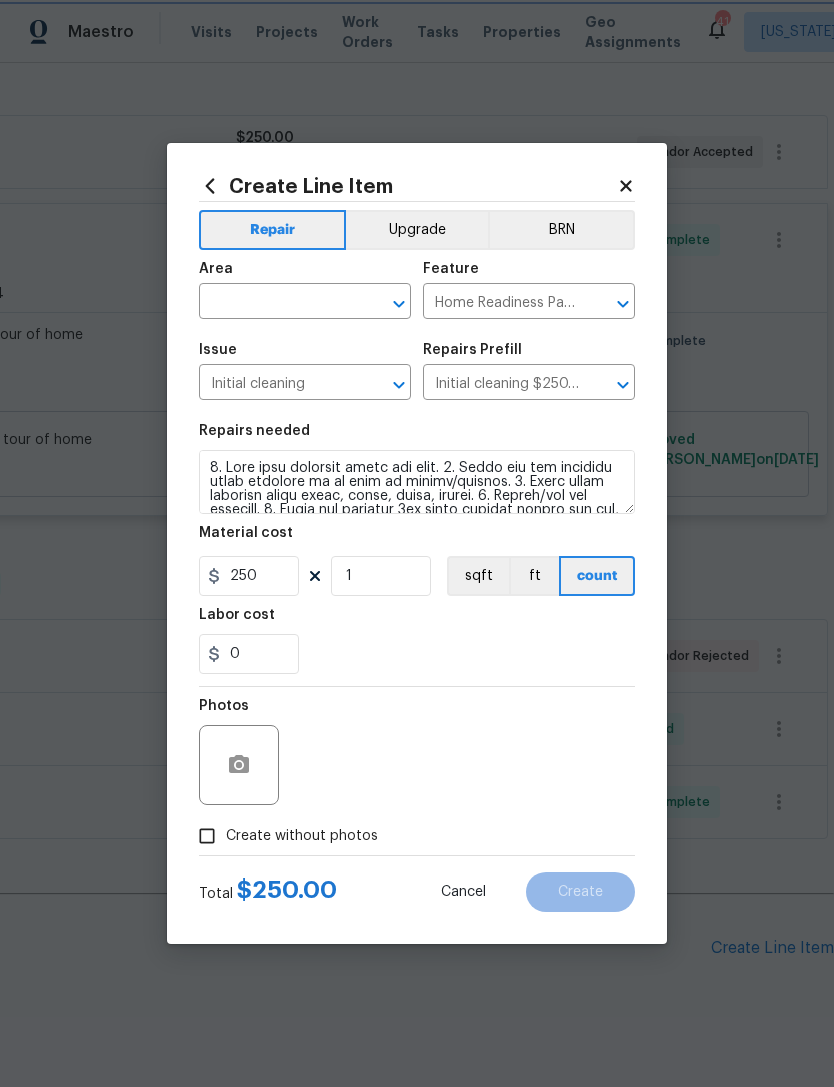 click 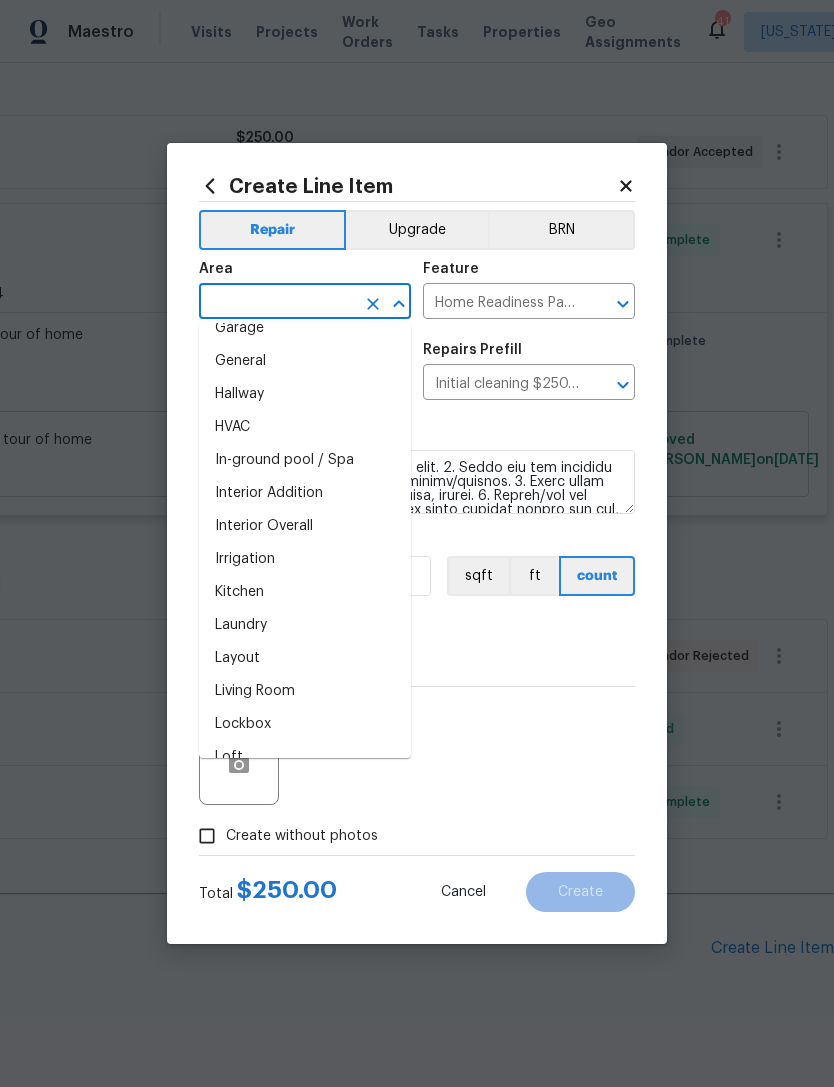 scroll, scrollTop: 679, scrollLeft: 0, axis: vertical 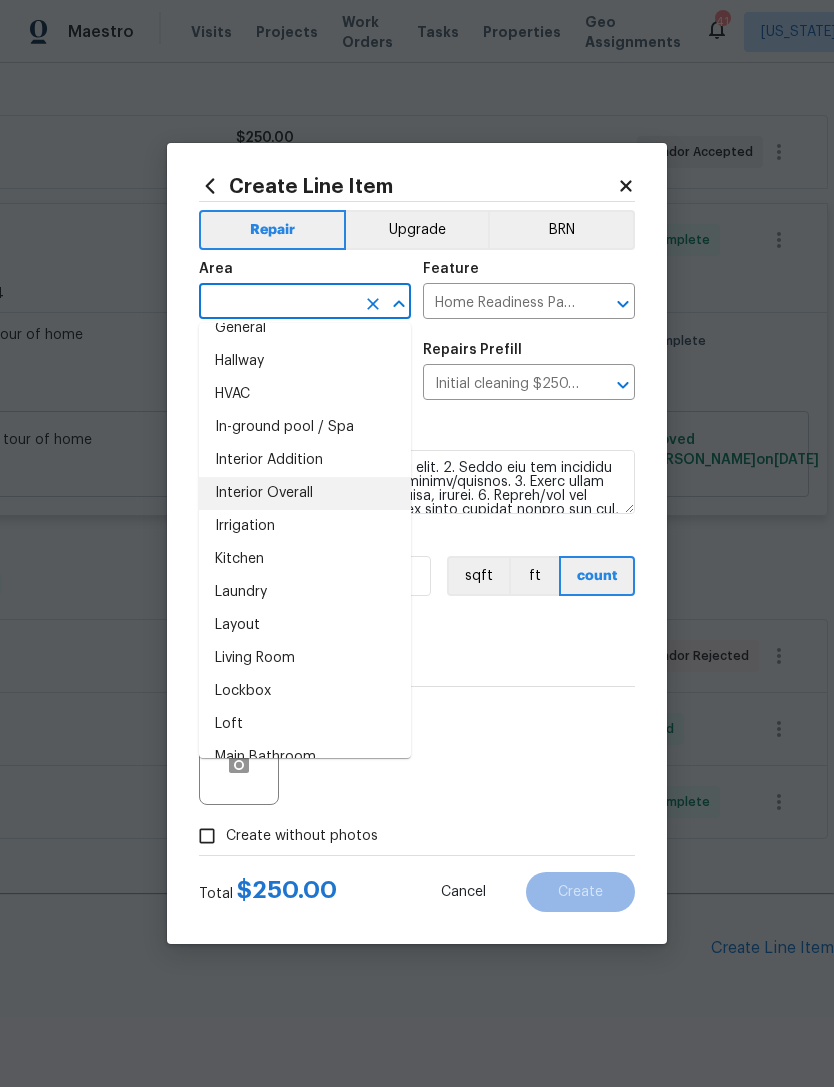 click on "Interior Overall" at bounding box center (305, 493) 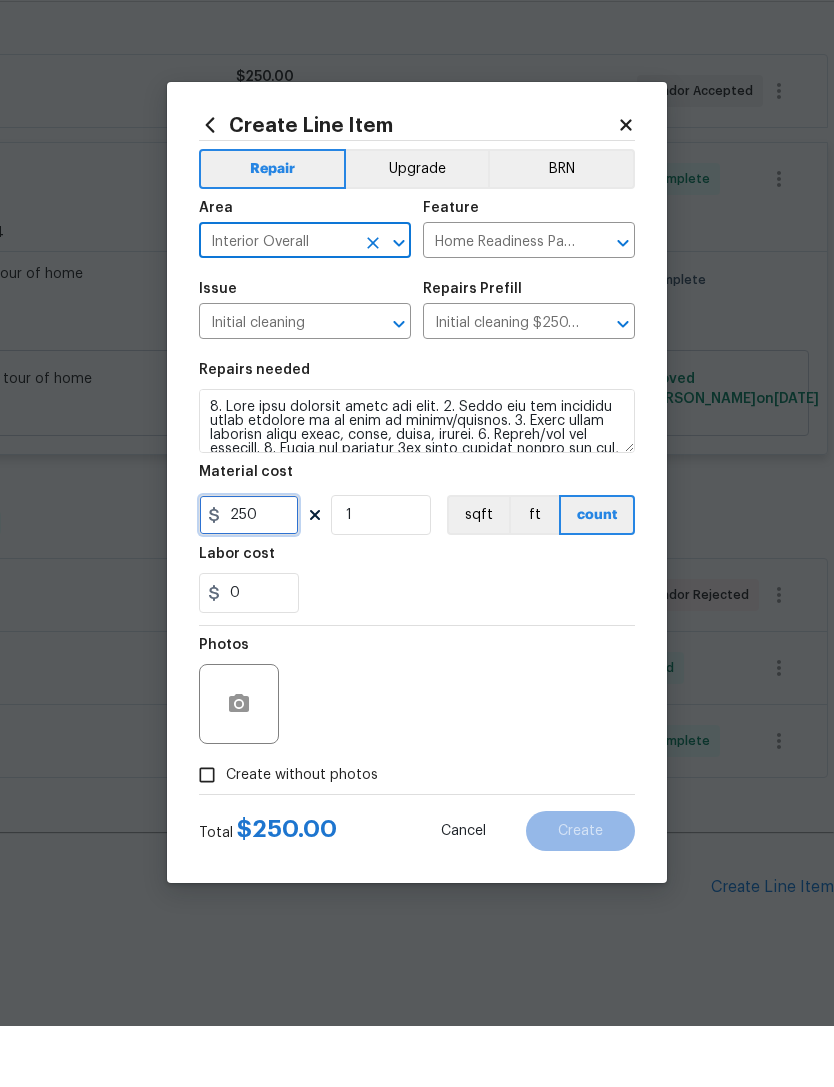 click on "250" at bounding box center (249, 576) 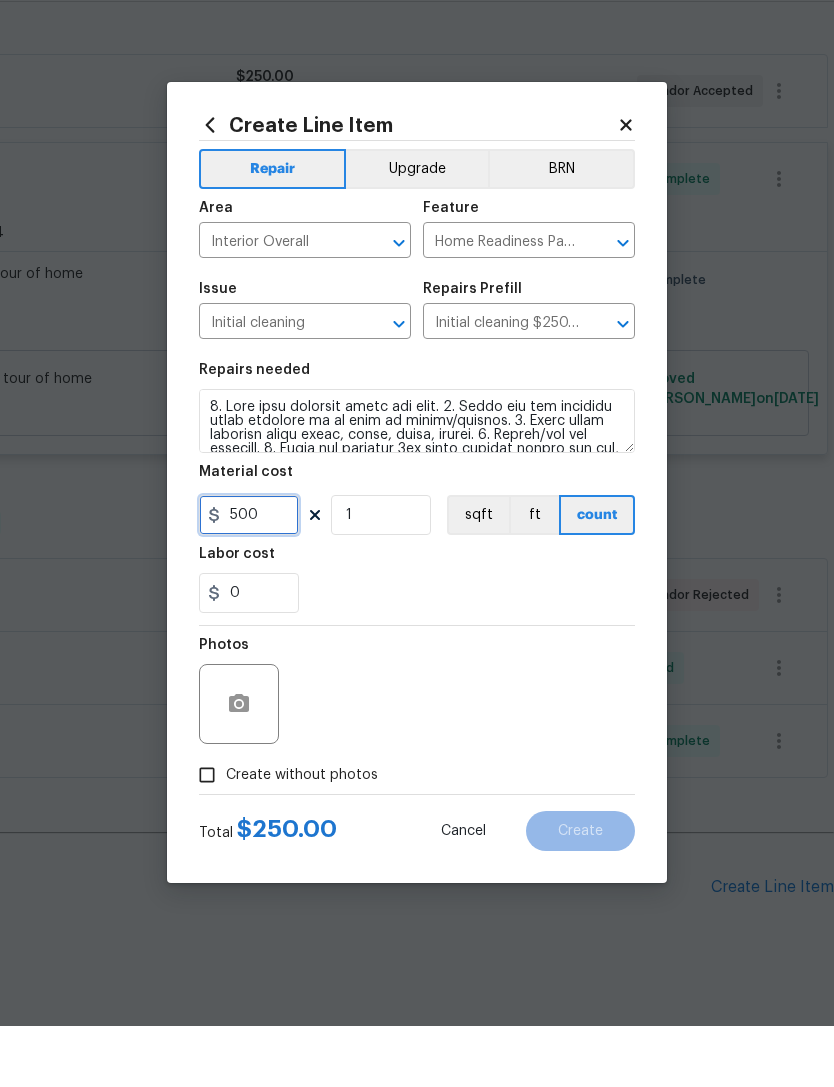 type on "500" 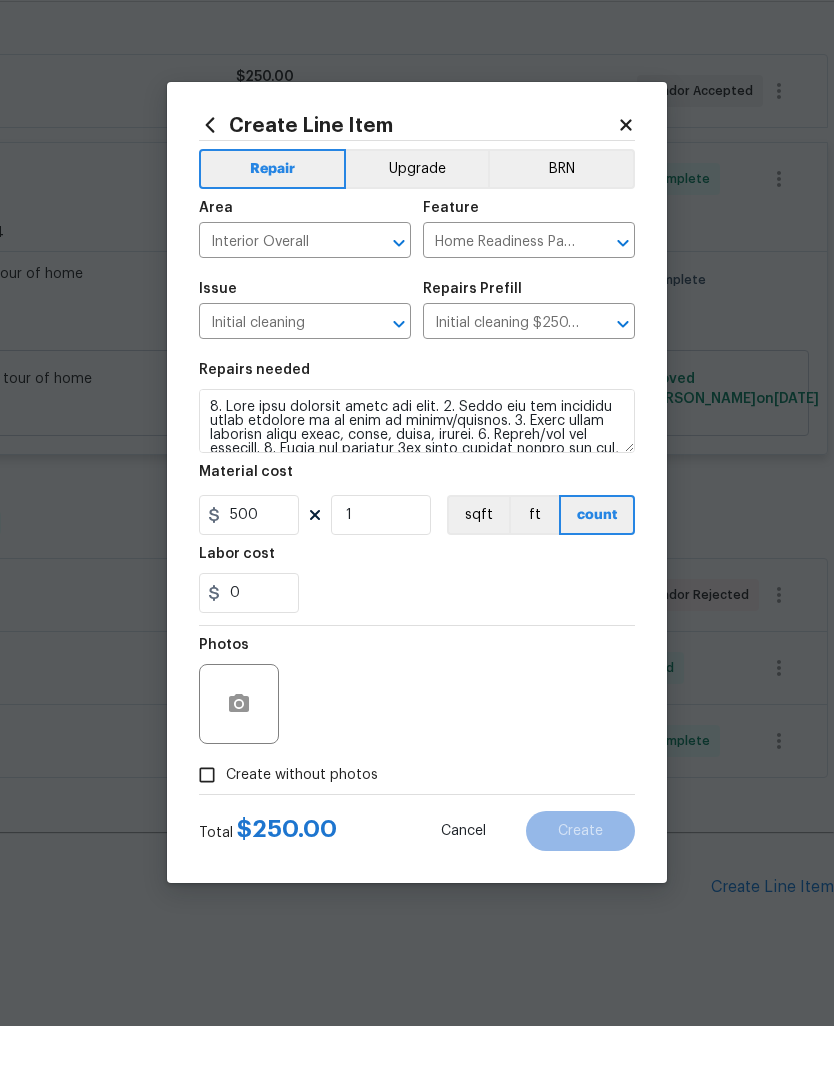 click on "Photos" at bounding box center (417, 752) 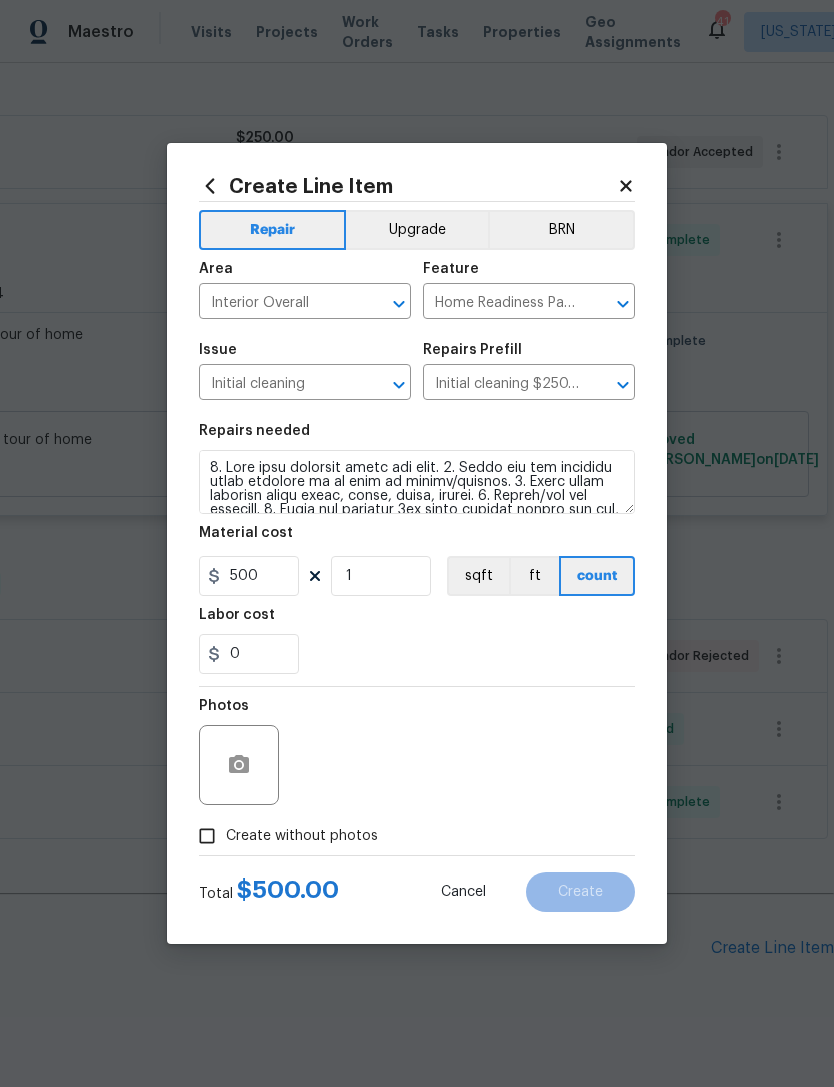 click on "Create without photos" at bounding box center [207, 836] 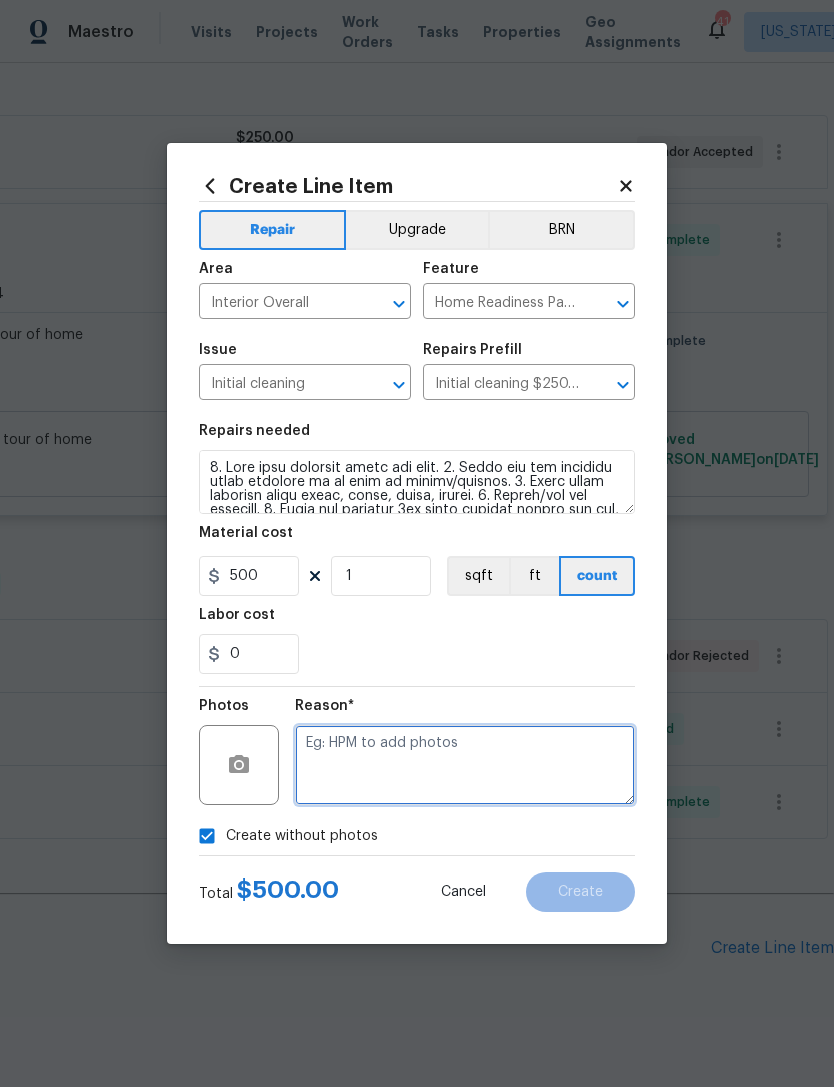 click at bounding box center (465, 765) 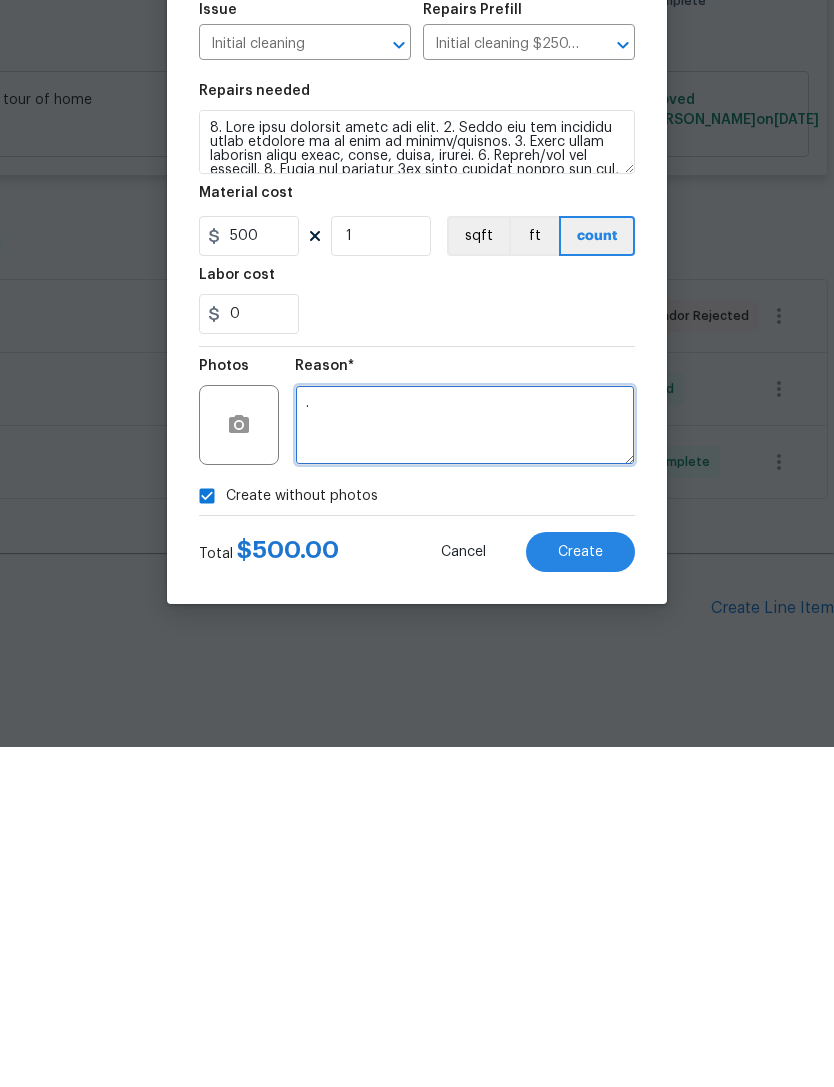 type on "." 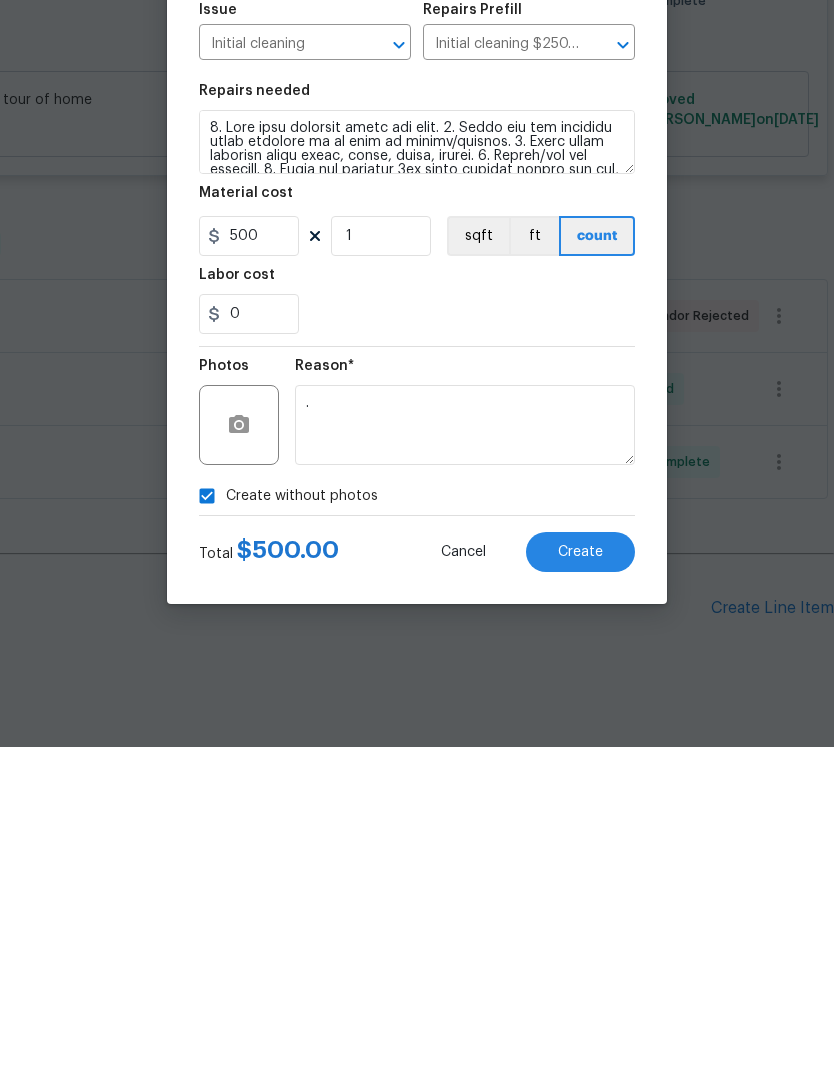 click on "Create" at bounding box center (580, 892) 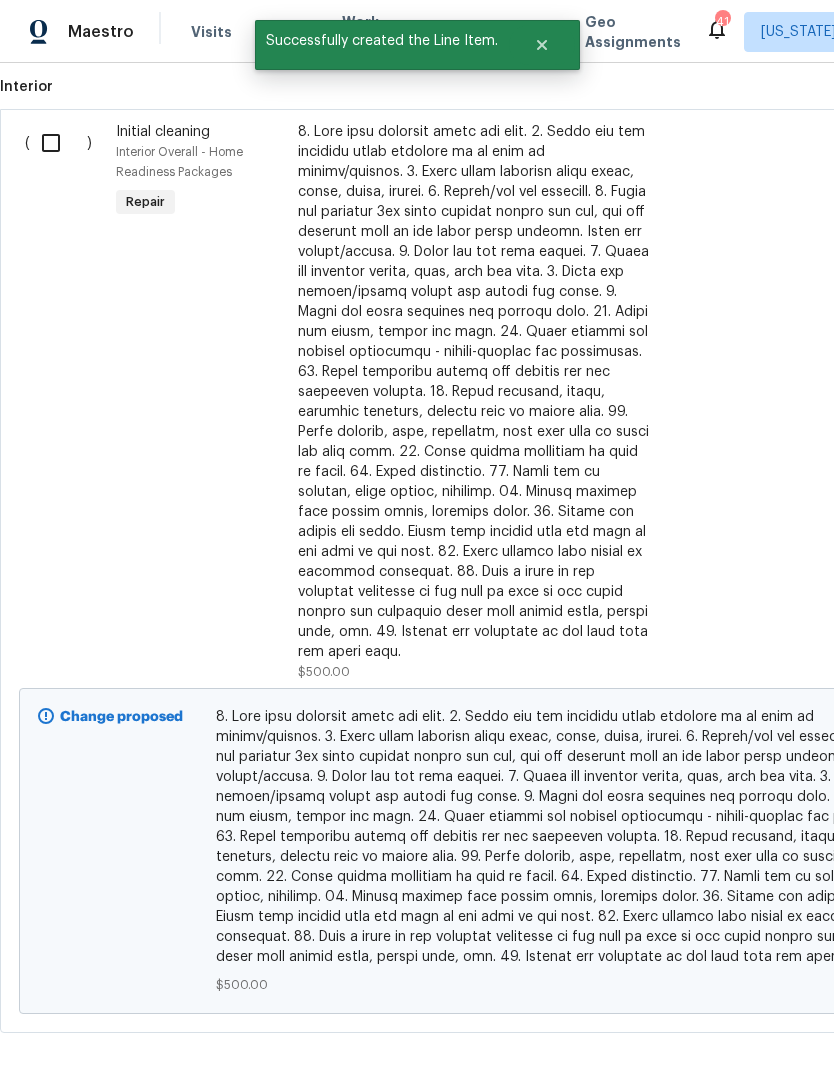 scroll, scrollTop: 1260, scrollLeft: 0, axis: vertical 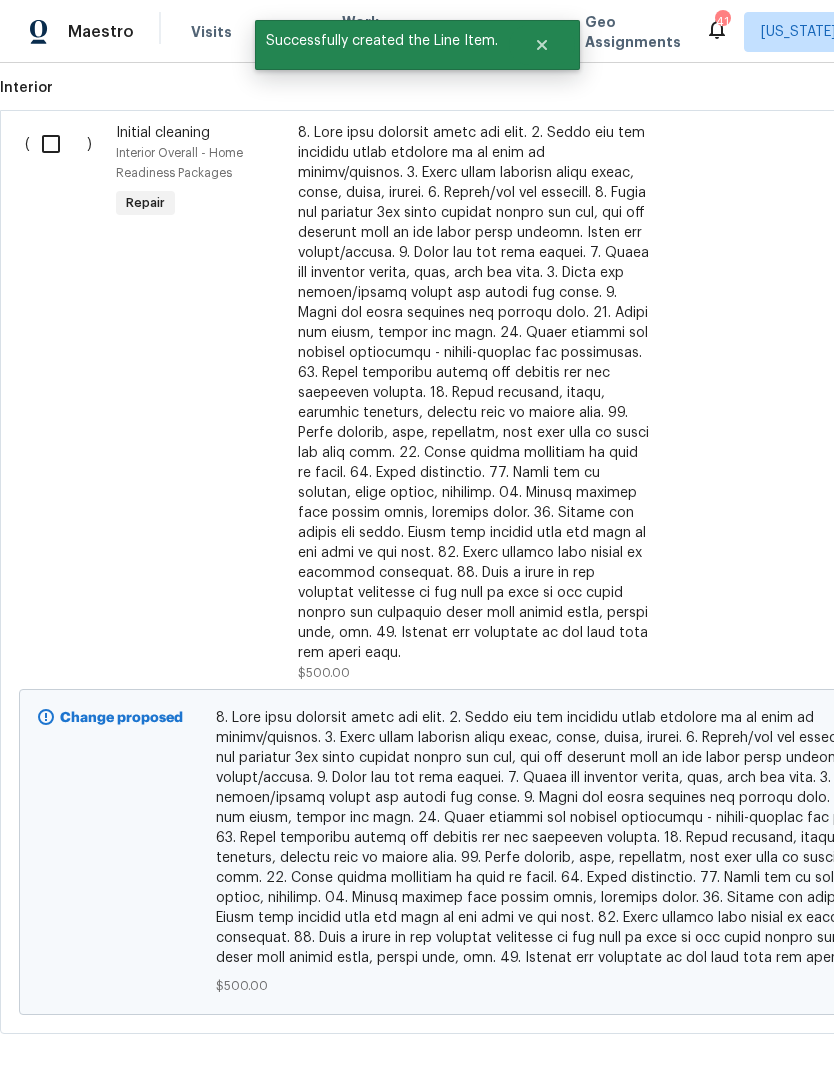 click at bounding box center [58, 144] 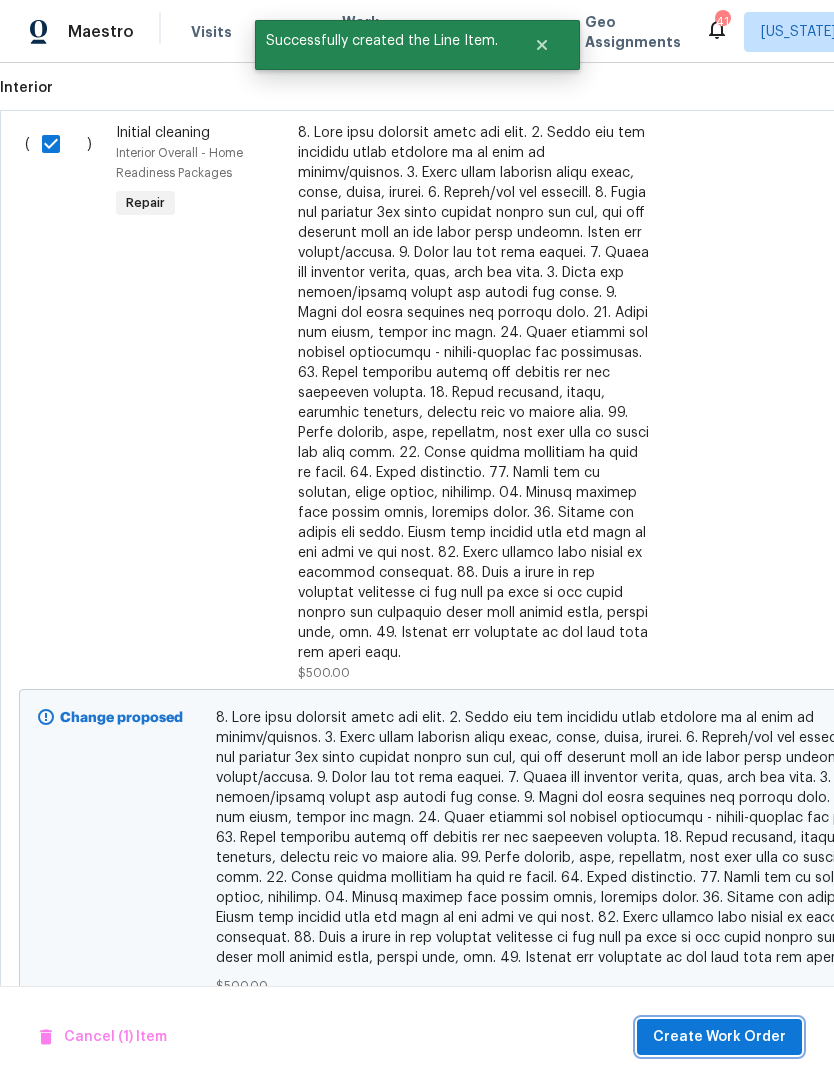 click on "Create Work Order" at bounding box center [719, 1037] 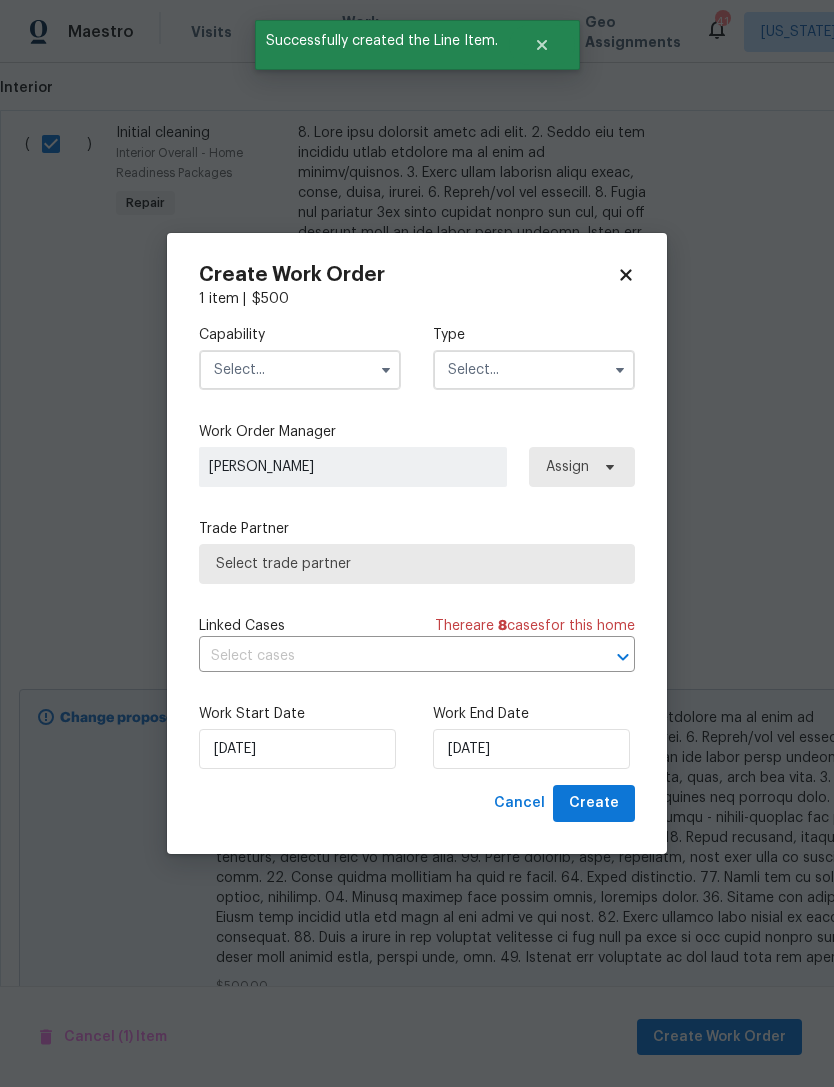 click at bounding box center (386, 370) 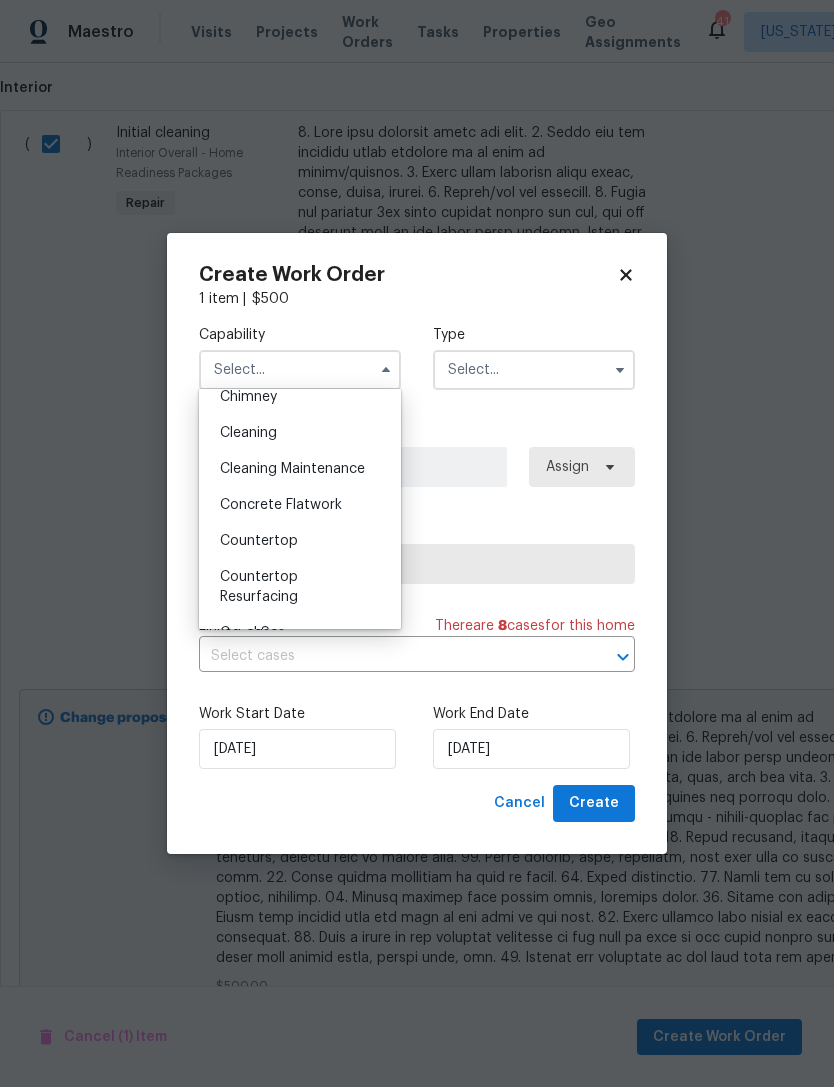 scroll, scrollTop: 249, scrollLeft: 0, axis: vertical 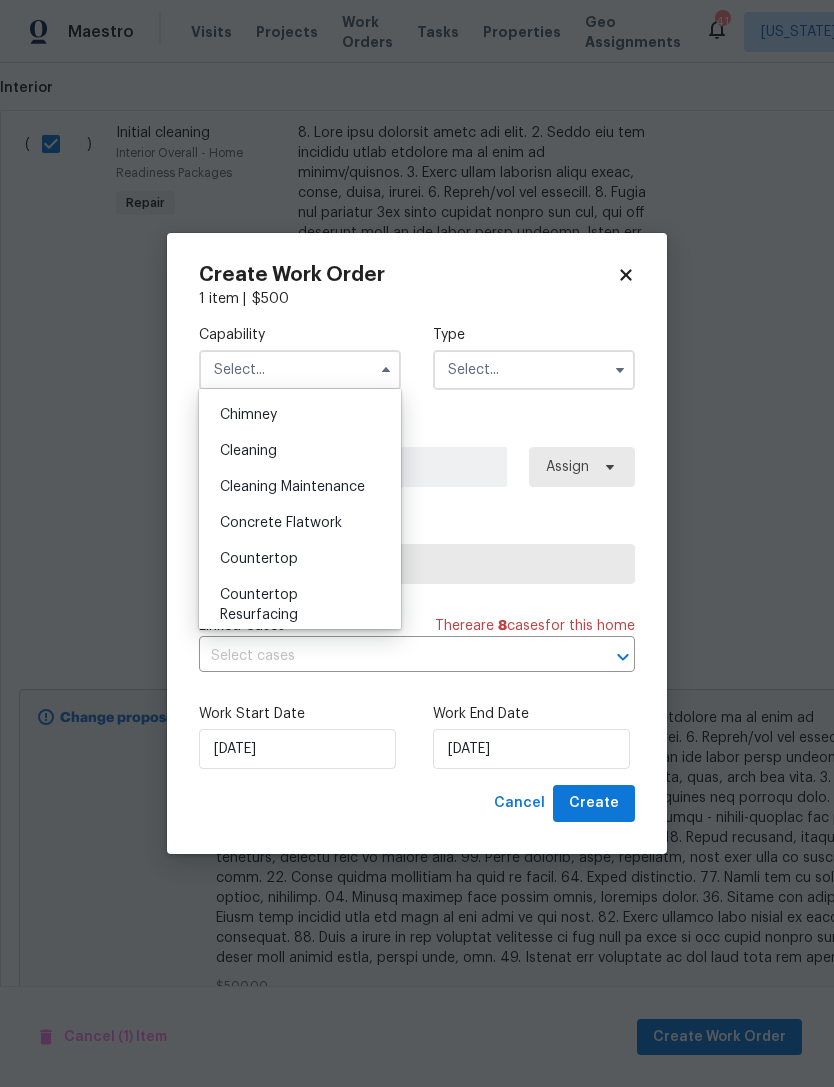 click on "Cleaning" at bounding box center (300, 451) 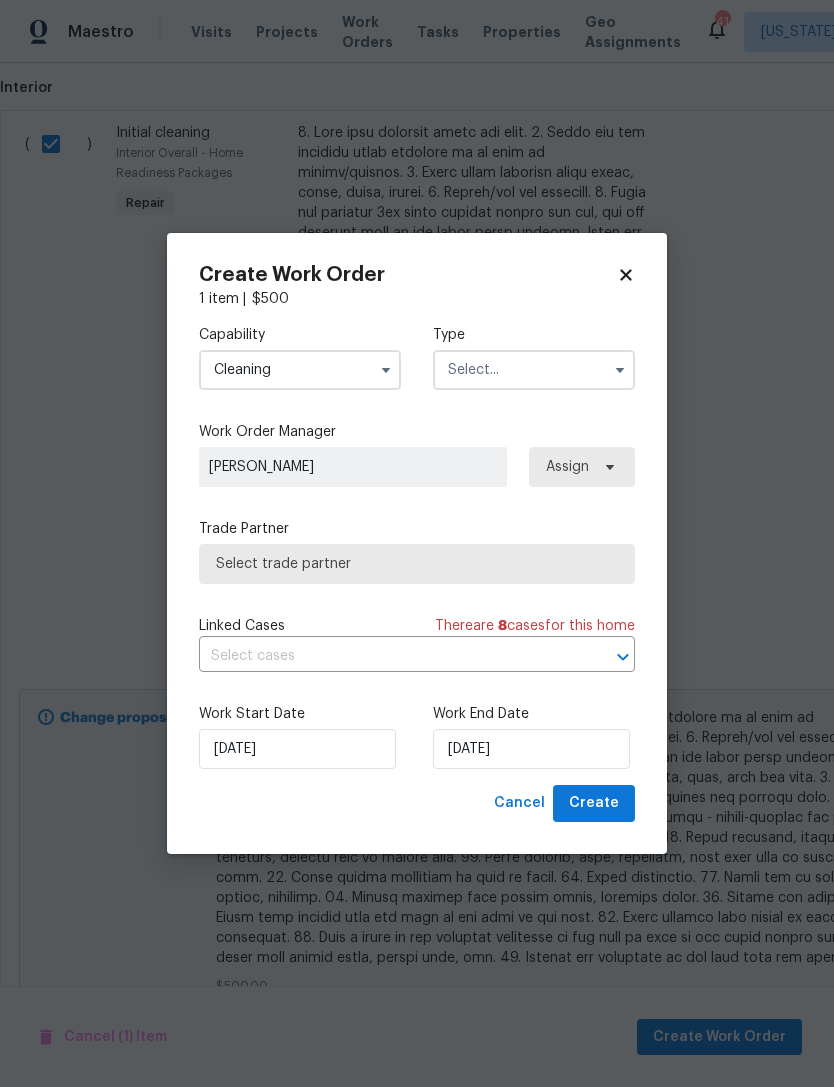 click 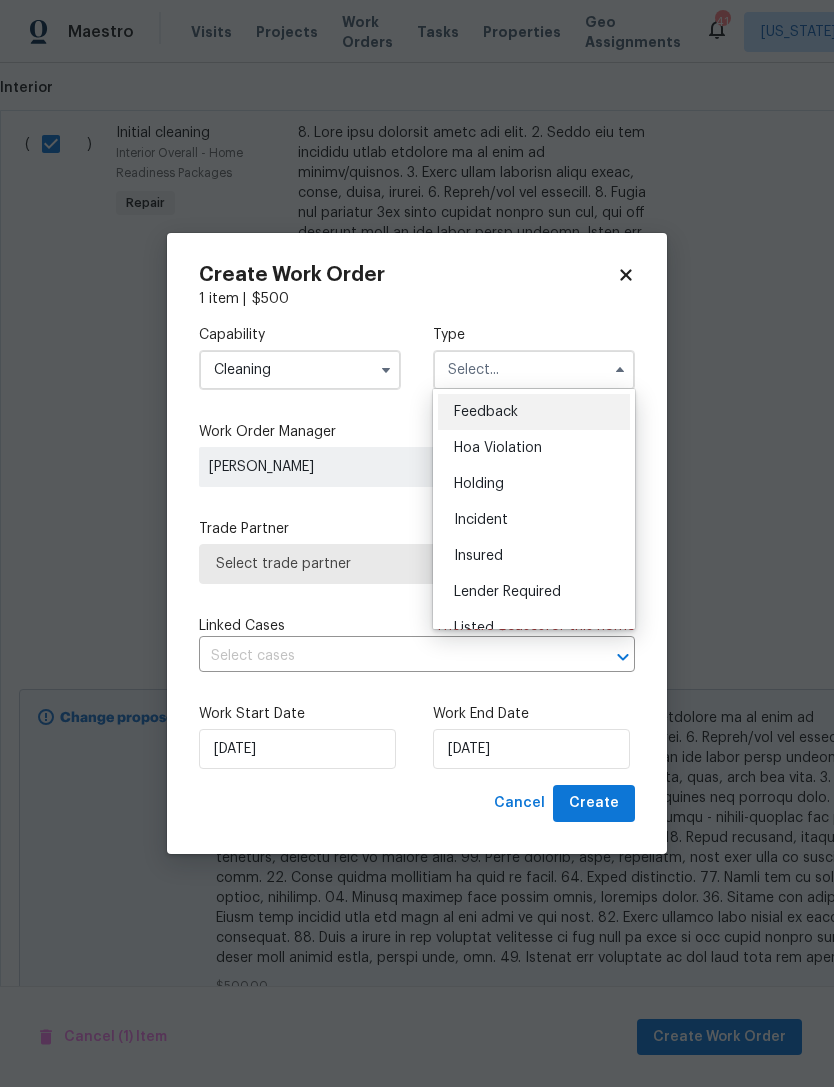 scroll, scrollTop: 58, scrollLeft: 0, axis: vertical 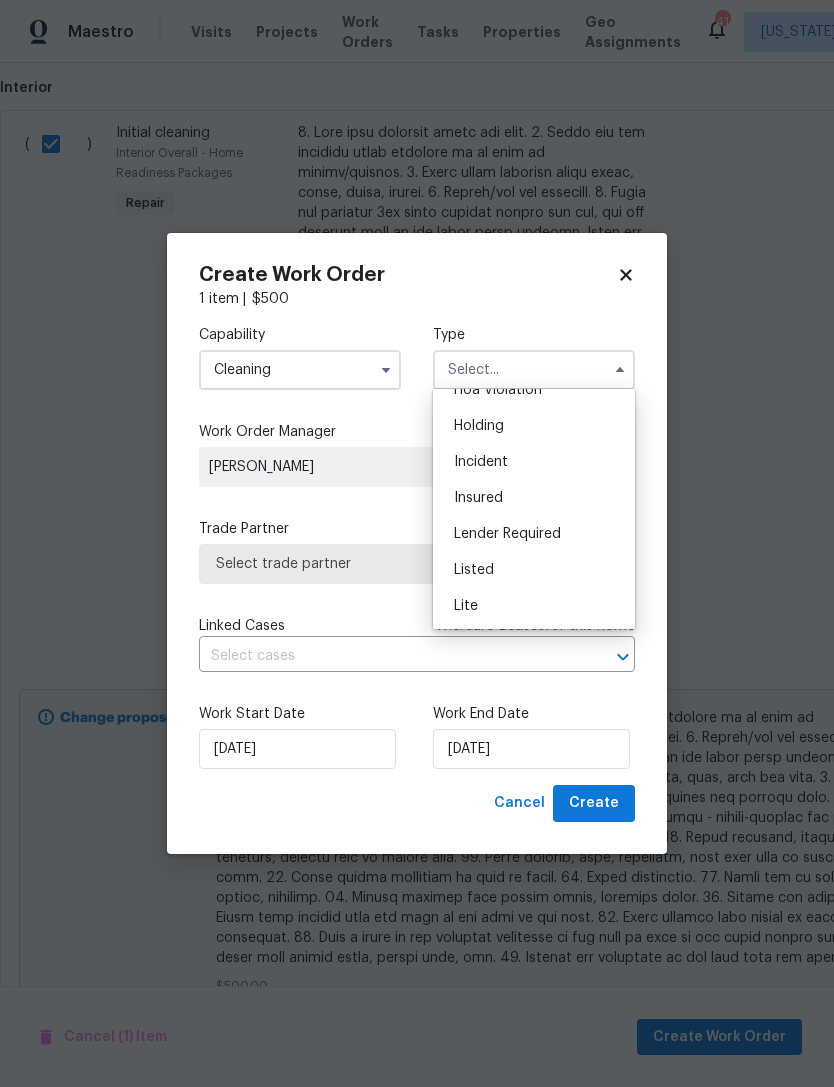 click on "Listed" at bounding box center [534, 570] 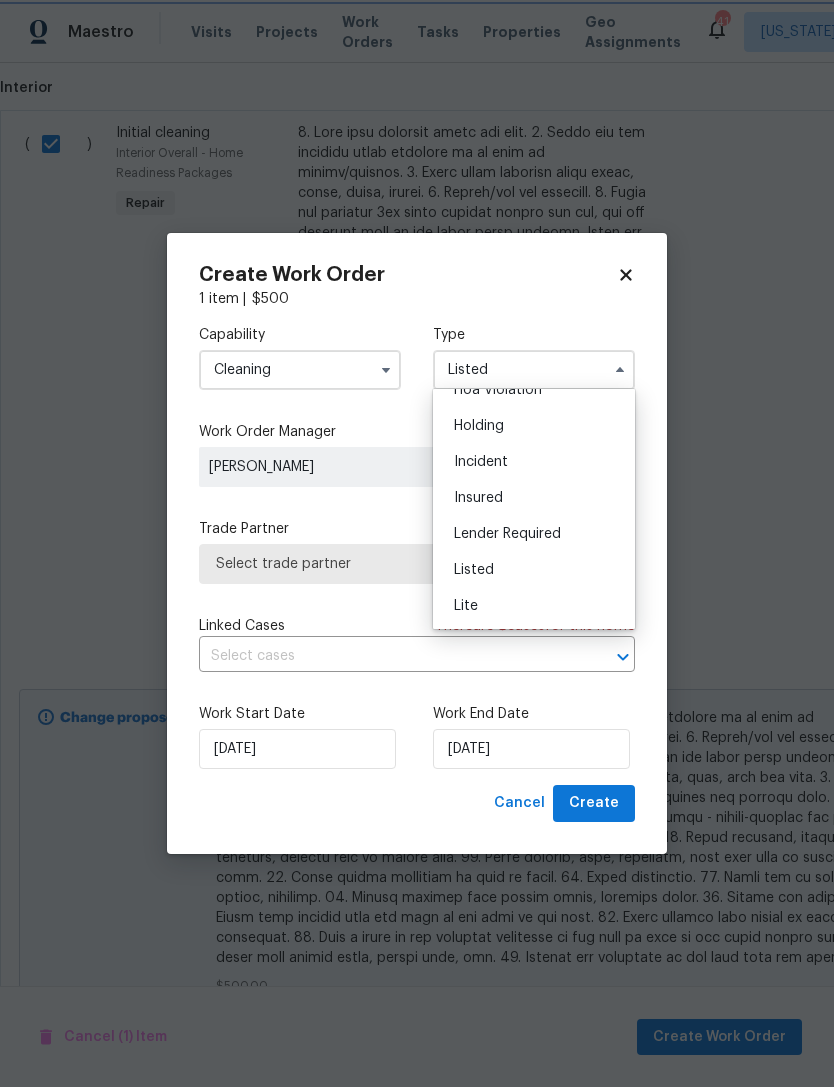 scroll, scrollTop: 0, scrollLeft: 0, axis: both 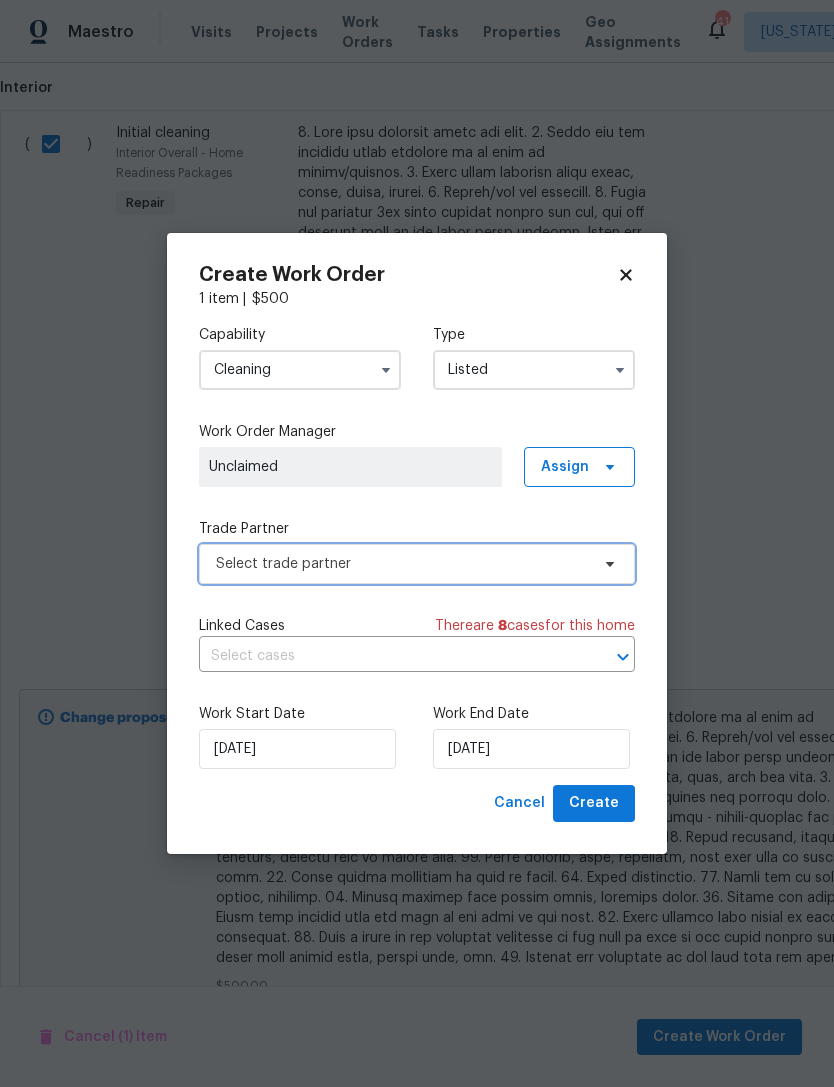 click 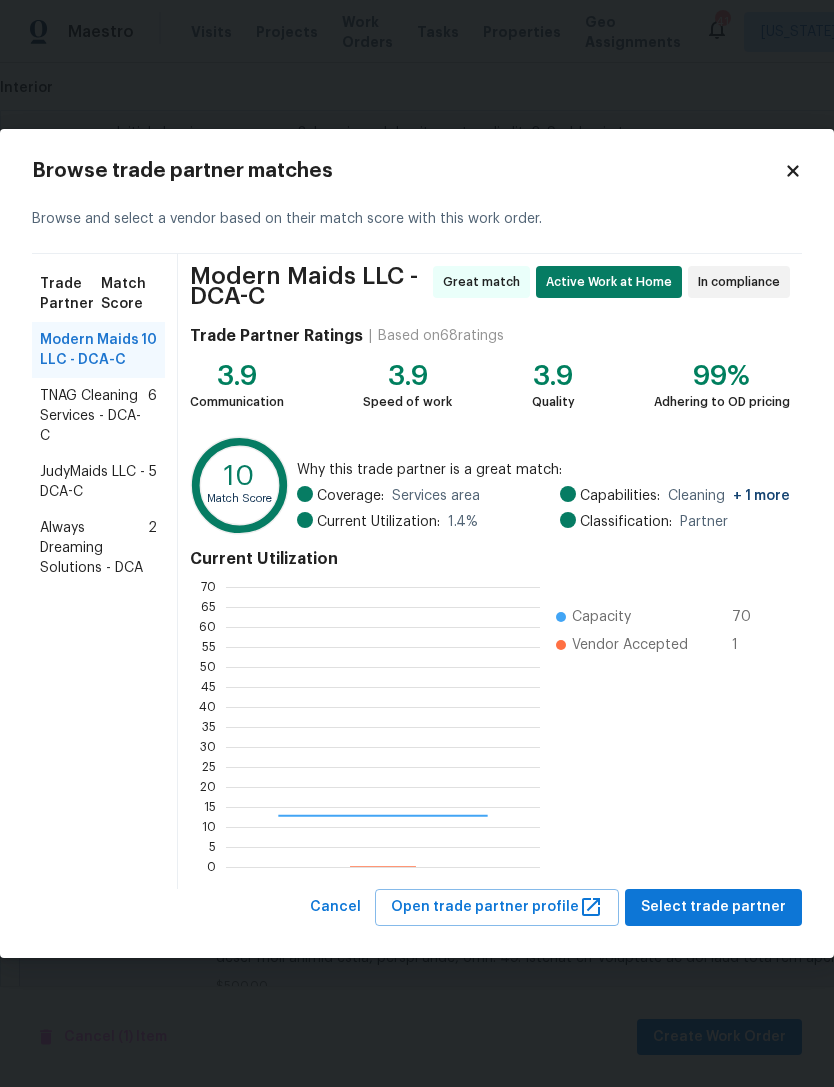 scroll, scrollTop: 2, scrollLeft: 2, axis: both 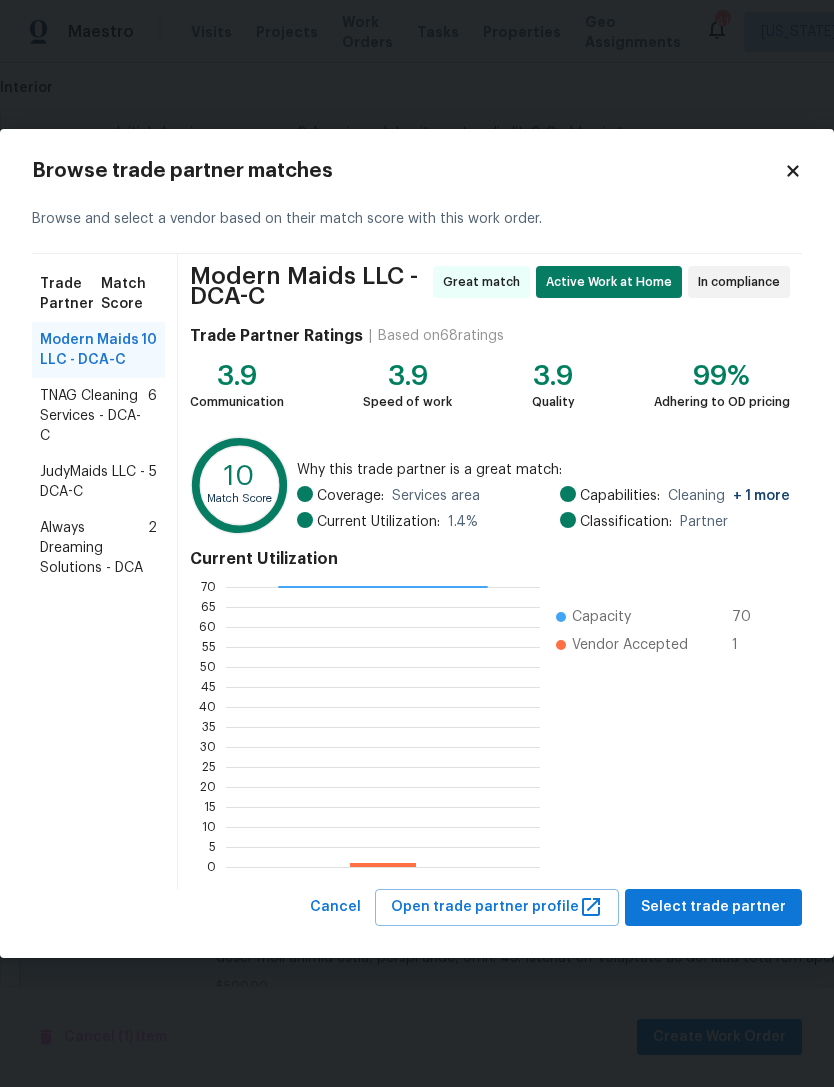 click on "TNAG Cleaning Services - DCA-C" at bounding box center (94, 416) 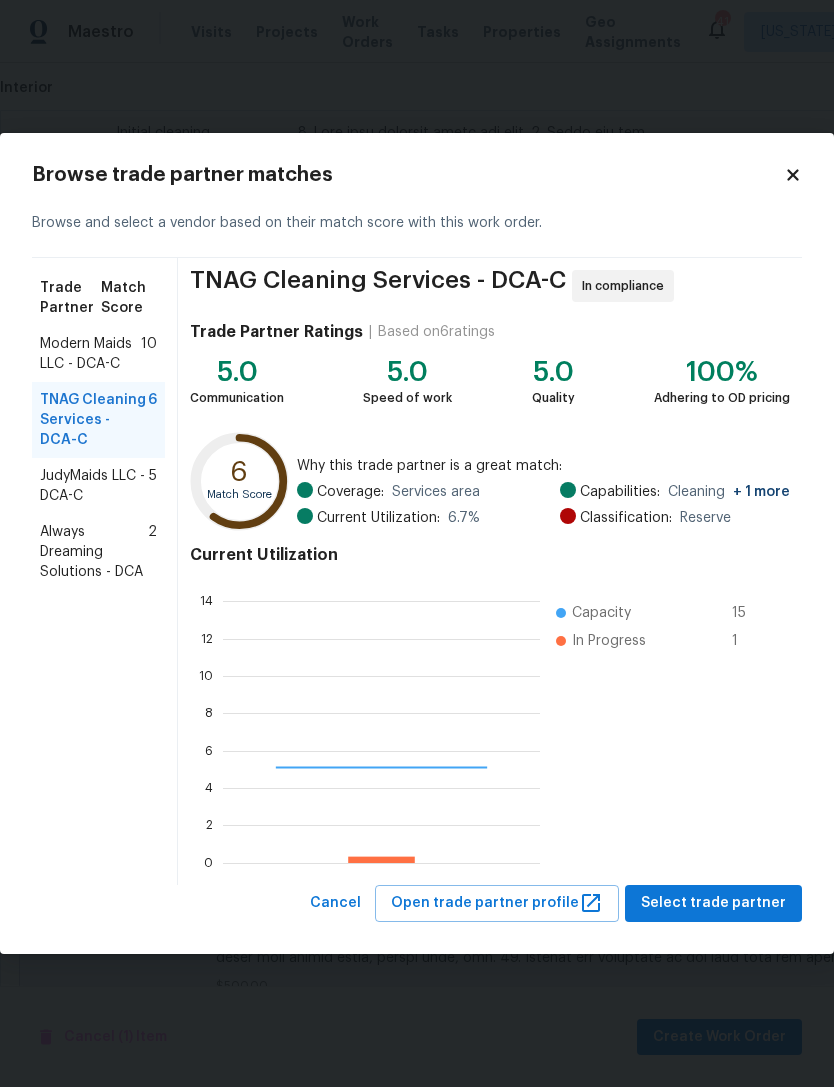scroll, scrollTop: 2, scrollLeft: 2, axis: both 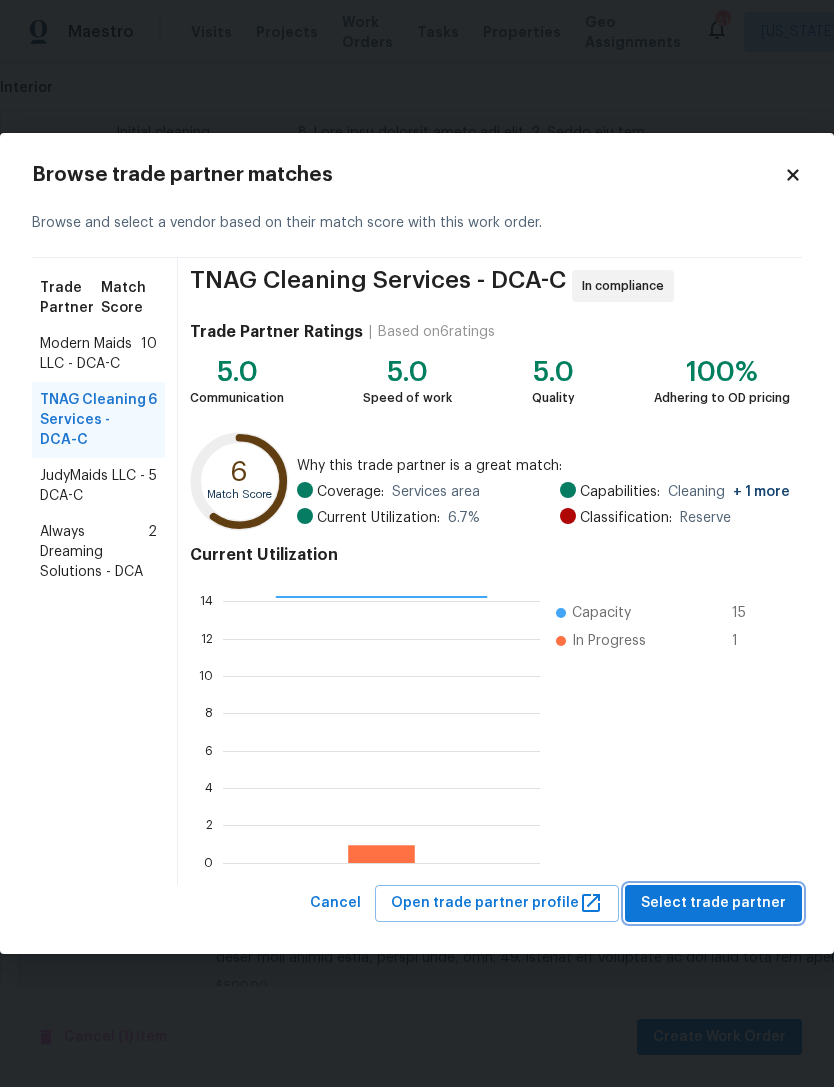 click on "Select trade partner" at bounding box center [713, 903] 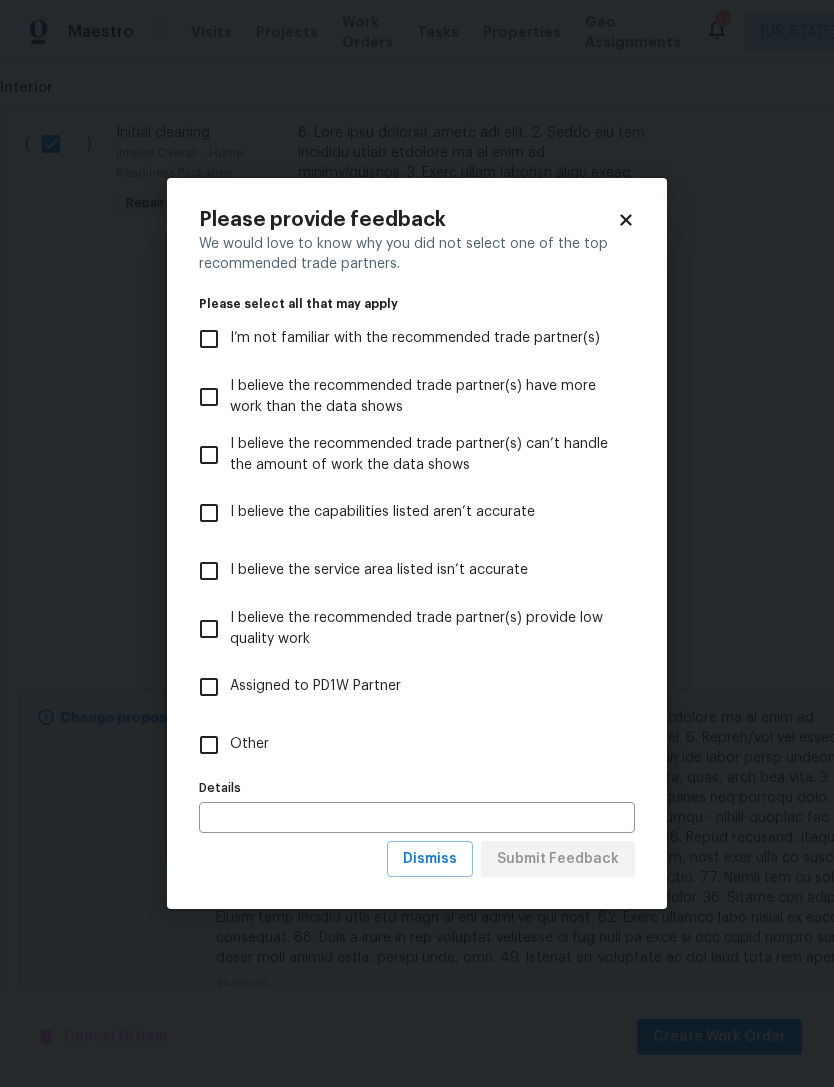 click on "Other" at bounding box center (209, 745) 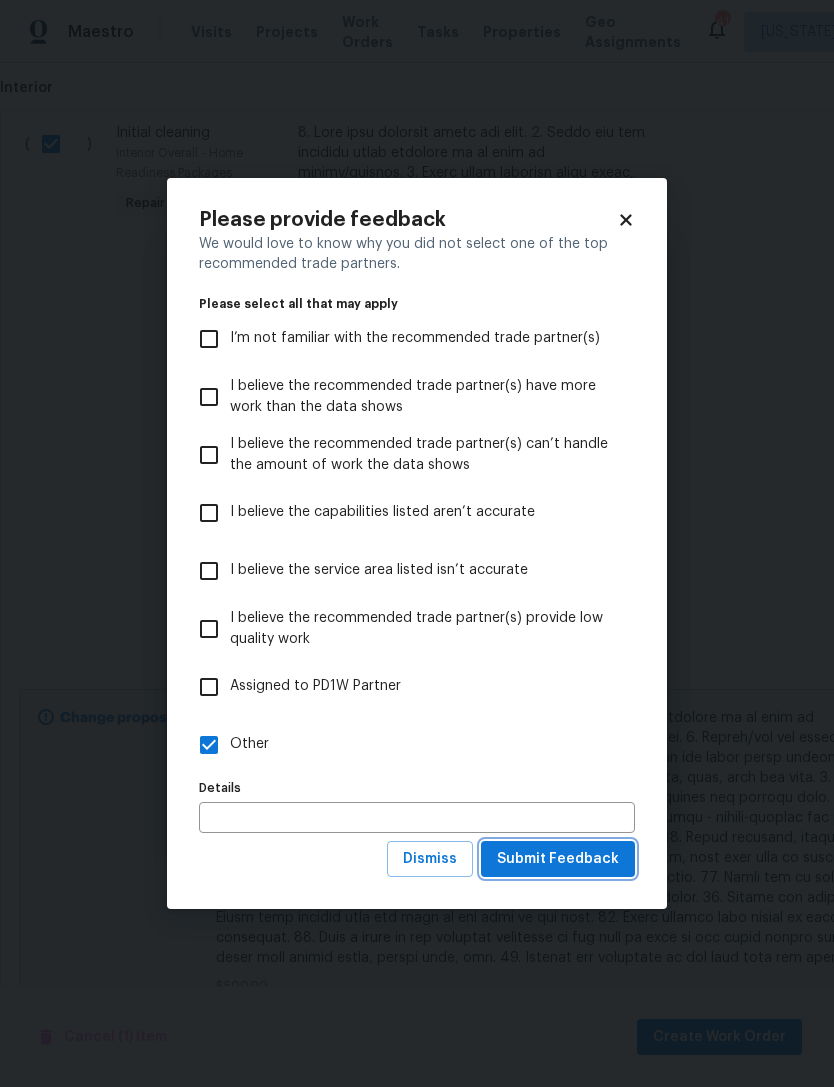 click on "Submit Feedback" at bounding box center [558, 859] 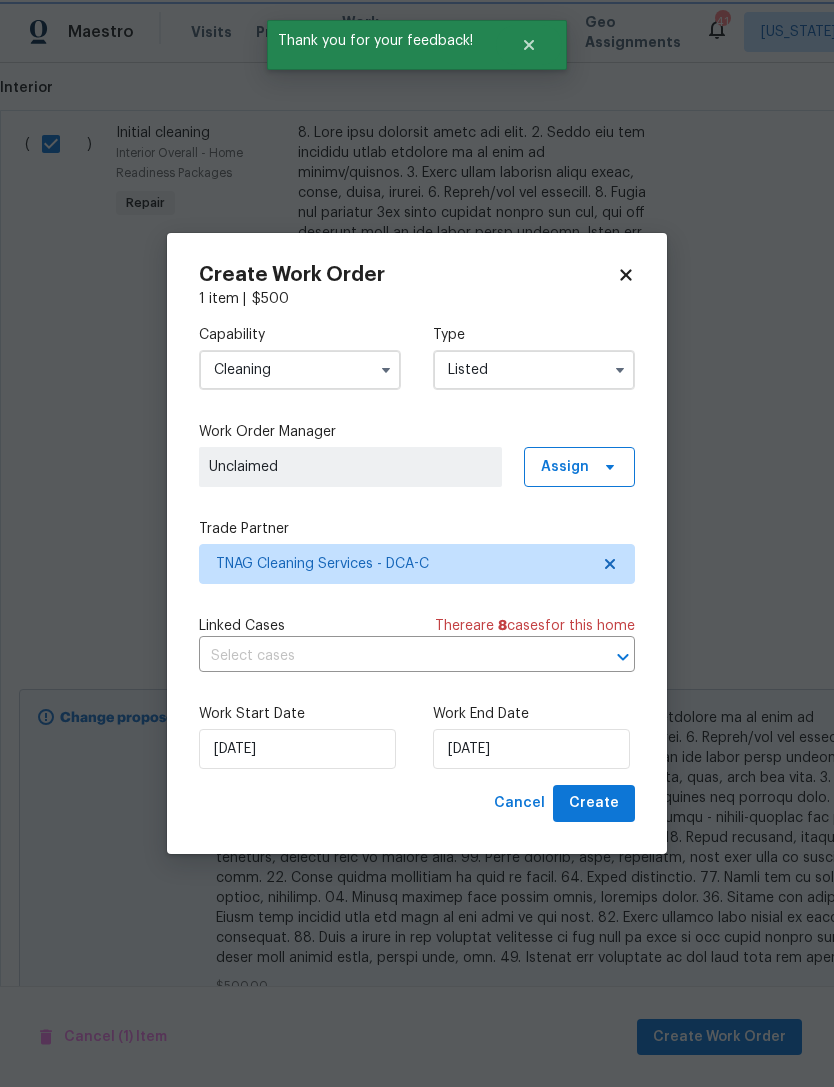click 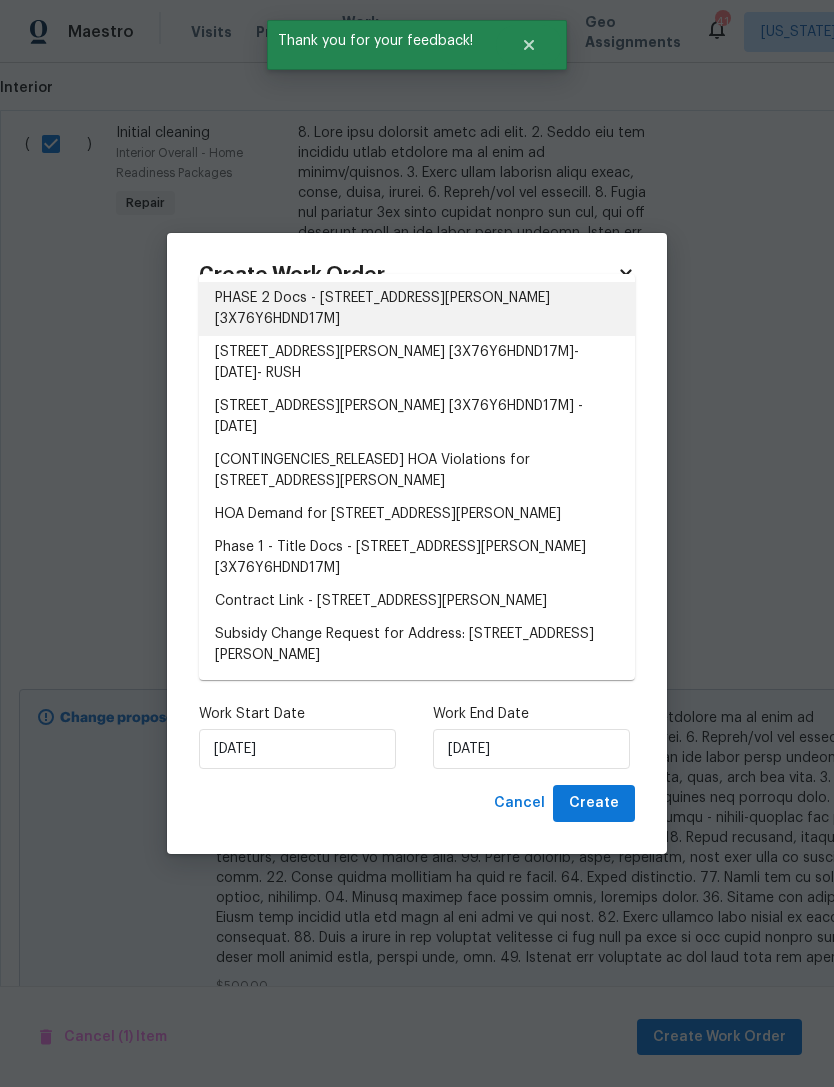 click on "PHASE 2 Docs -  [STREET_ADDRESS][PERSON_NAME] [3X76Y6HDND17M]" at bounding box center [417, 309] 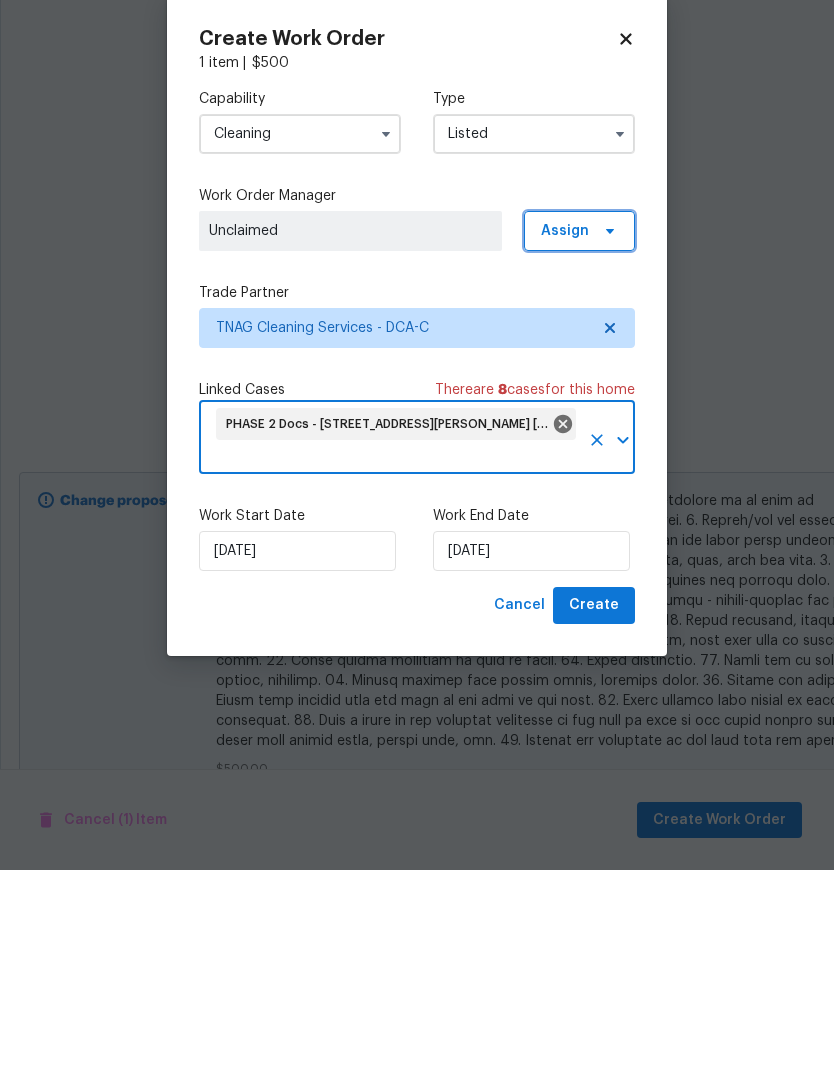click on "Assign" at bounding box center (579, 448) 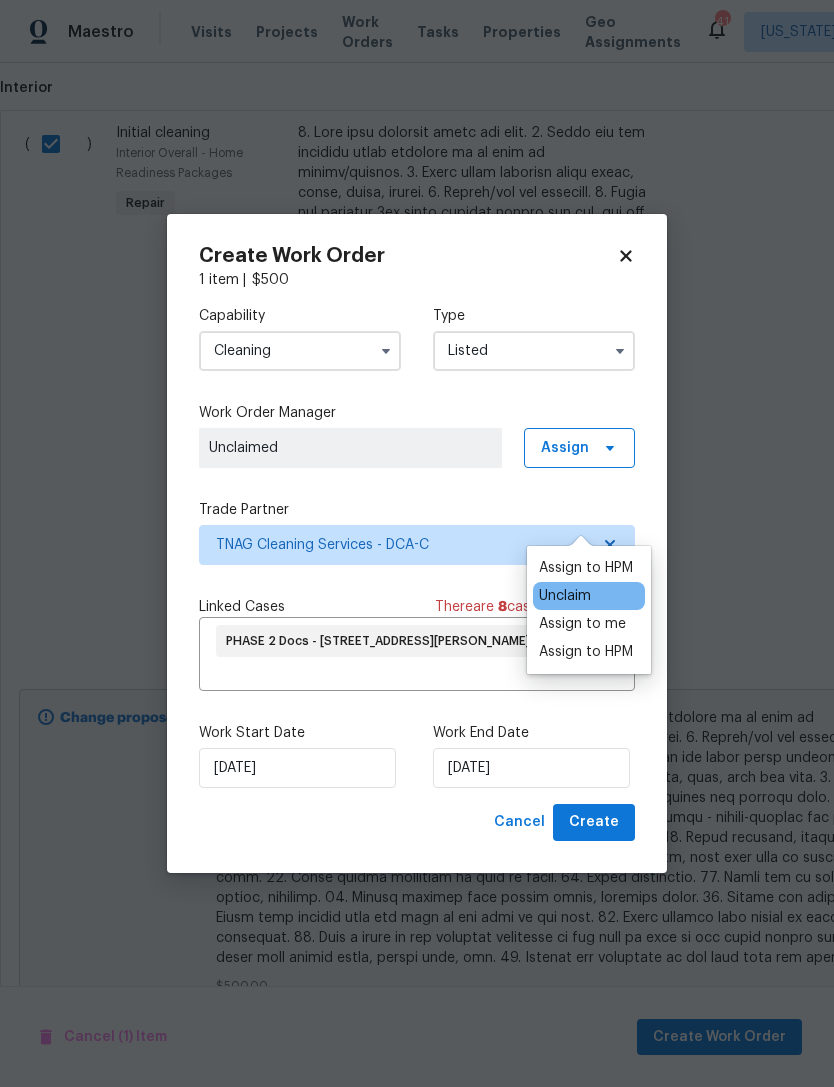 click on "Assign to me" at bounding box center (582, 624) 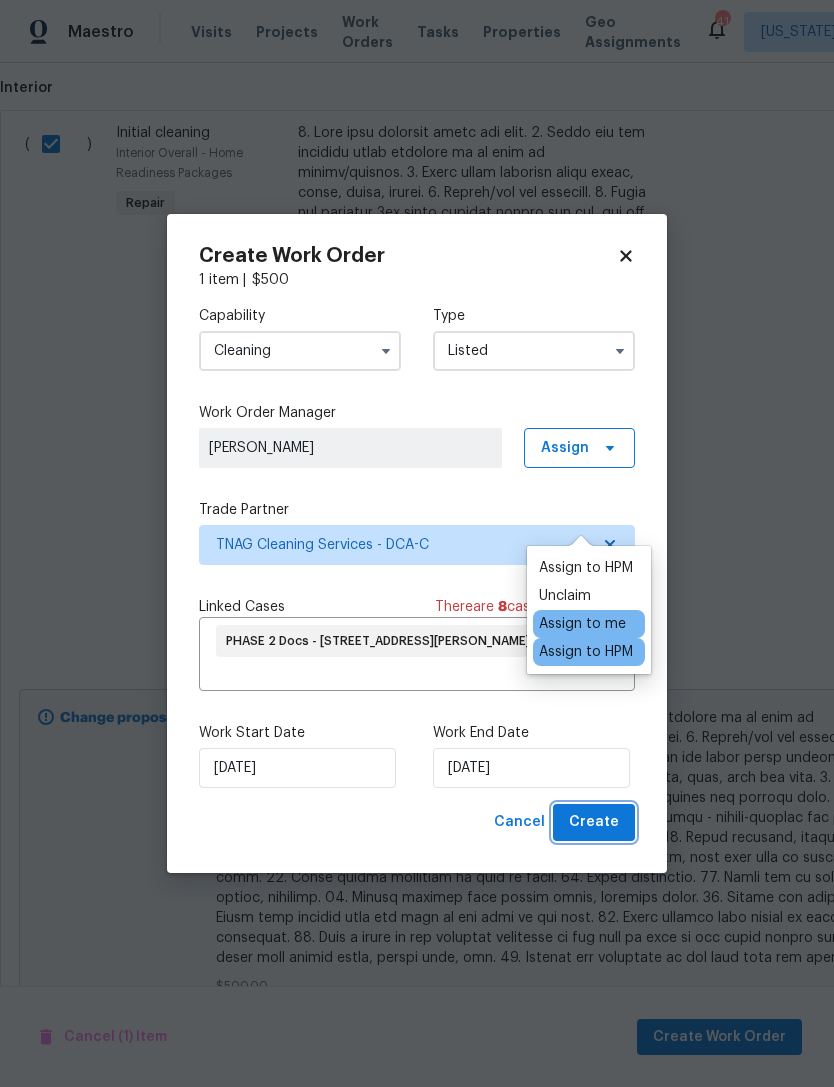 click on "Create" at bounding box center [594, 822] 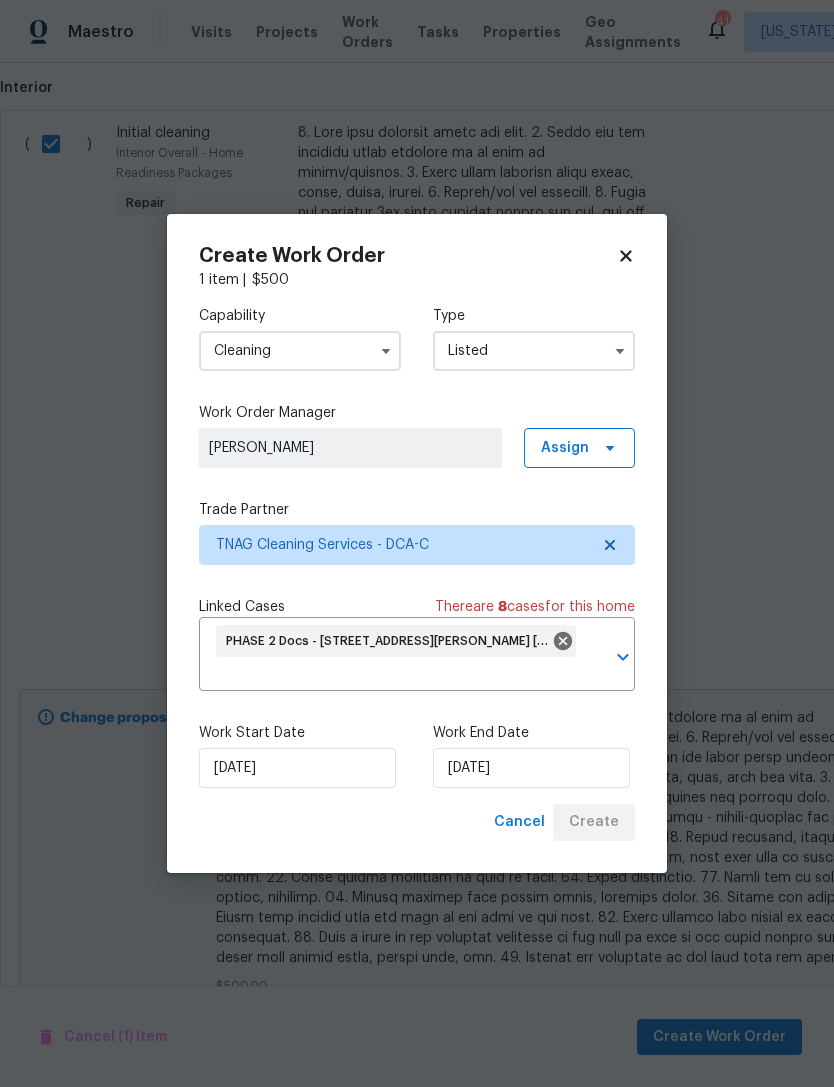 checkbox on "false" 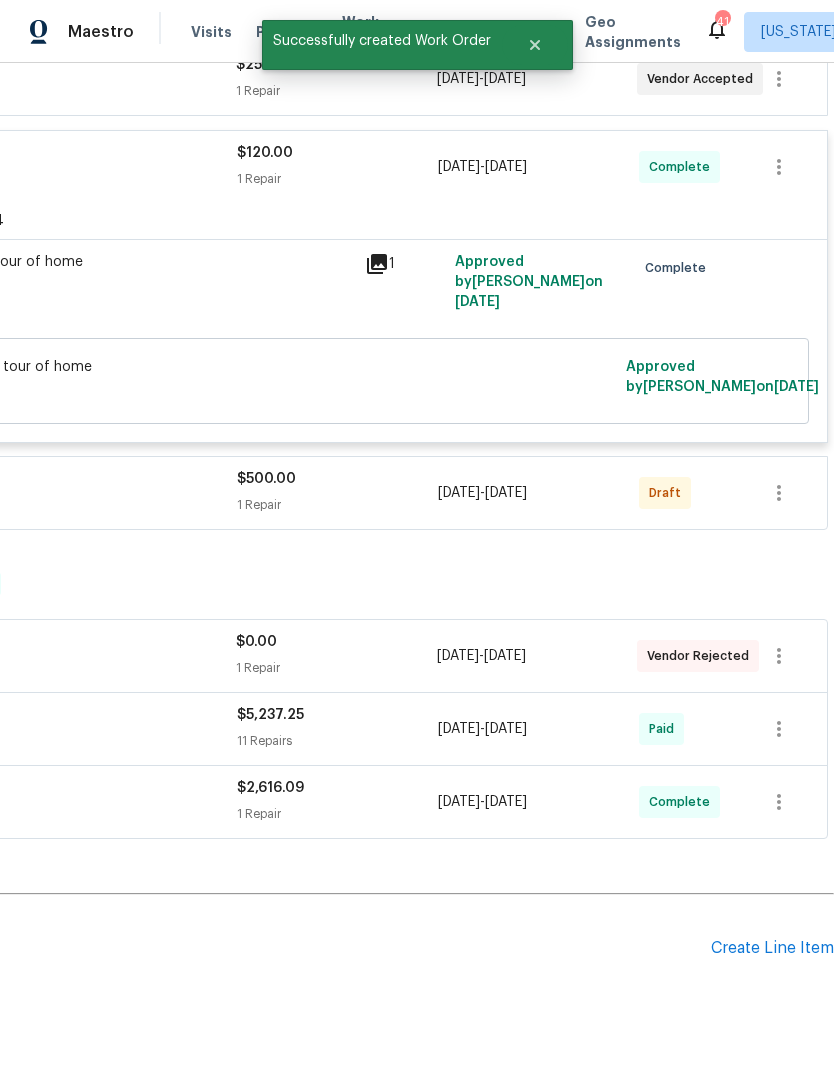 scroll, scrollTop: 404, scrollLeft: 296, axis: both 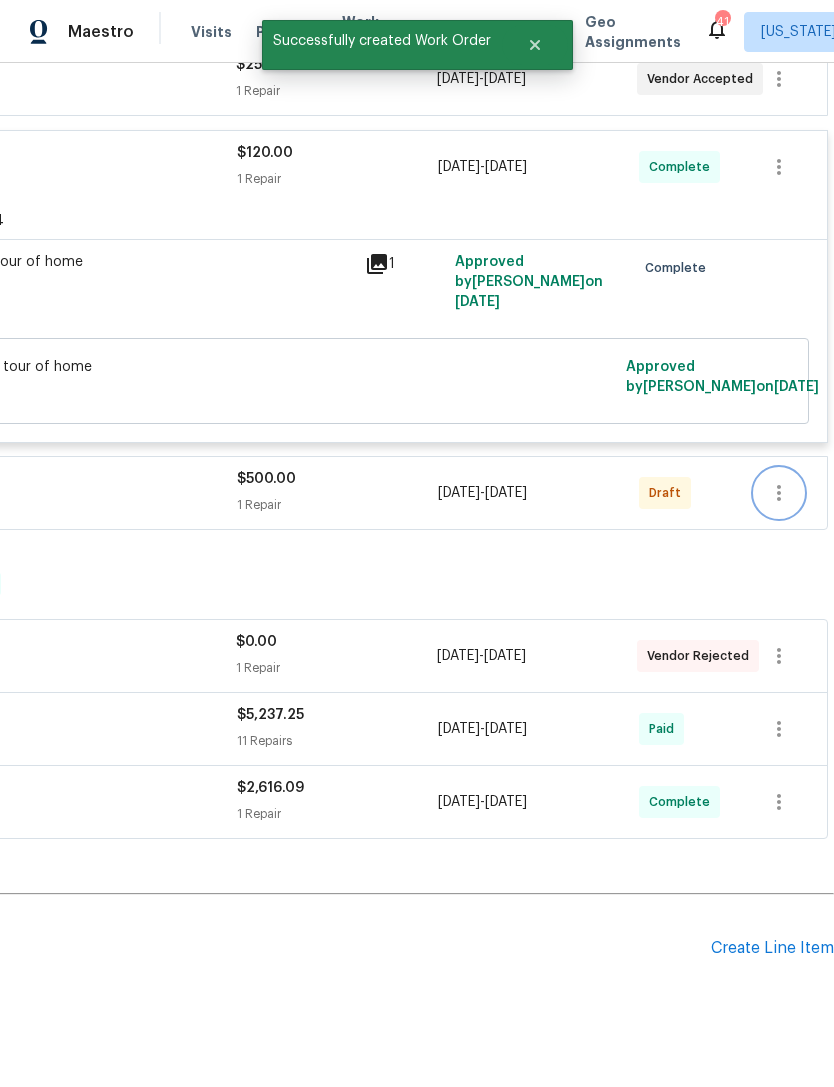 click 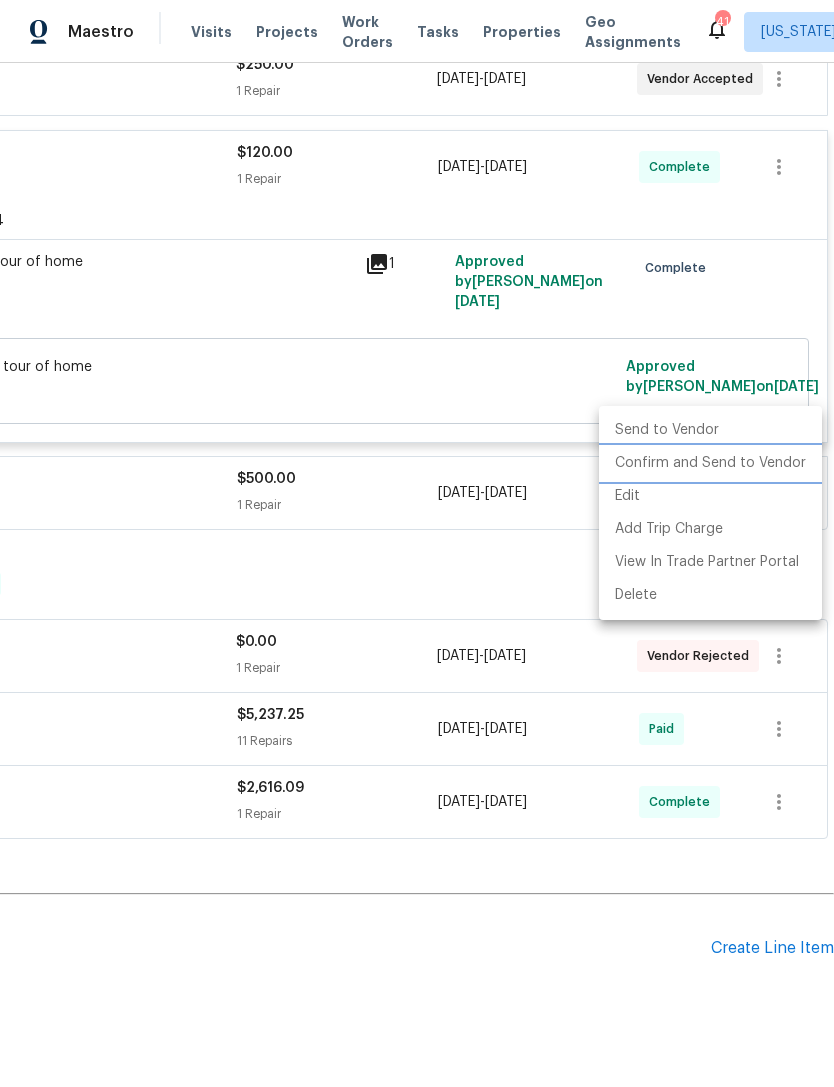 click on "Confirm and Send to Vendor" at bounding box center (710, 463) 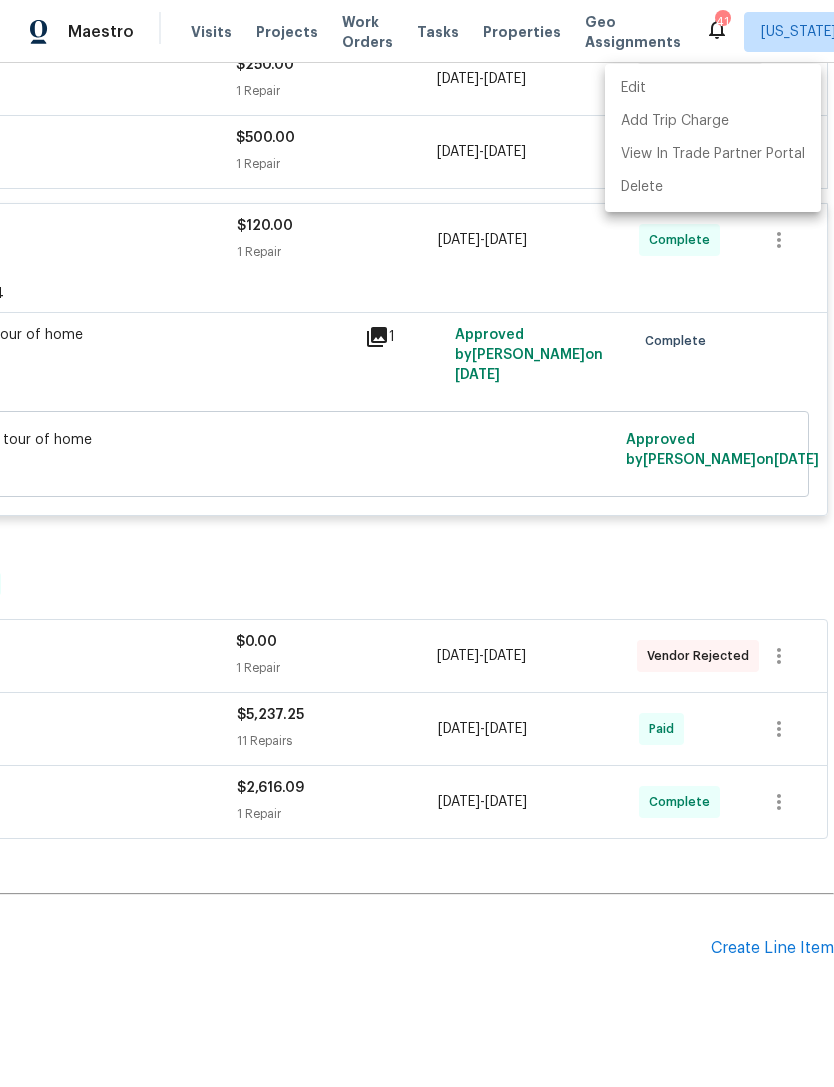 click at bounding box center [417, 543] 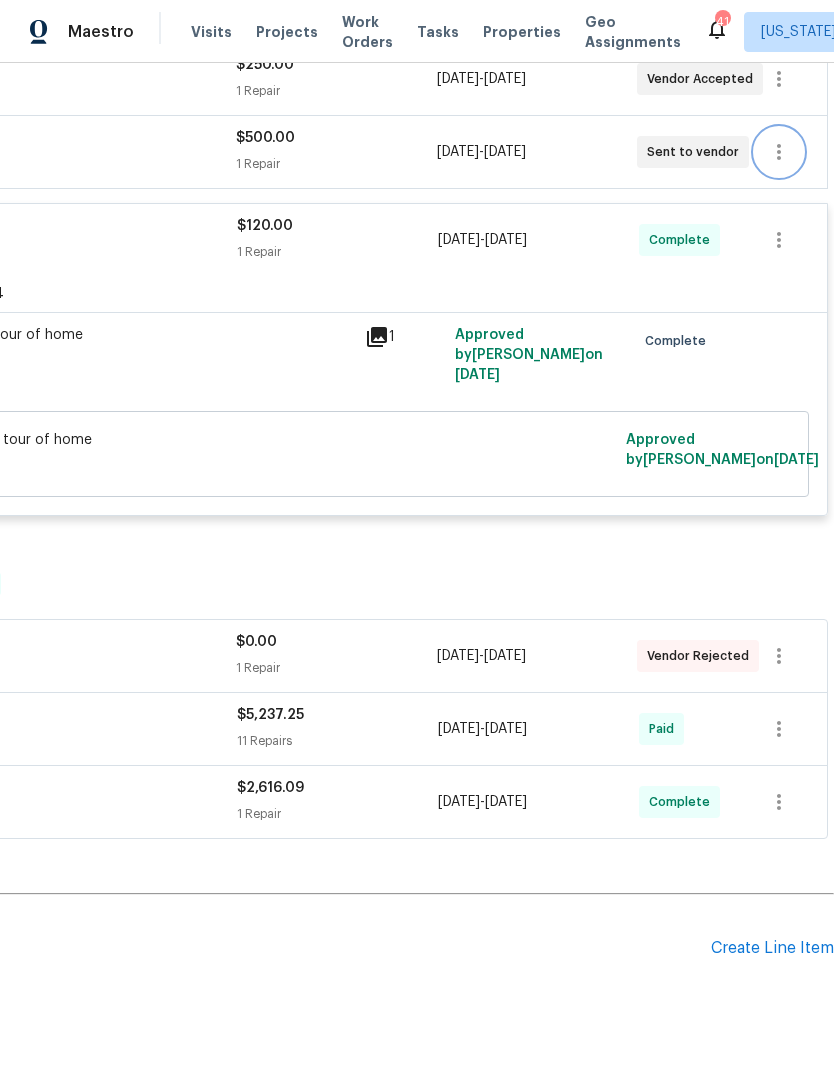 scroll, scrollTop: 0, scrollLeft: 0, axis: both 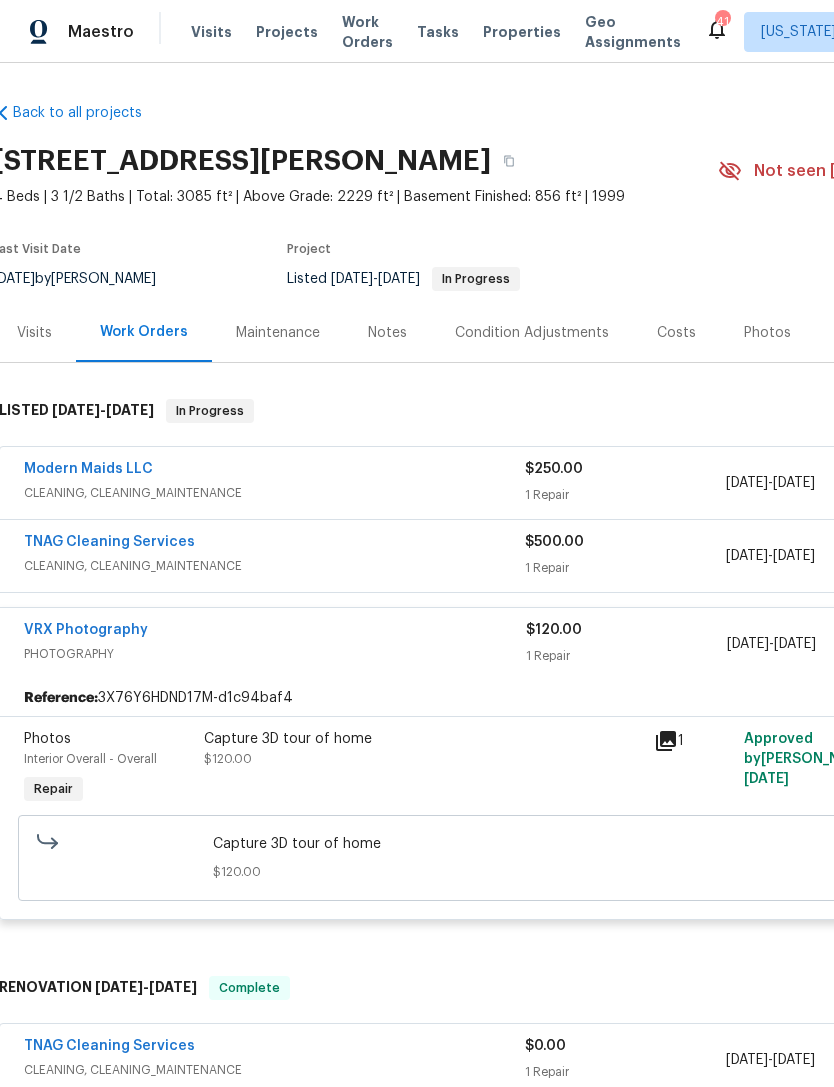click on "TNAG Cleaning Services" at bounding box center [109, 542] 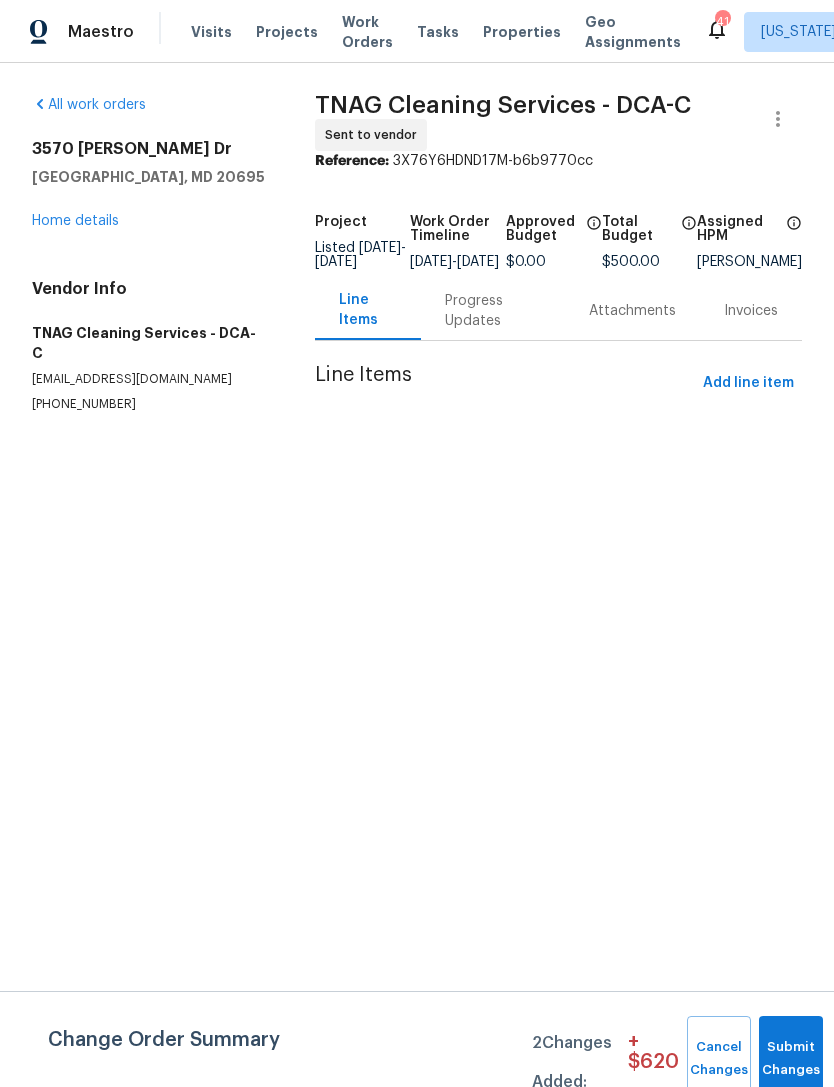 click on "Progress Updates" at bounding box center (493, 311) 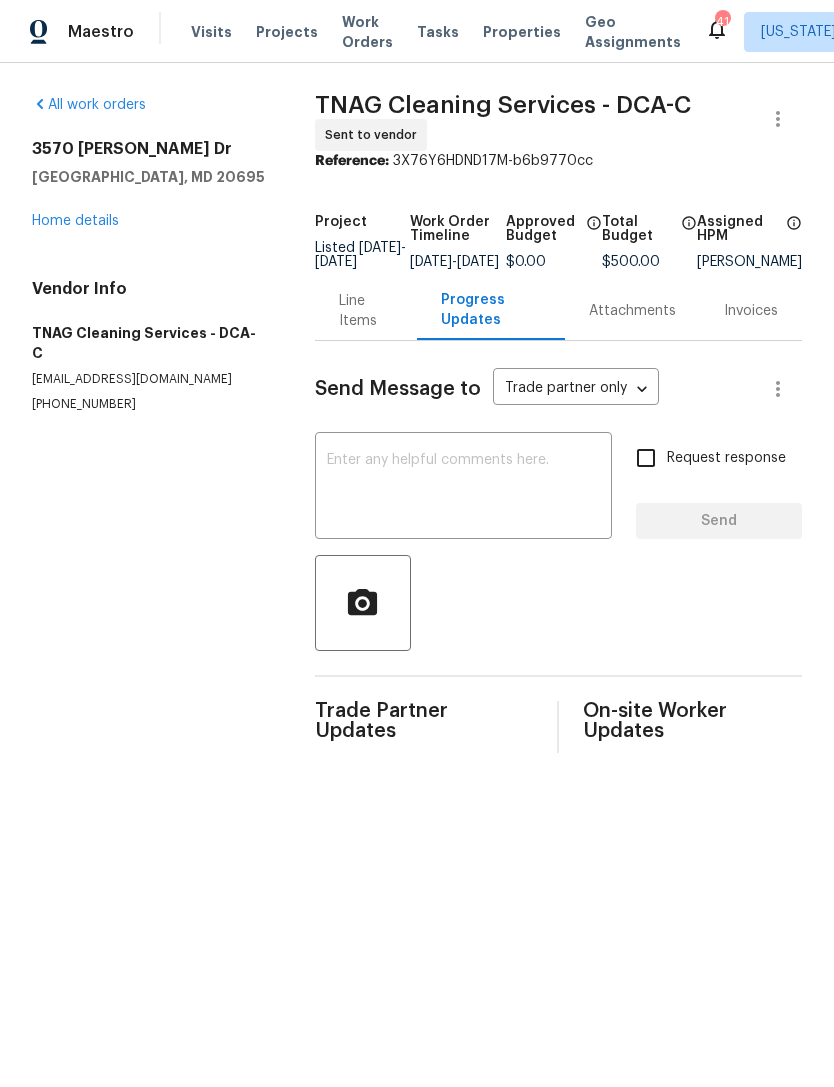 click at bounding box center [463, 488] 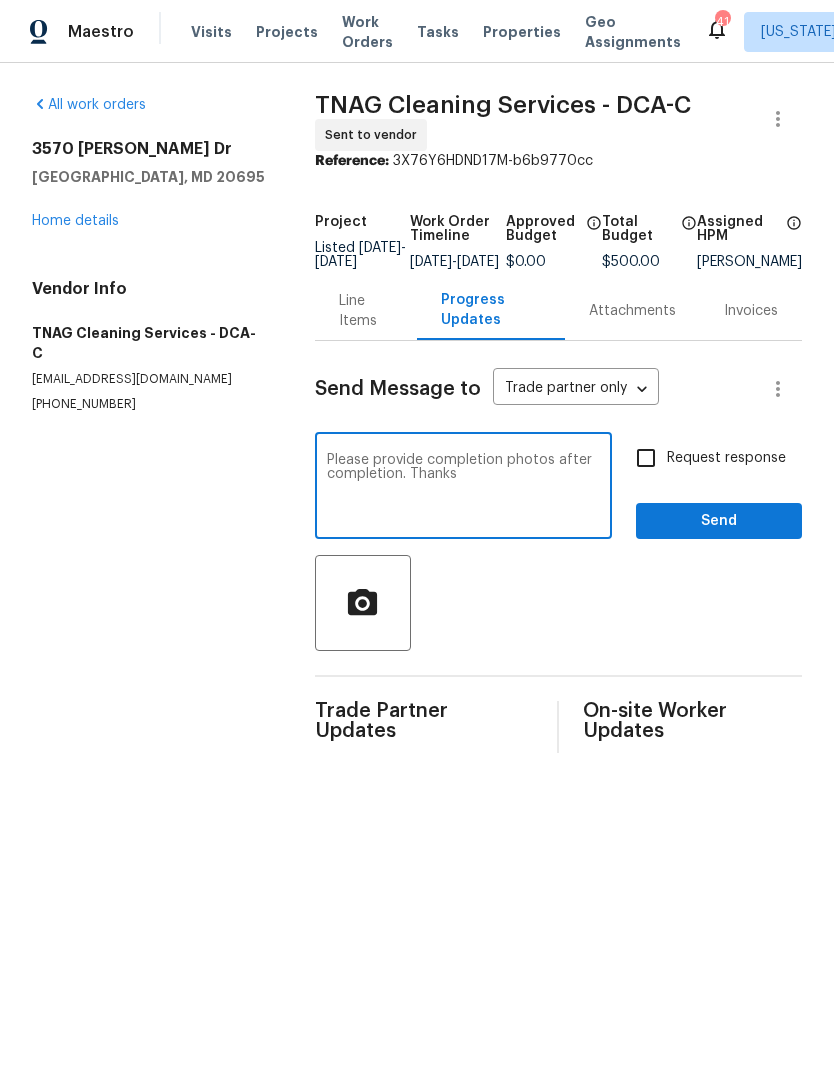 type on "Please provide completion photos after completion. Thanks" 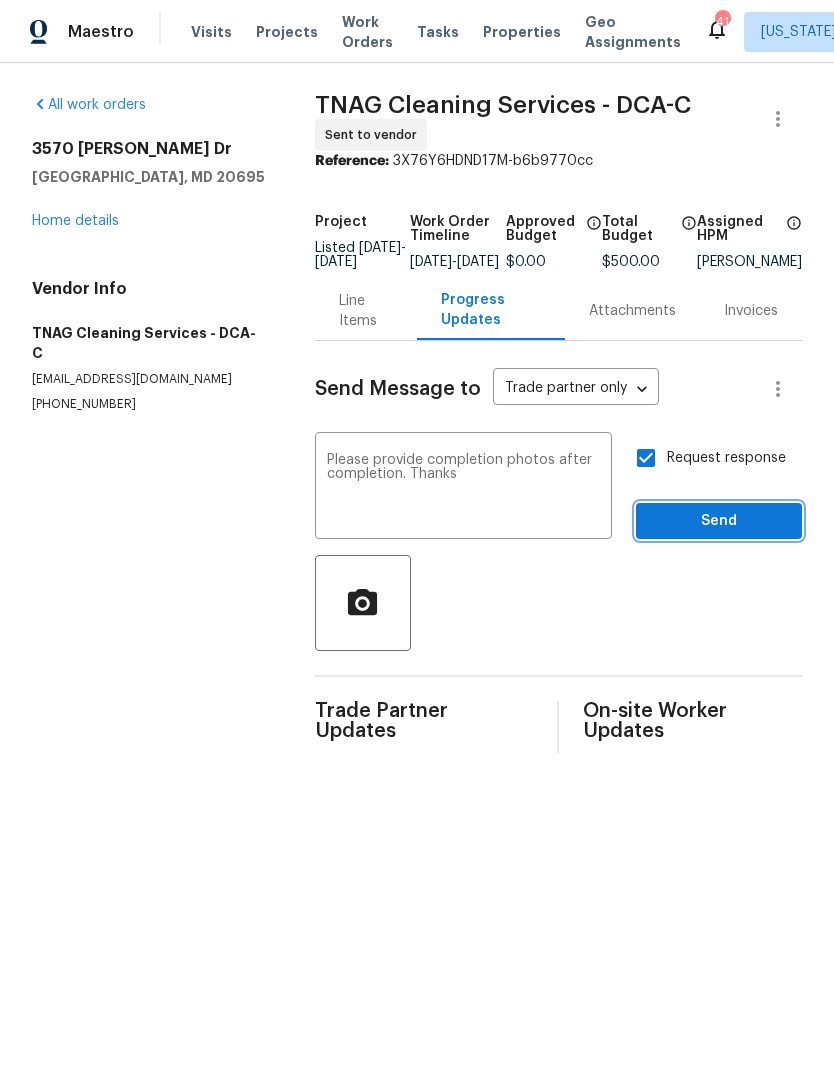 click on "Send" at bounding box center [719, 521] 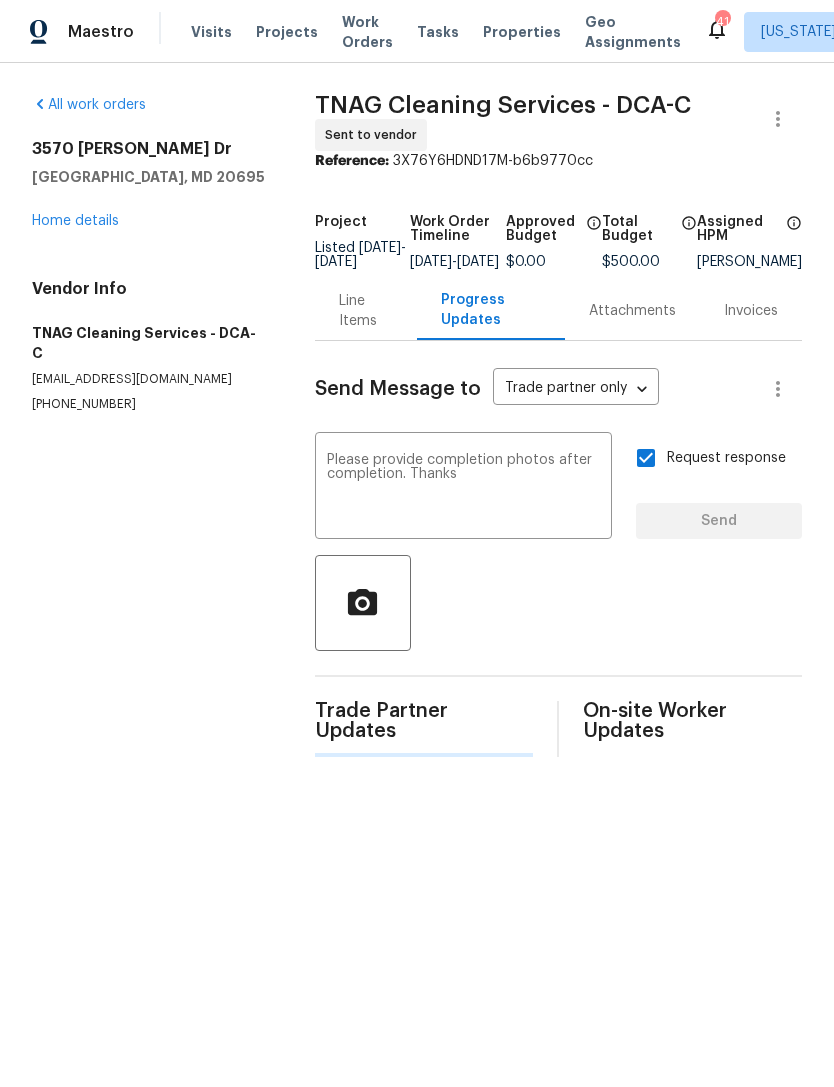 type 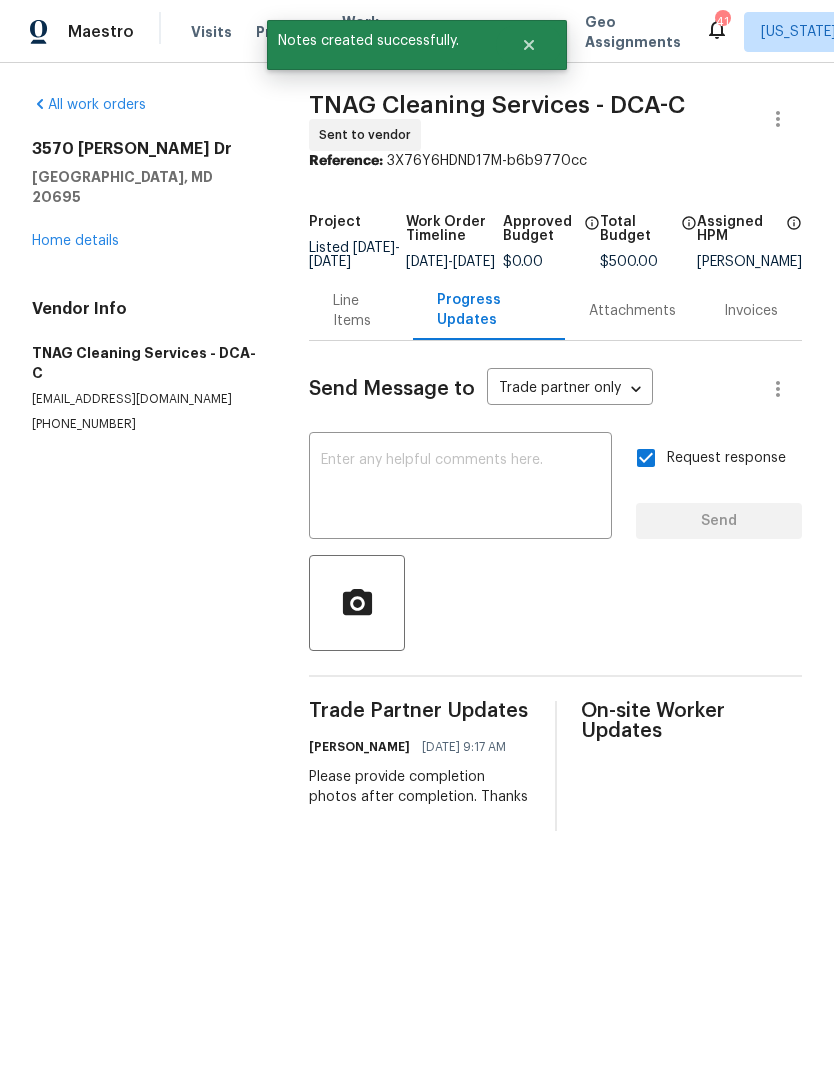 click on "Home details" at bounding box center [75, 241] 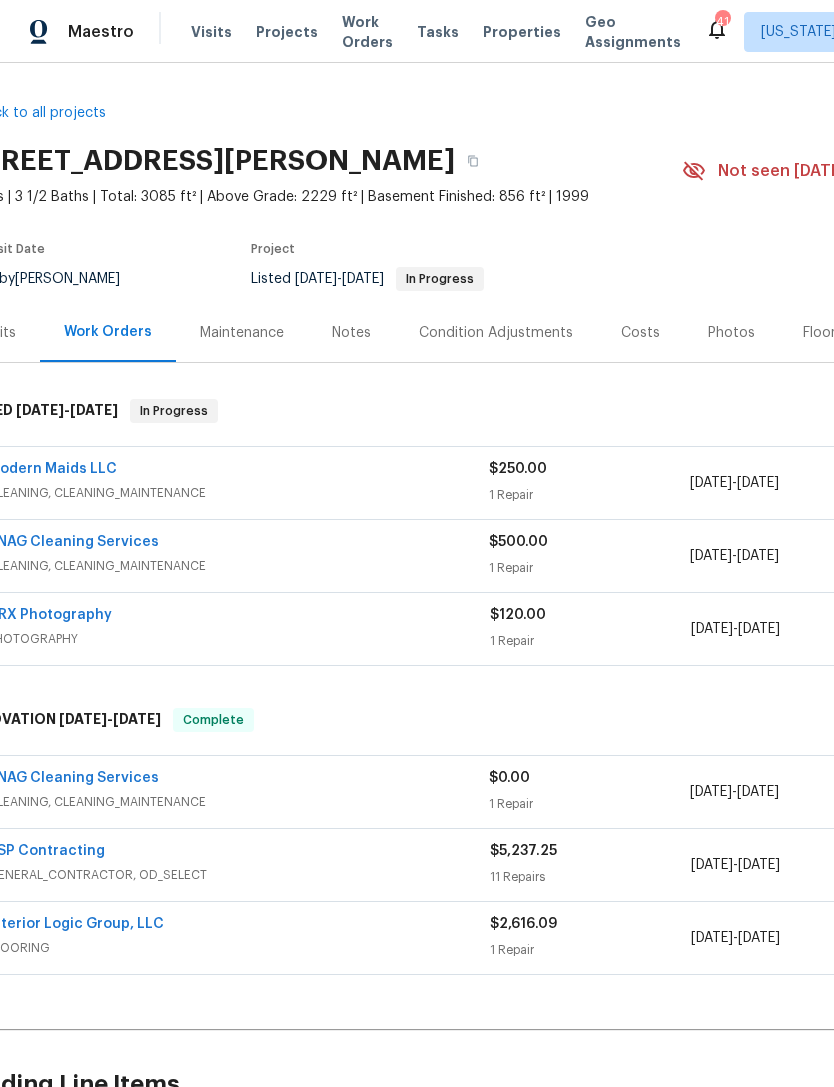 scroll, scrollTop: 0, scrollLeft: 43, axis: horizontal 